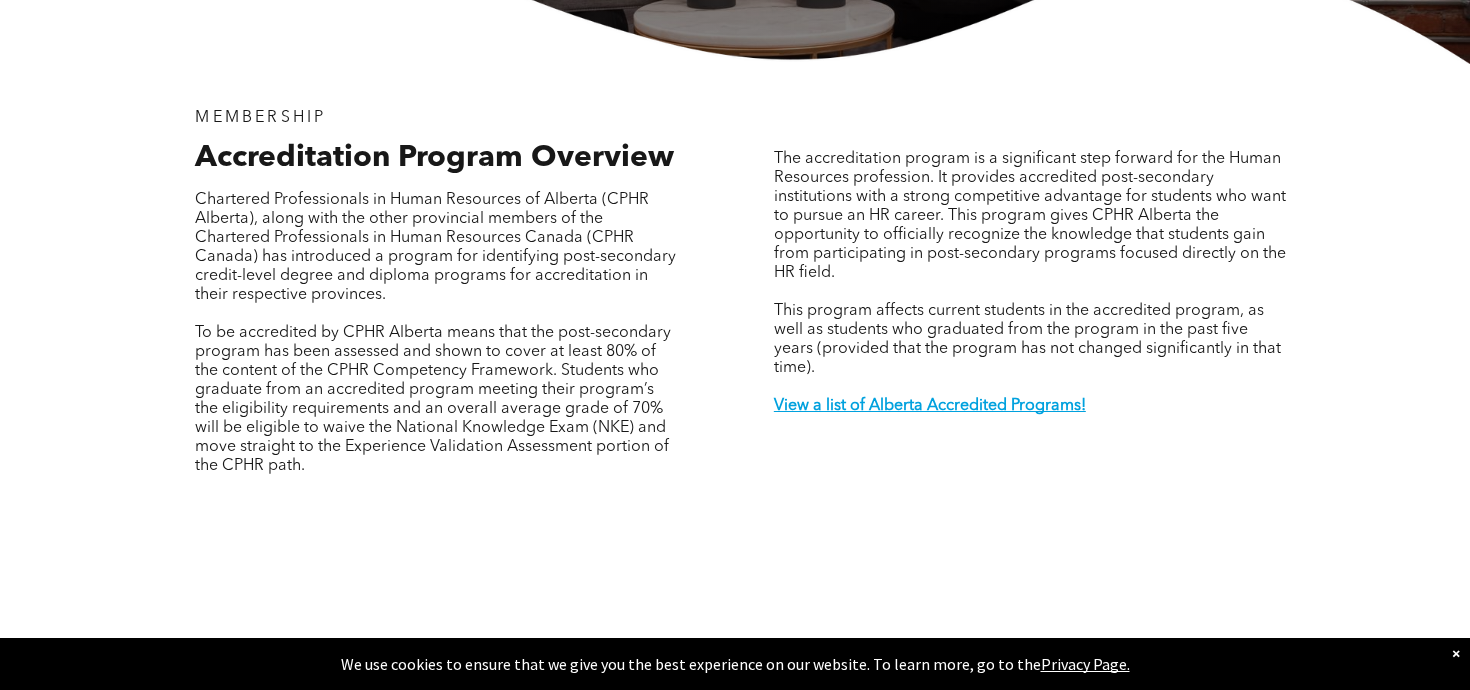 scroll, scrollTop: 591, scrollLeft: 0, axis: vertical 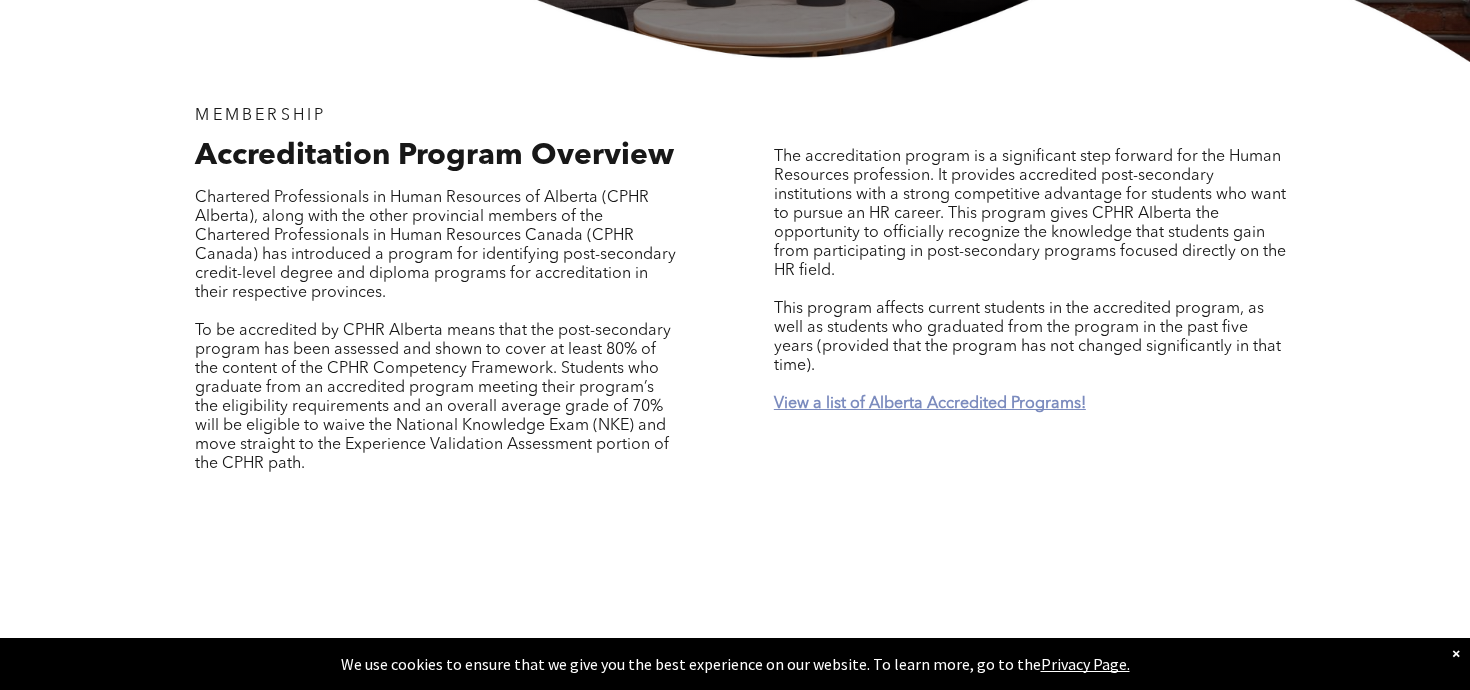 click on "View a list of Alberta Accredited Programs!" at bounding box center (930, 404) 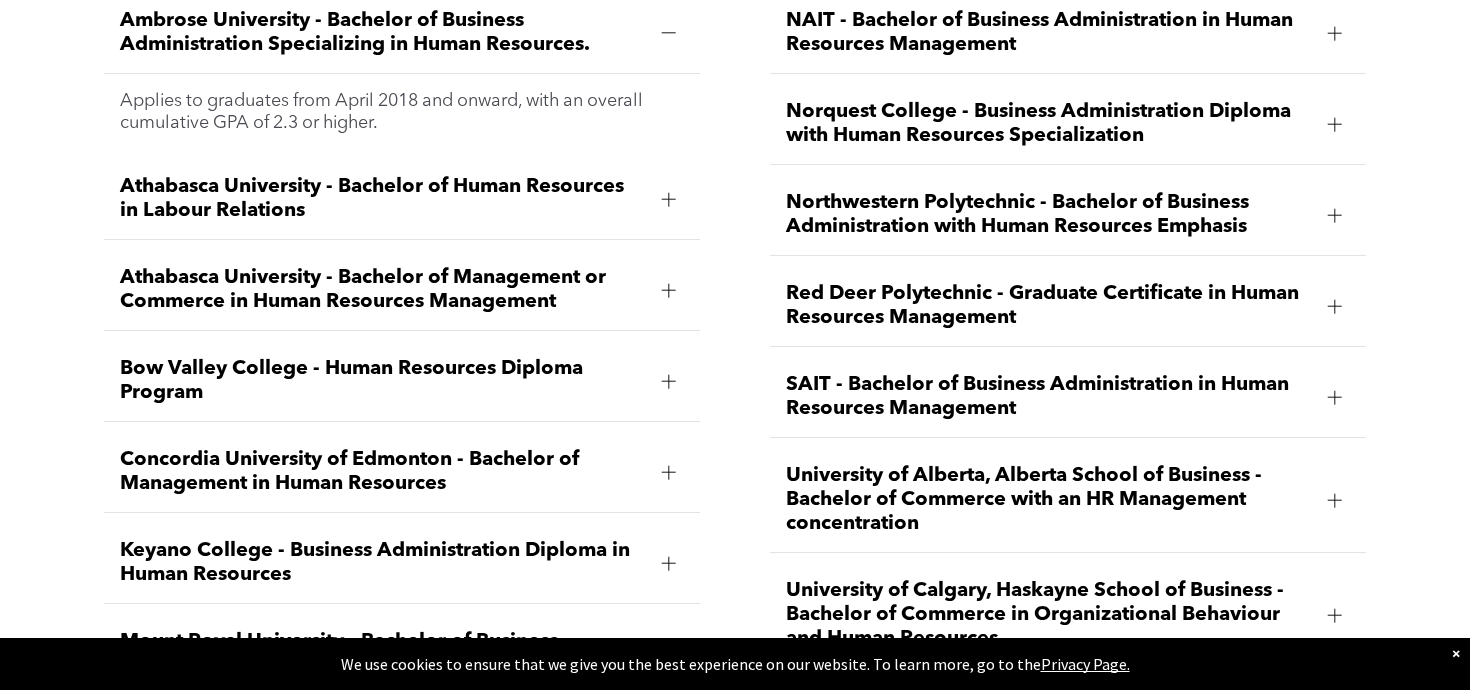 scroll, scrollTop: 2858, scrollLeft: 0, axis: vertical 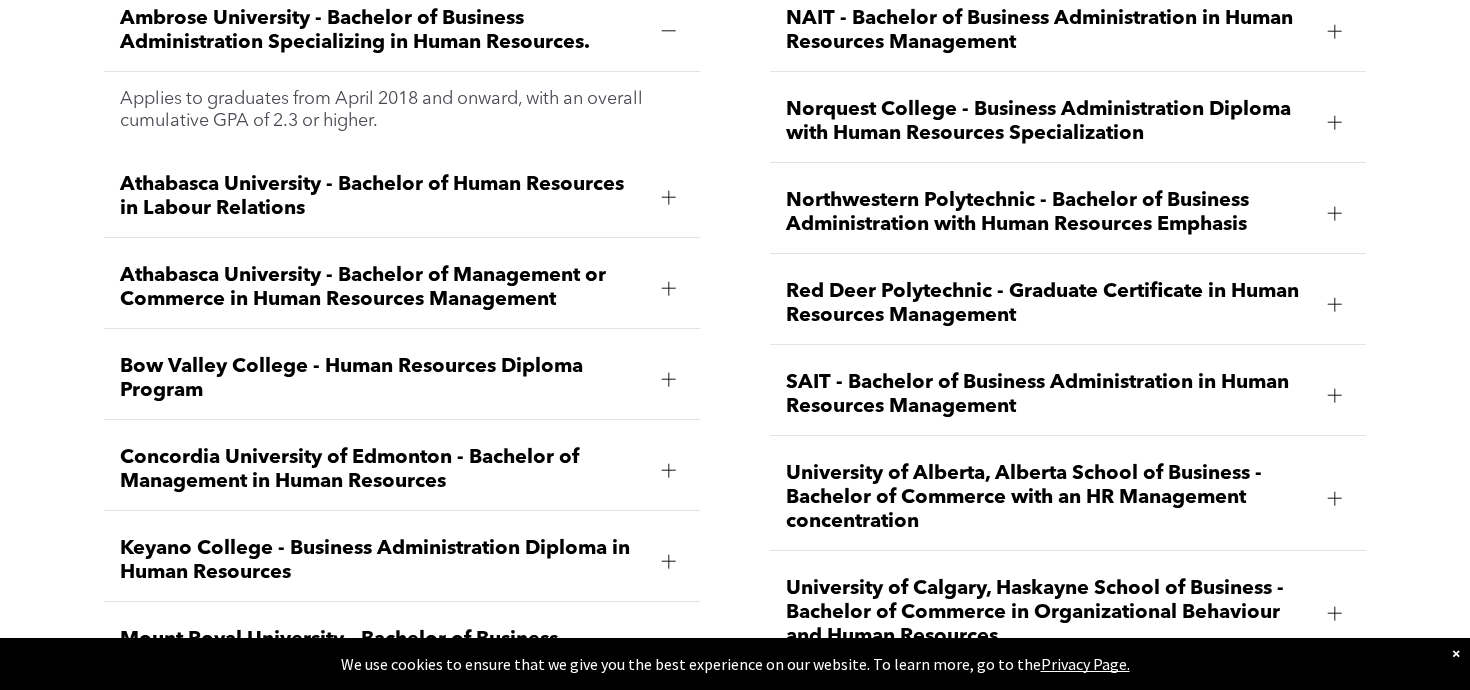 click at bounding box center (669, 379) 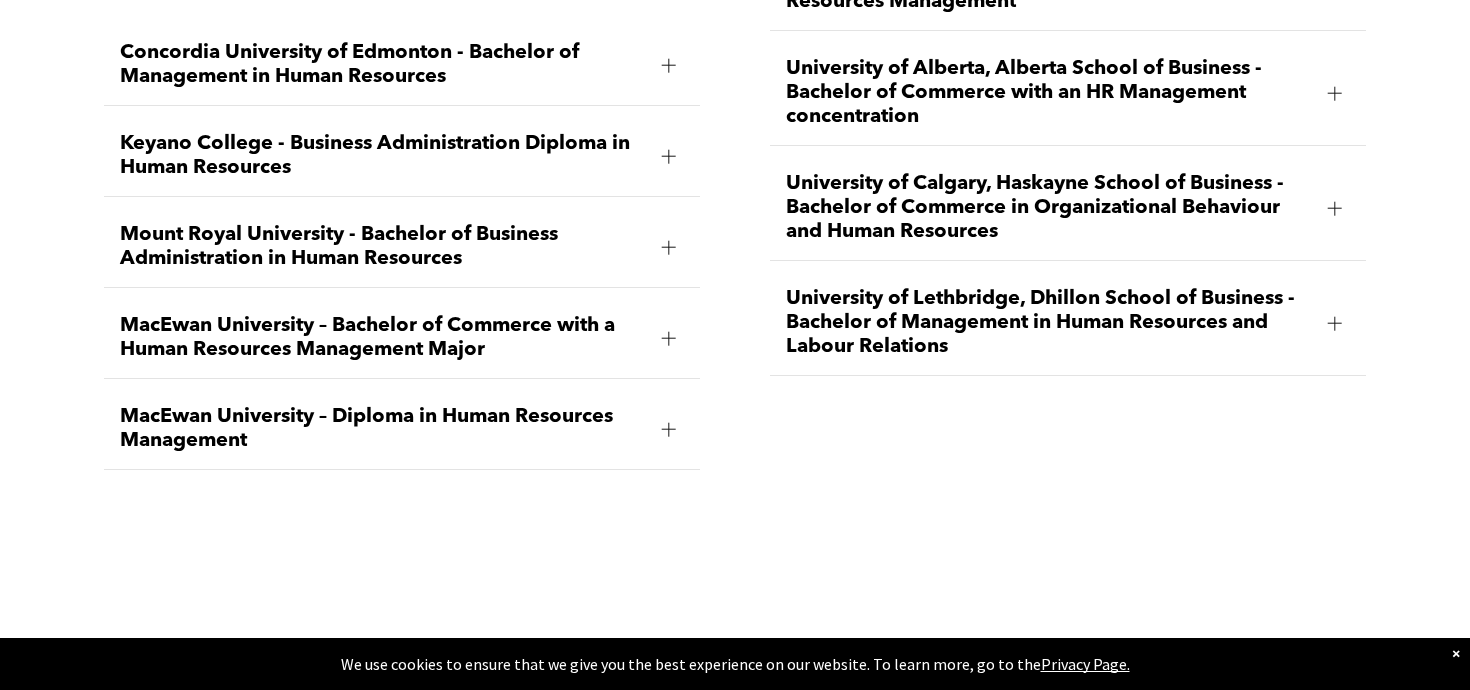 scroll, scrollTop: 3269, scrollLeft: 0, axis: vertical 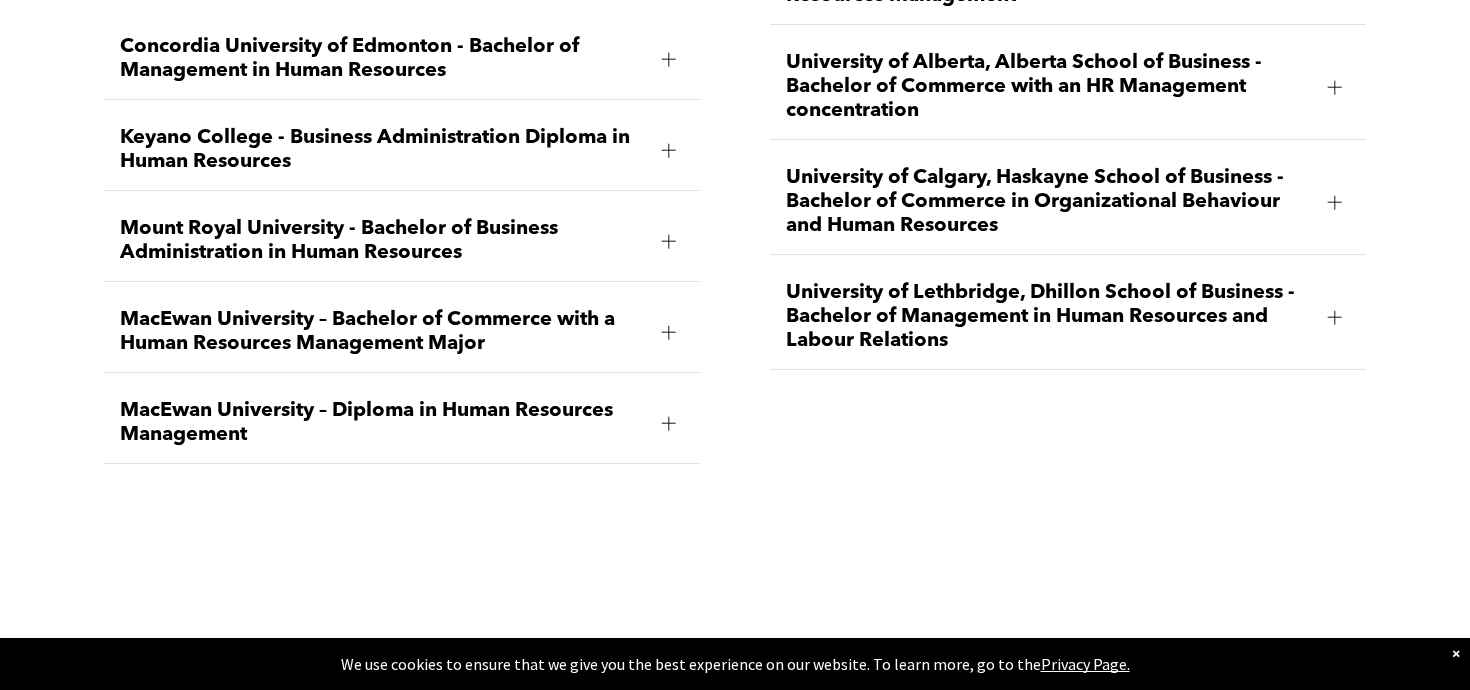 click at bounding box center (669, 423) 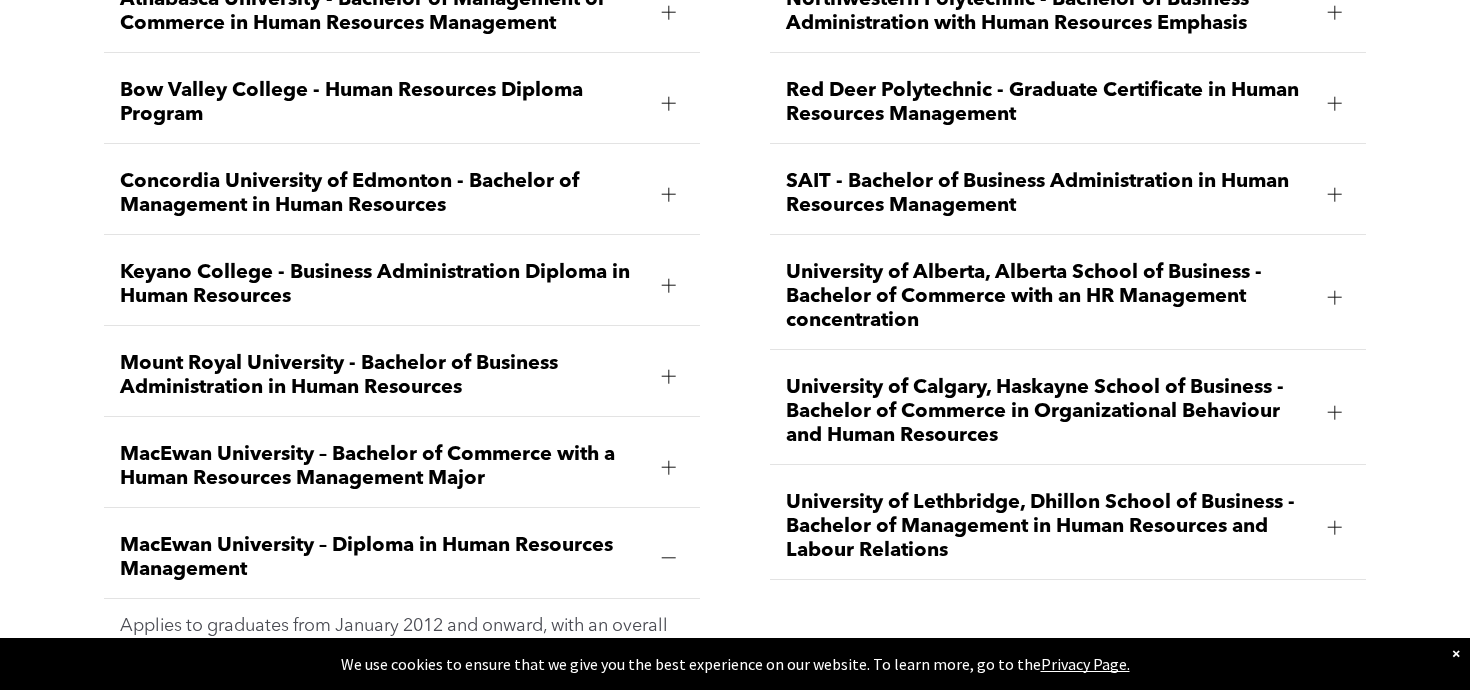 scroll, scrollTop: 3063, scrollLeft: 0, axis: vertical 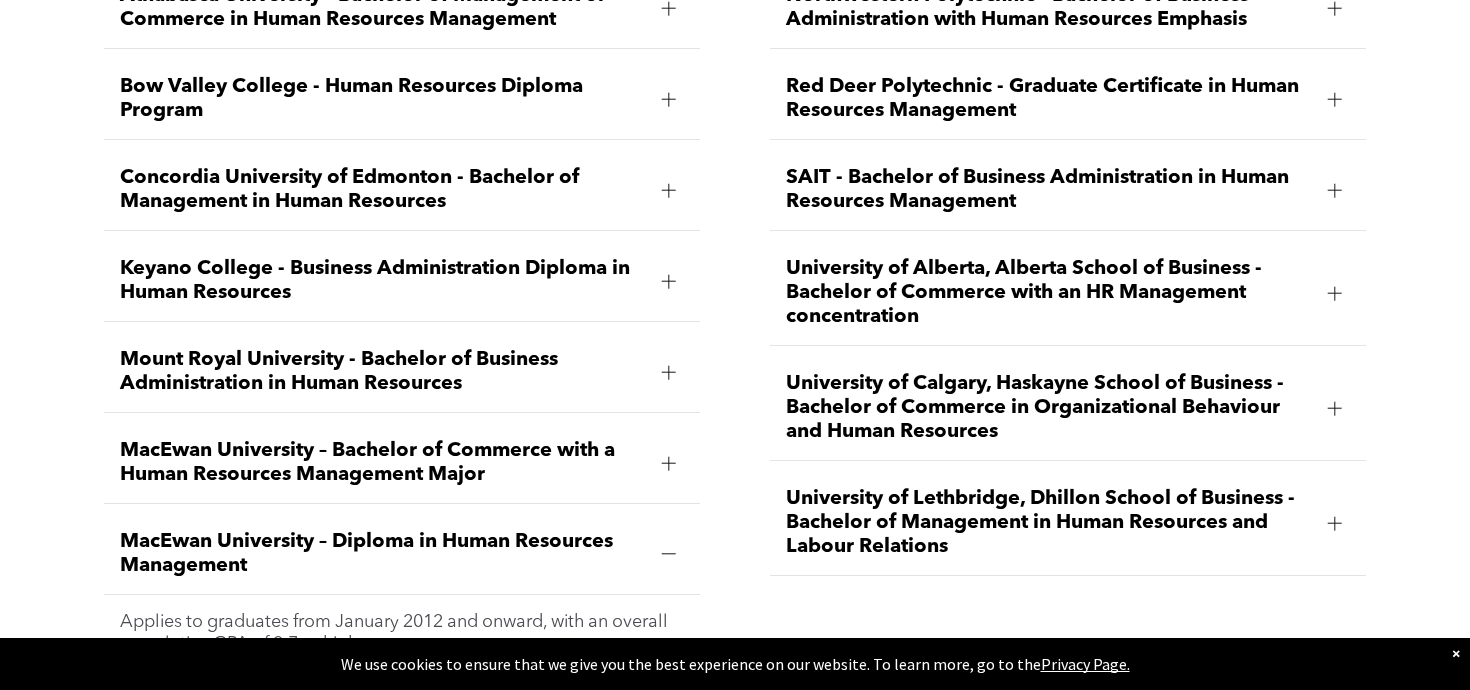 click at bounding box center (1335, 190) 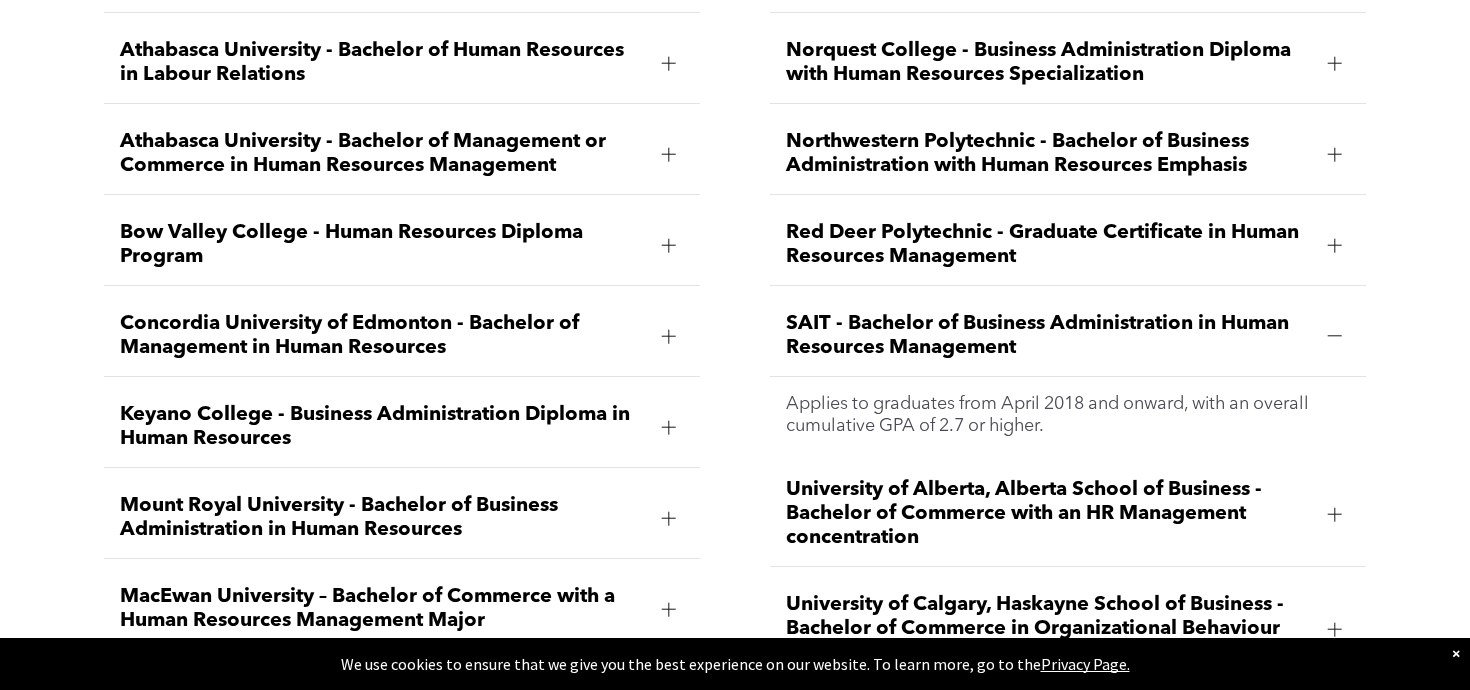 scroll, scrollTop: 2932, scrollLeft: 0, axis: vertical 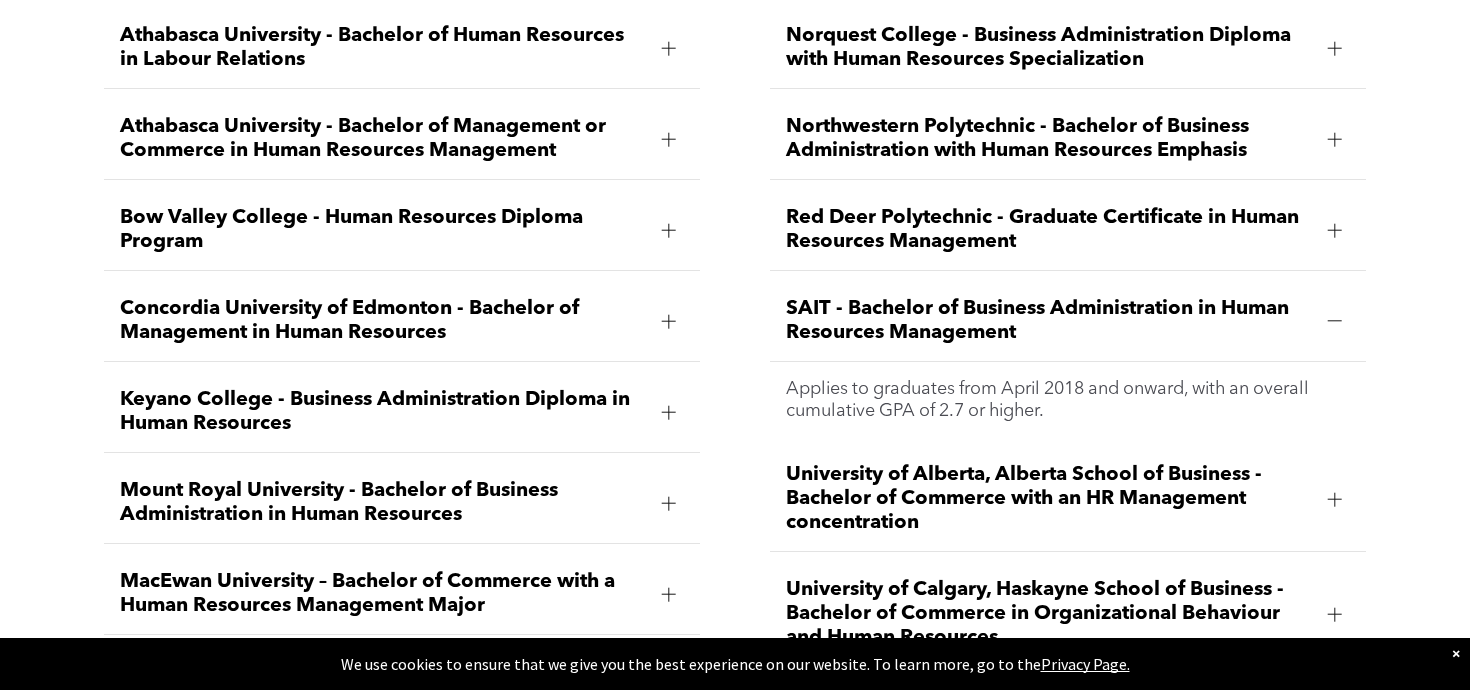 click at bounding box center [669, 229] 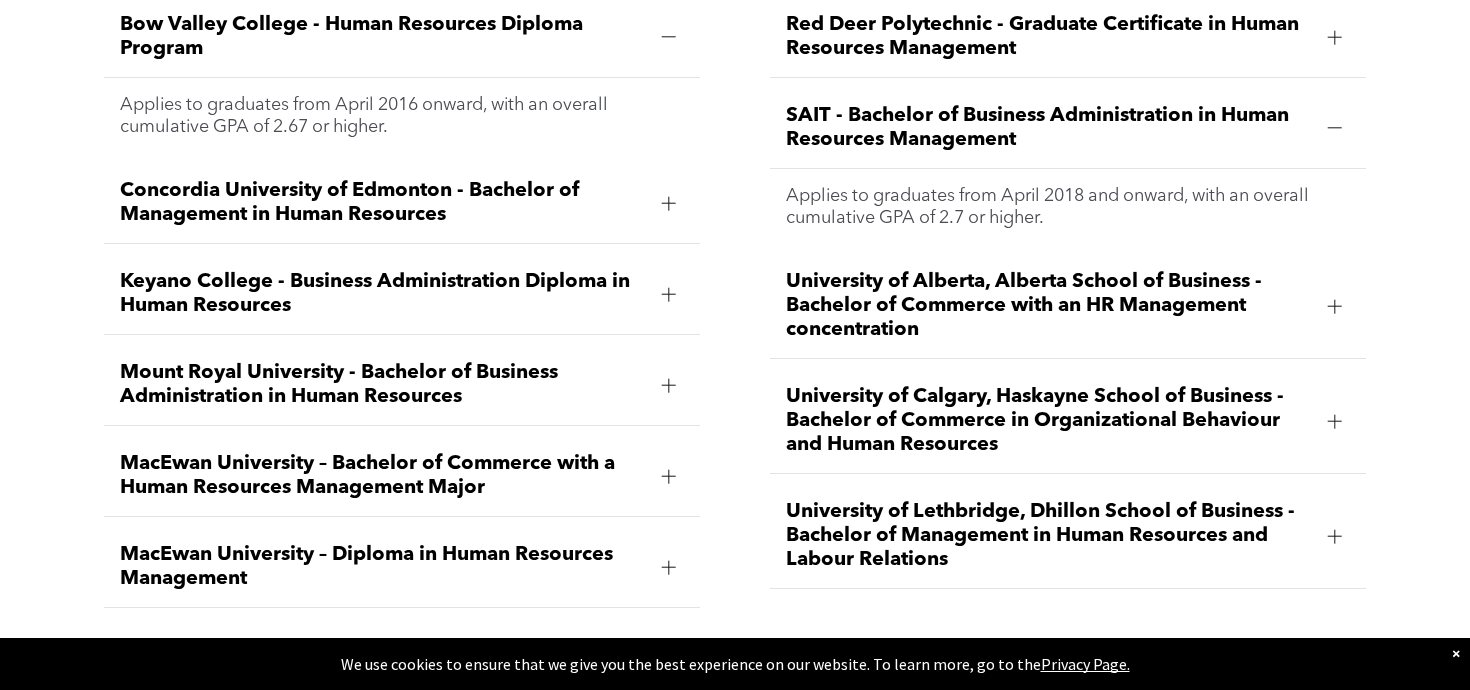 scroll, scrollTop: 3128, scrollLeft: 0, axis: vertical 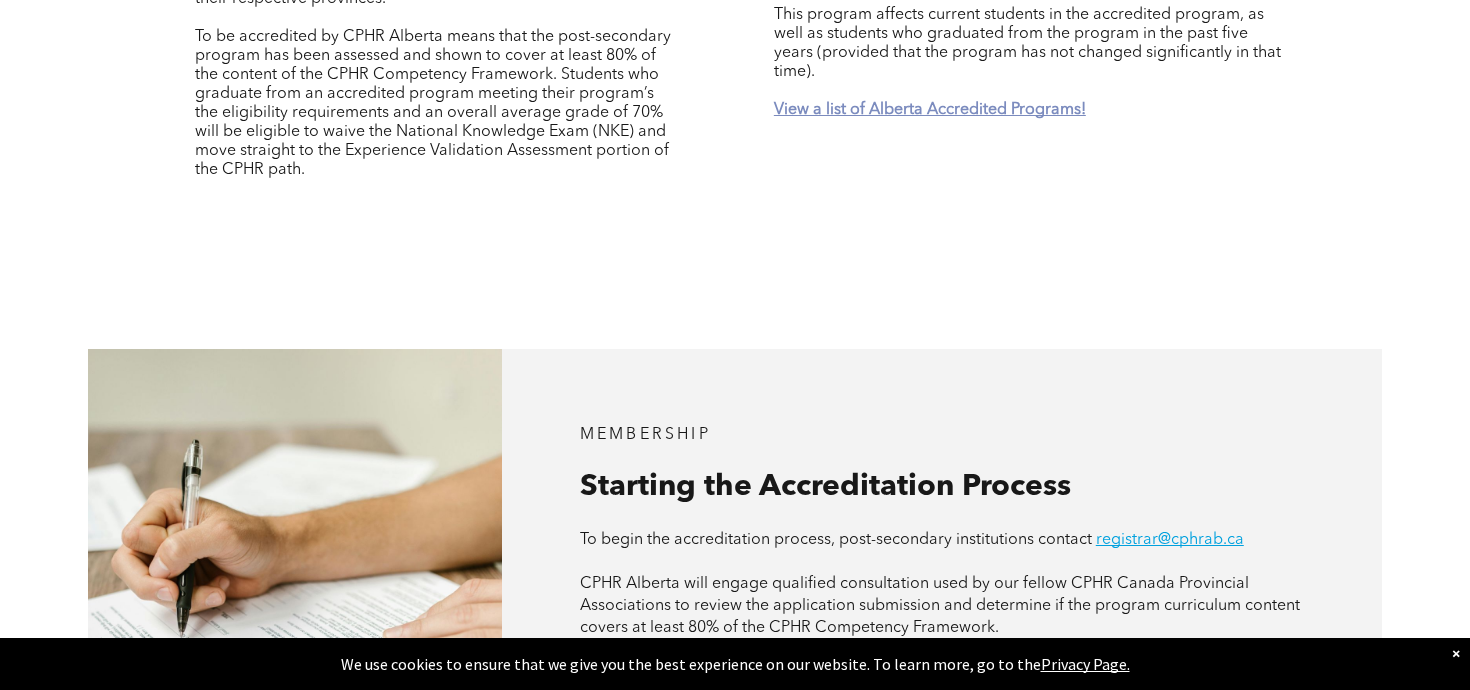 click on "View a list of Alberta Accredited Programs!" at bounding box center [930, 110] 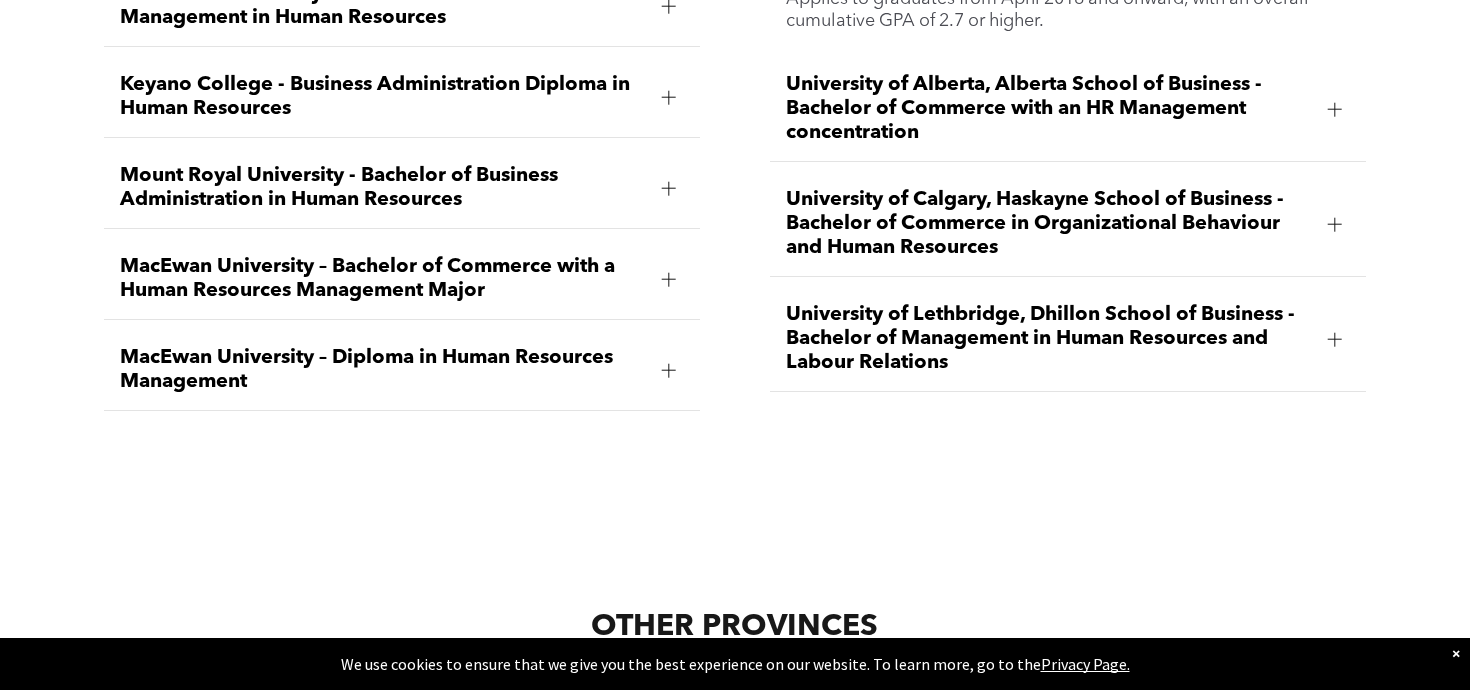 scroll, scrollTop: 3349, scrollLeft: 0, axis: vertical 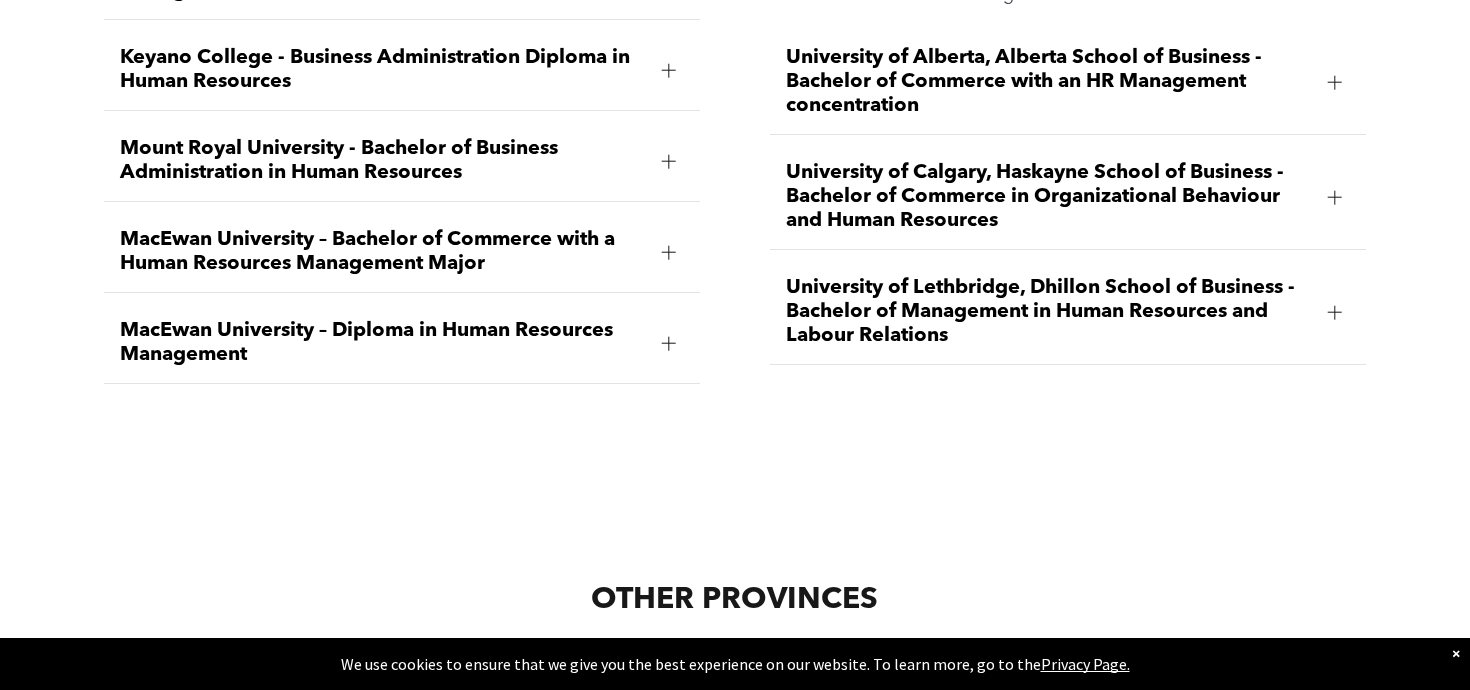 click at bounding box center [669, 343] 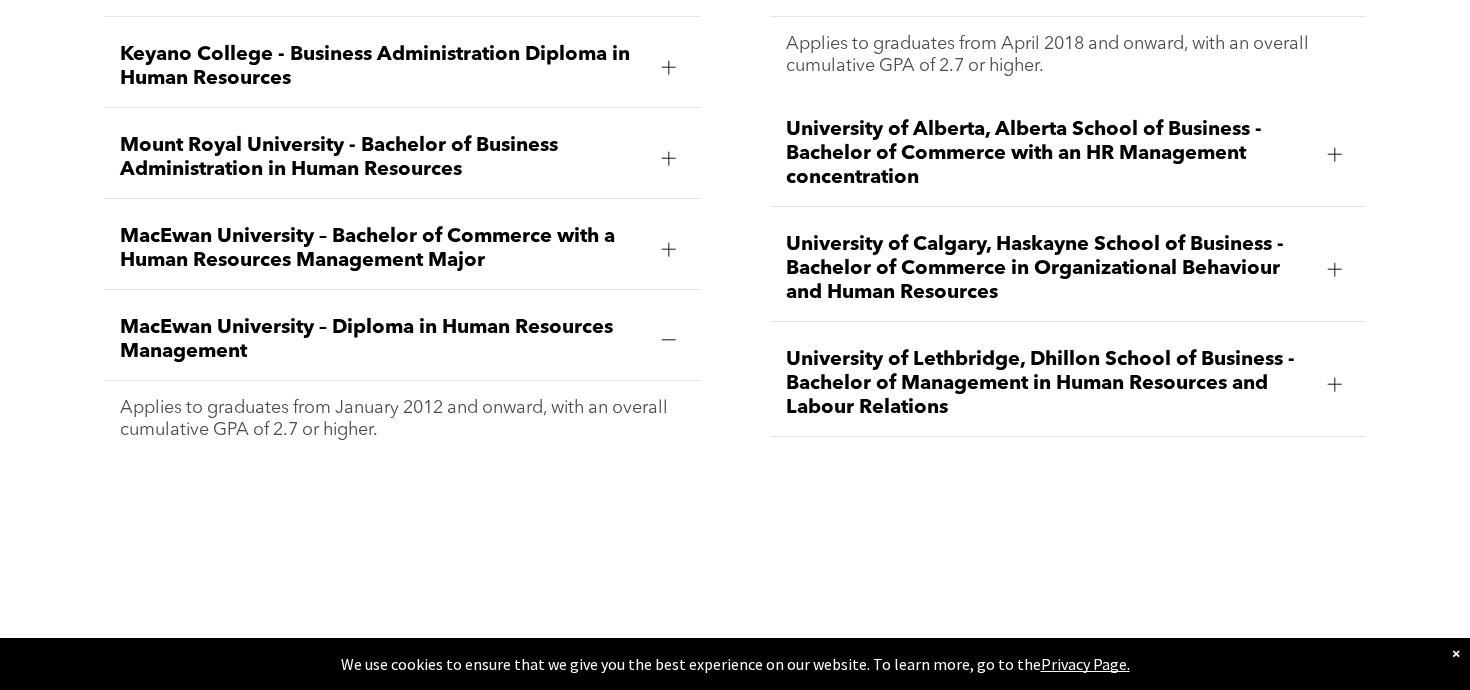 scroll, scrollTop: 3274, scrollLeft: 0, axis: vertical 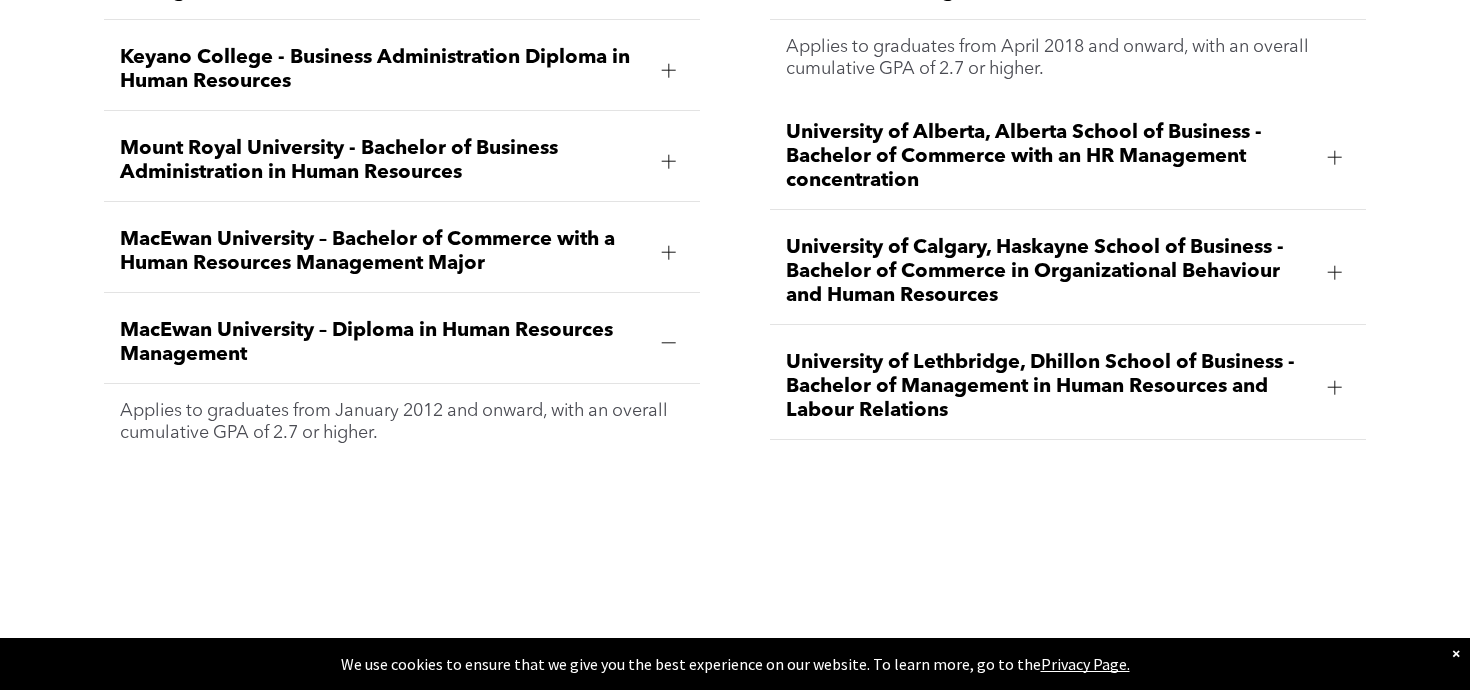 click at bounding box center (669, 343) 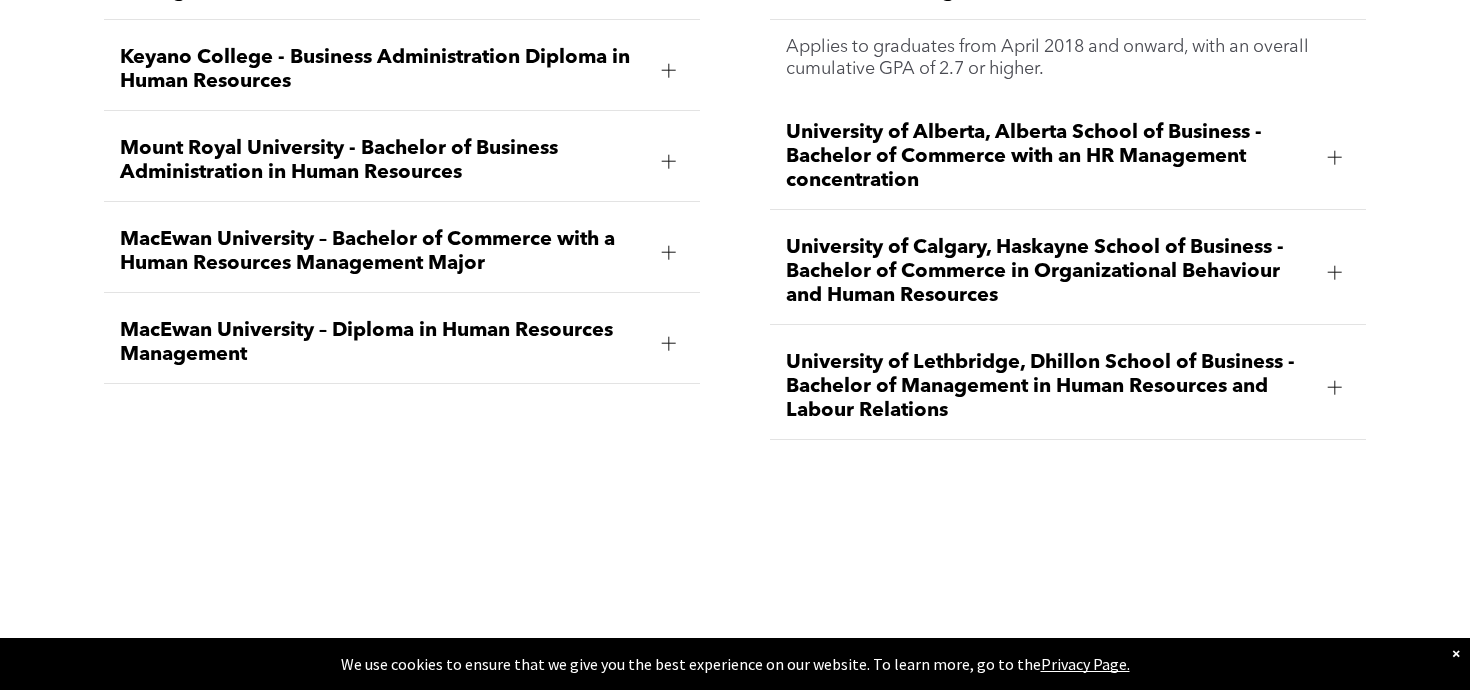 click at bounding box center [669, 343] 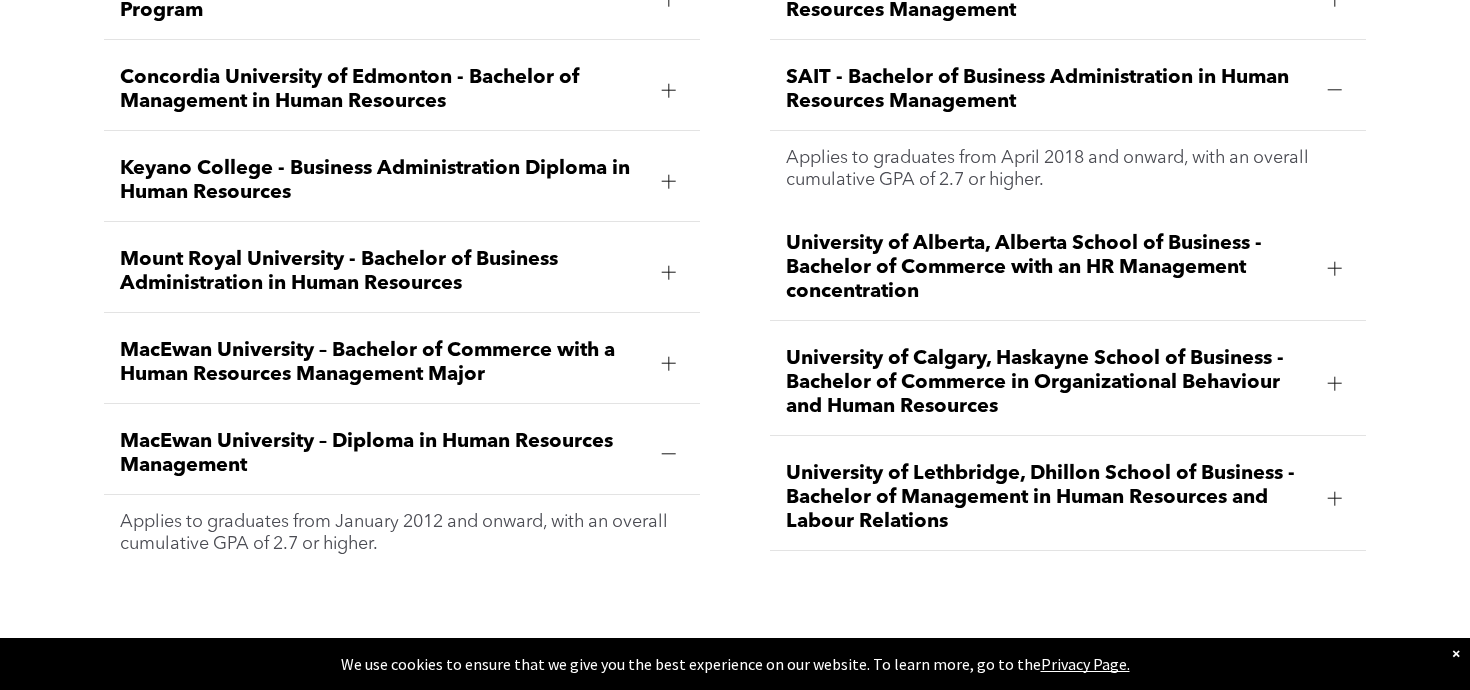 scroll, scrollTop: 3173, scrollLeft: 0, axis: vertical 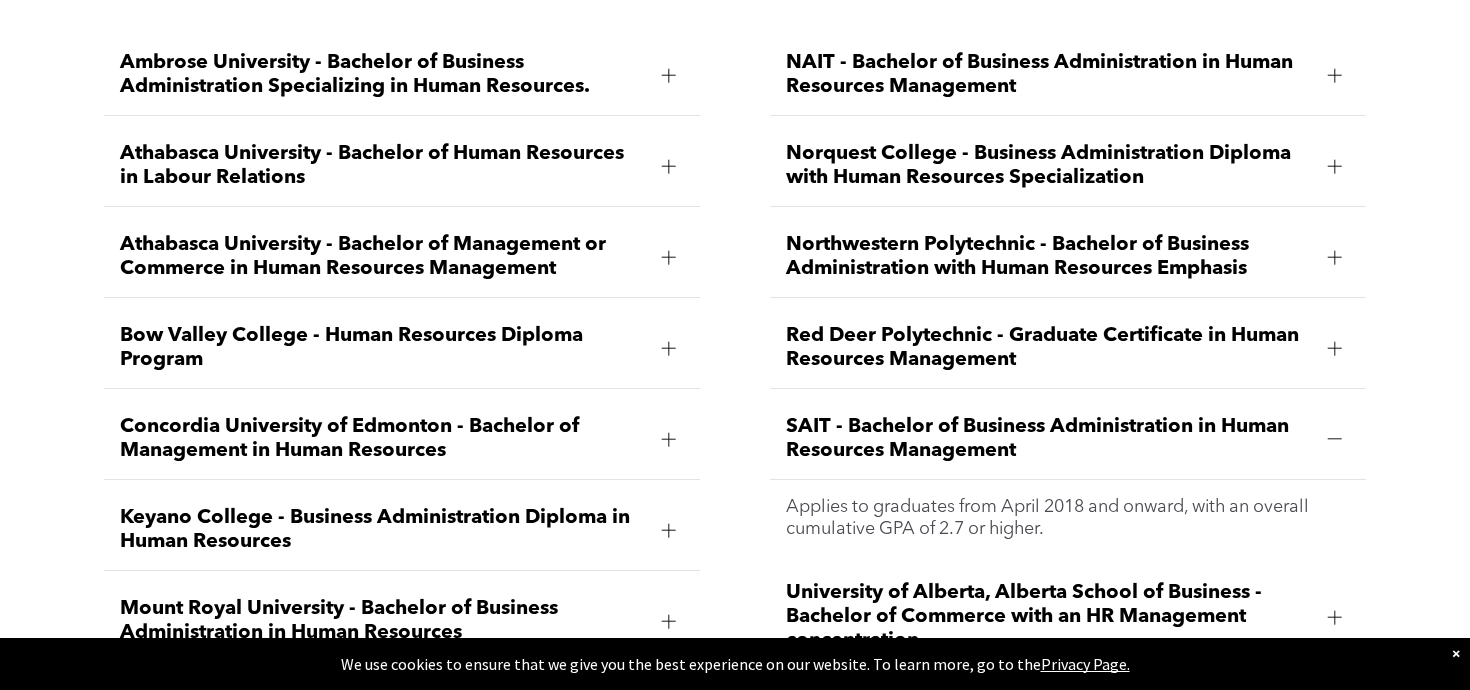 click on "Bow Valley College - Human Resources Diploma Program" at bounding box center [401, 348] 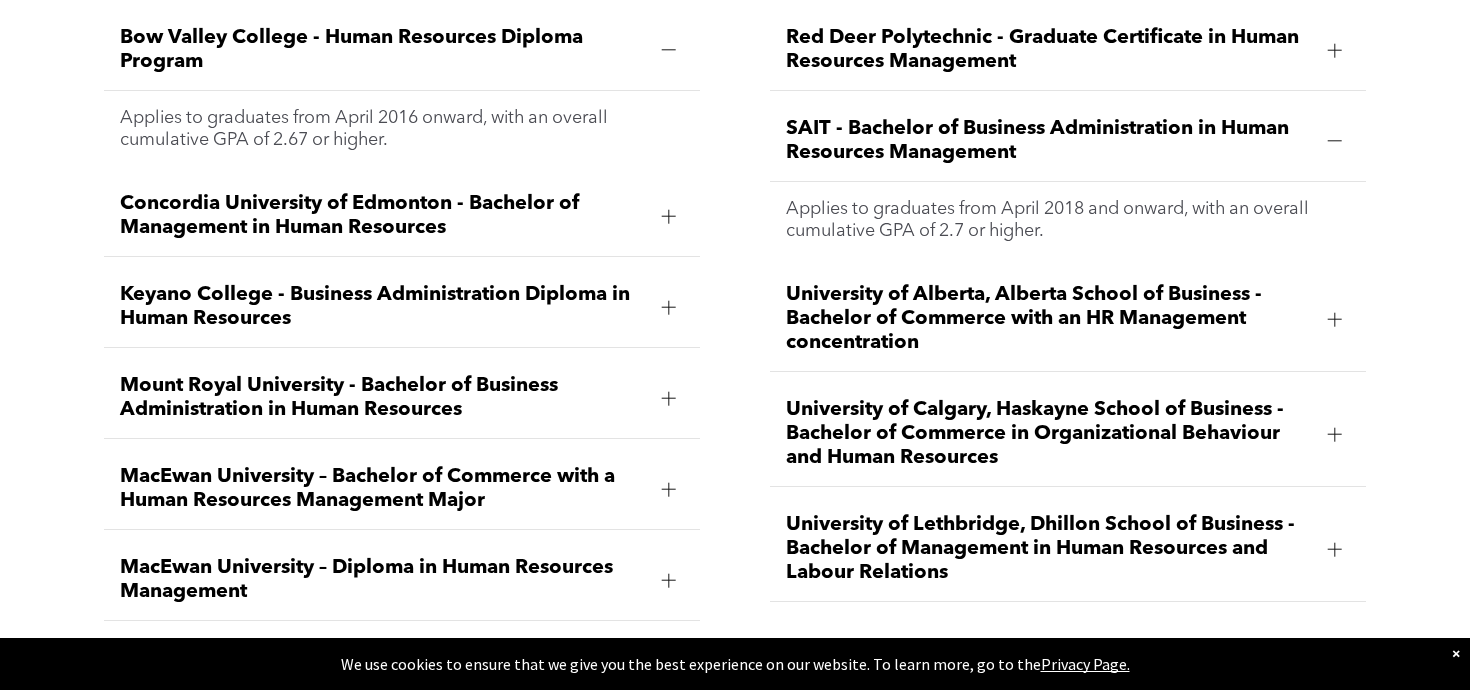 scroll, scrollTop: 3121, scrollLeft: 0, axis: vertical 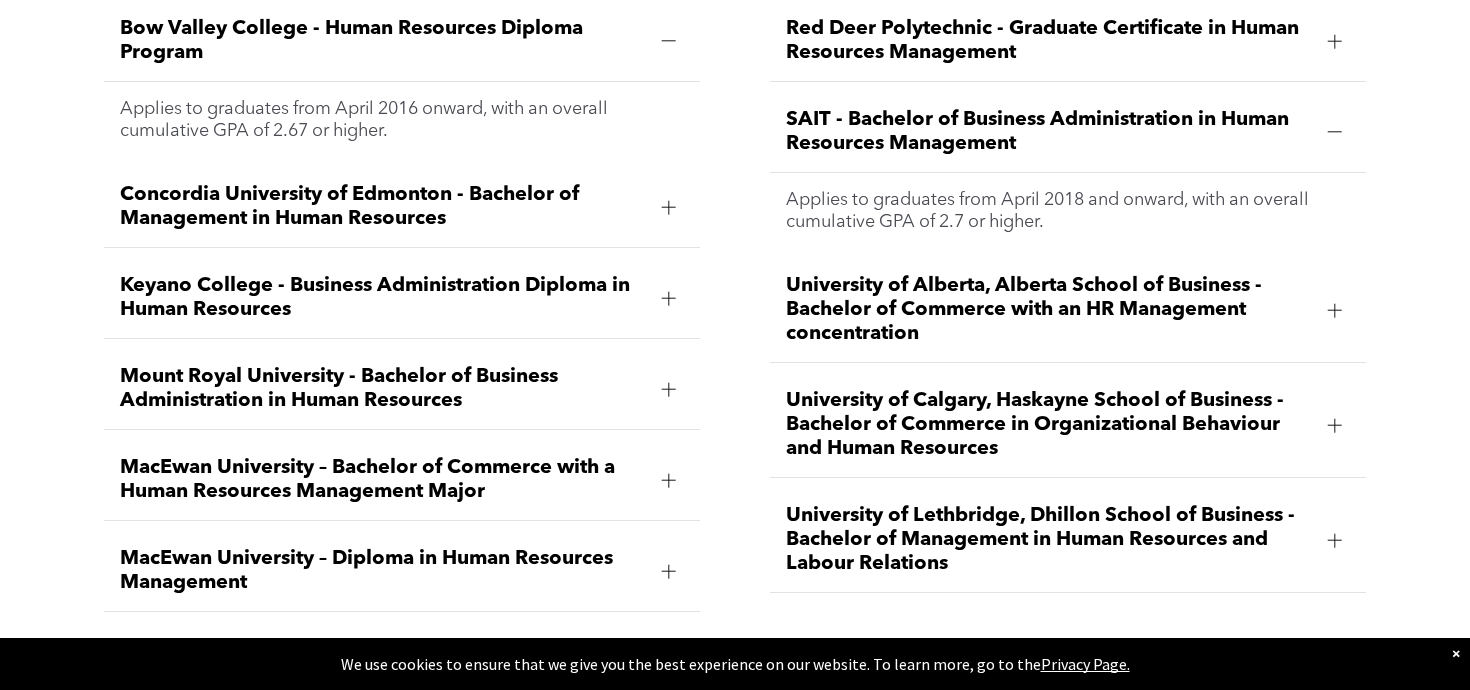 click at bounding box center (669, 298) 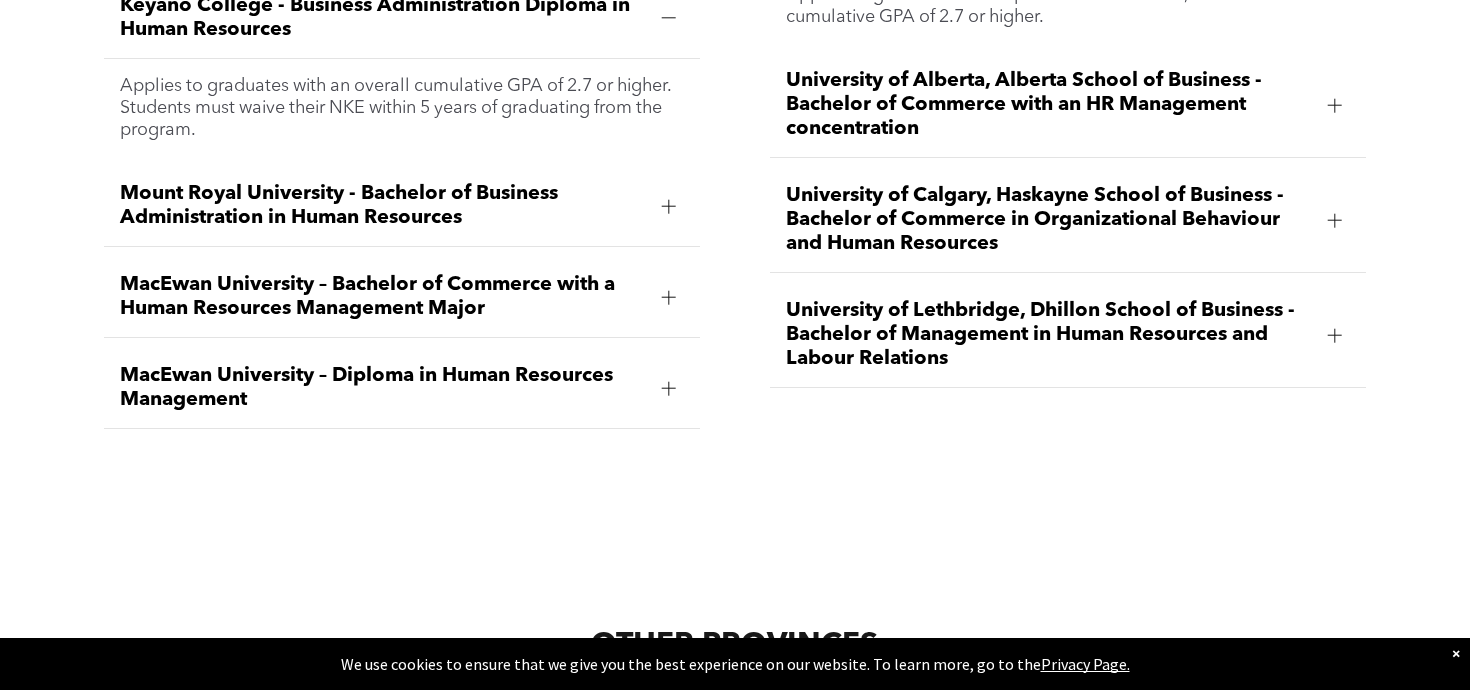 scroll, scrollTop: 3349, scrollLeft: 0, axis: vertical 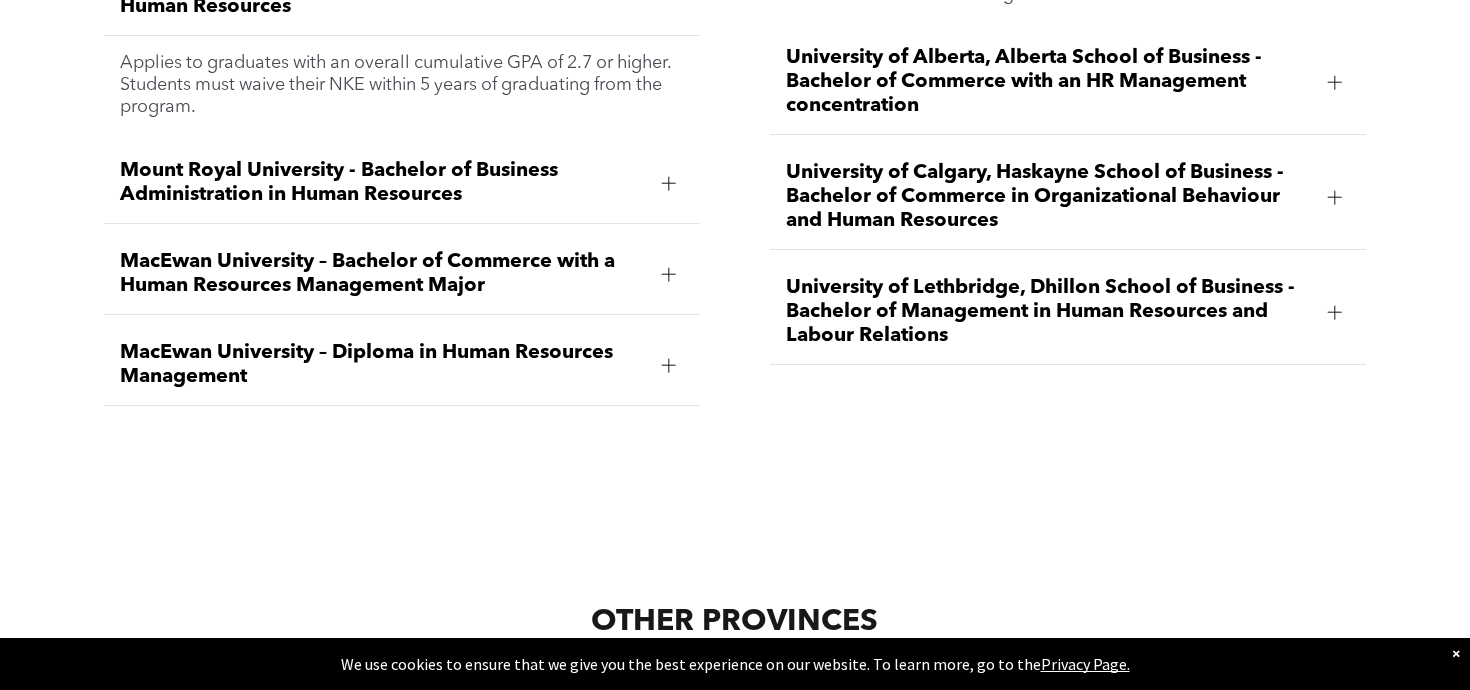 click on "MacEwan University – Diploma in Human Resources Management" at bounding box center (401, 365) 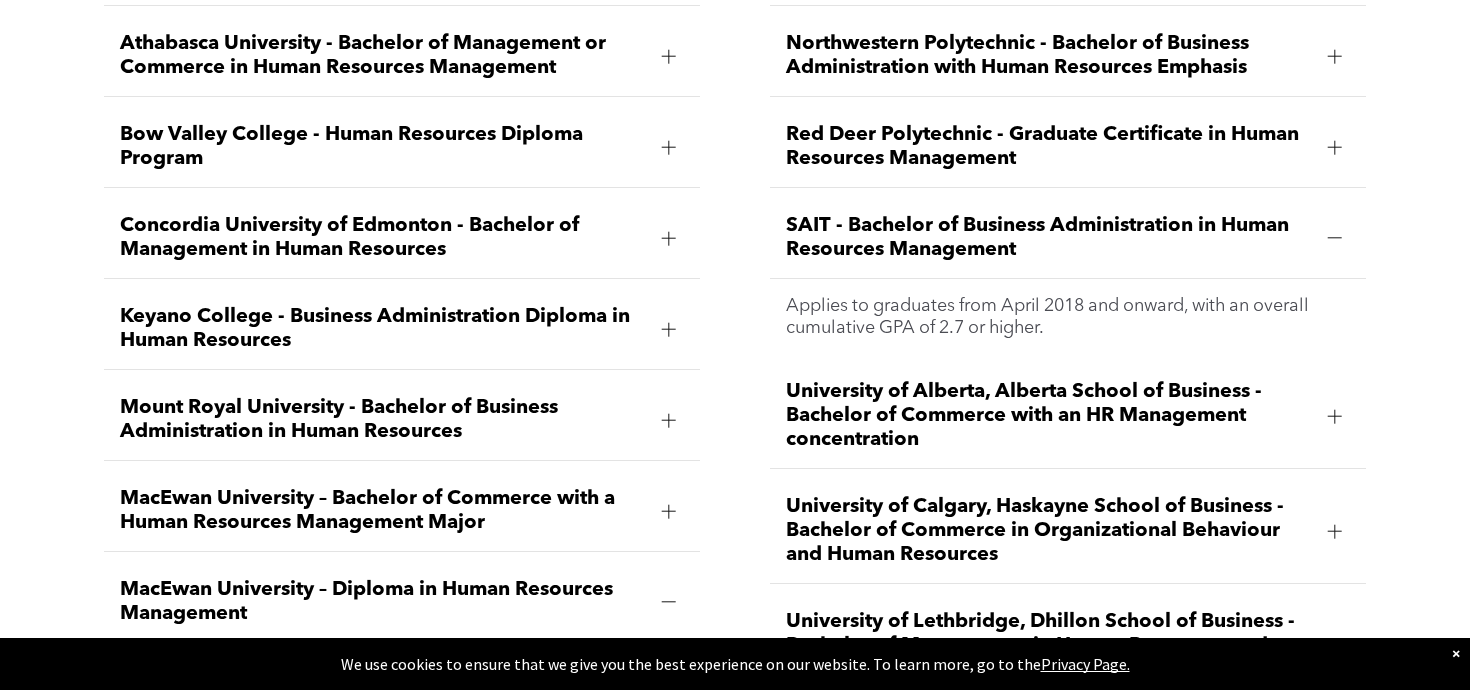scroll, scrollTop: 3008, scrollLeft: 0, axis: vertical 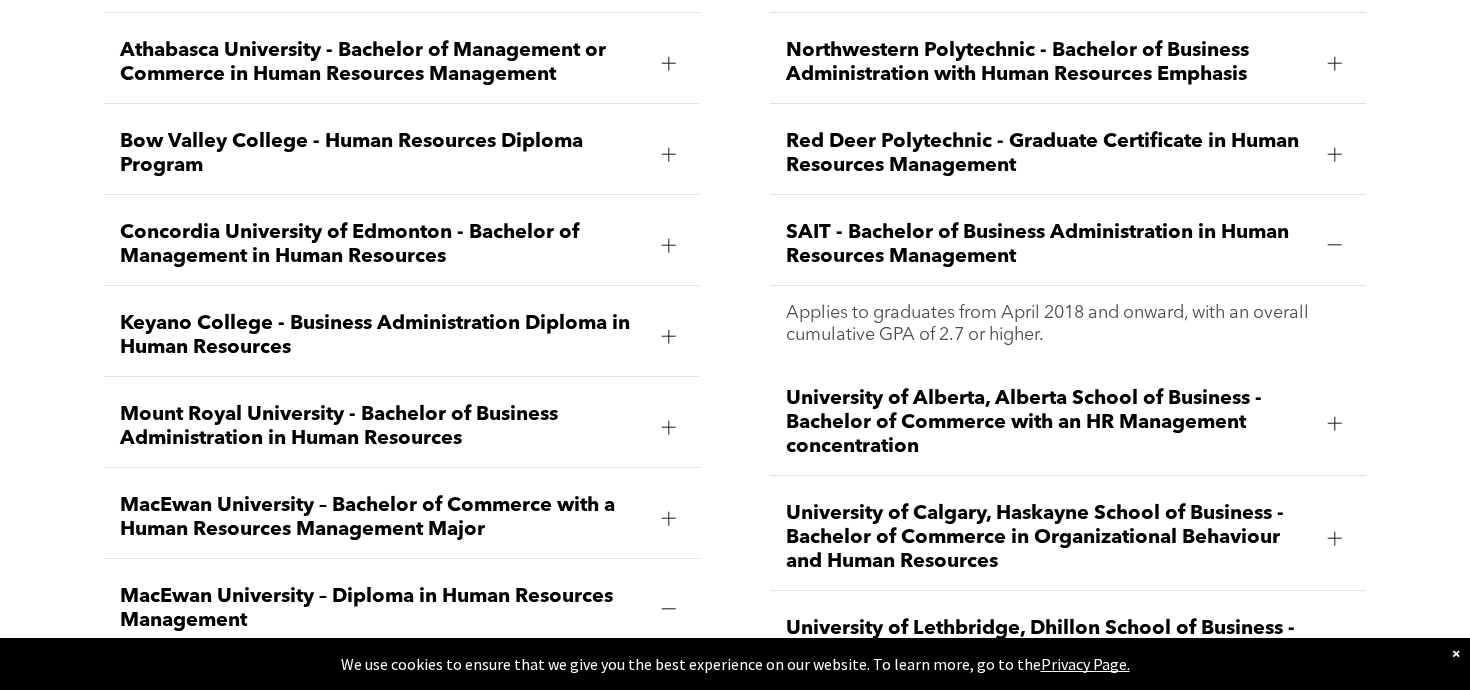 click on "SAIT - Bachelor of Business Administration in Human Resources Management" at bounding box center [1067, 245] 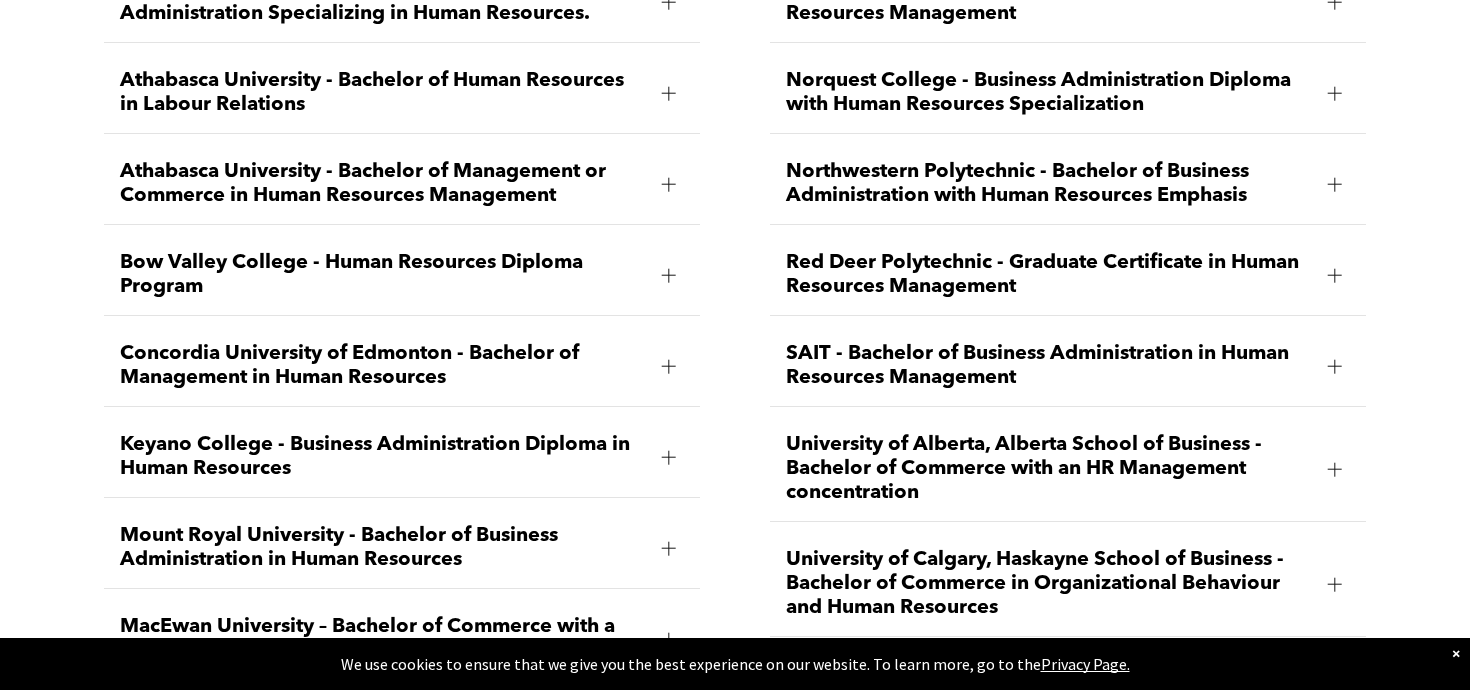 scroll, scrollTop: 2875, scrollLeft: 0, axis: vertical 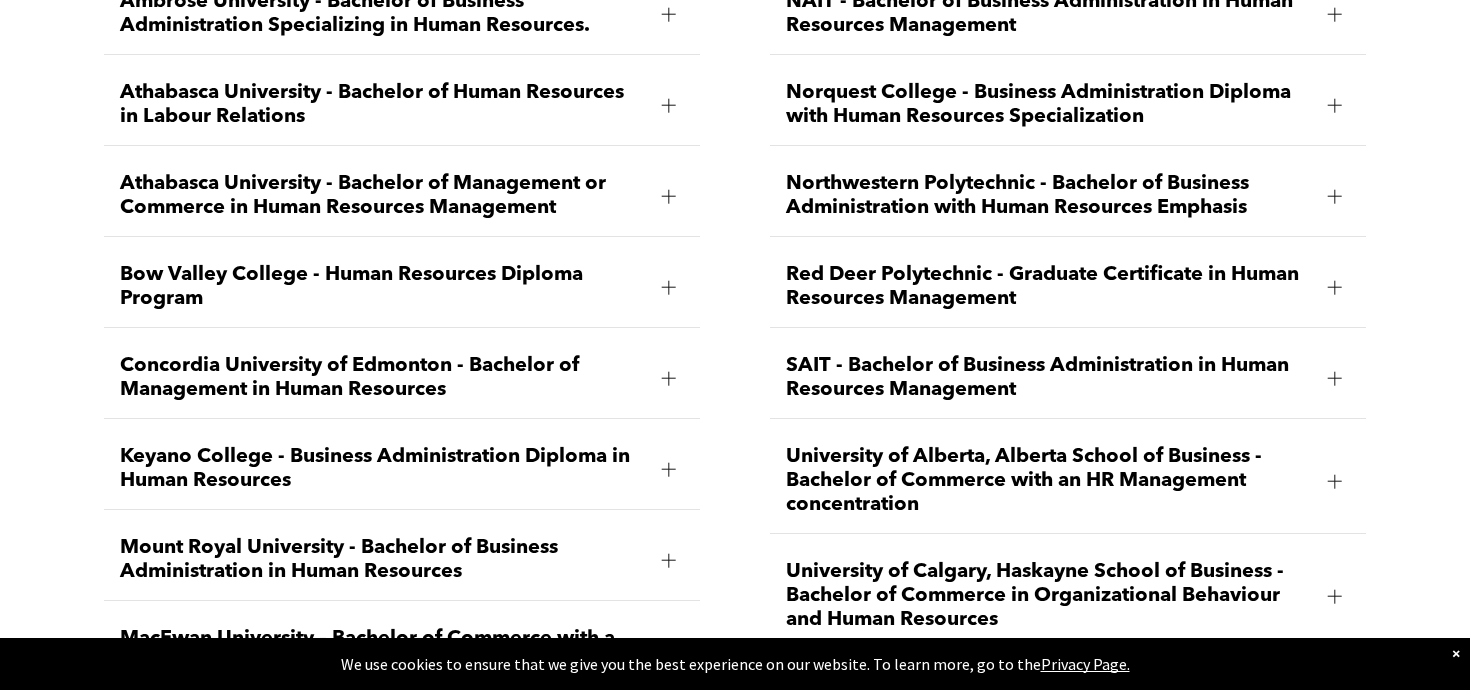 click on "Bow Valley College - Human Resources Diploma Program" at bounding box center [382, 287] 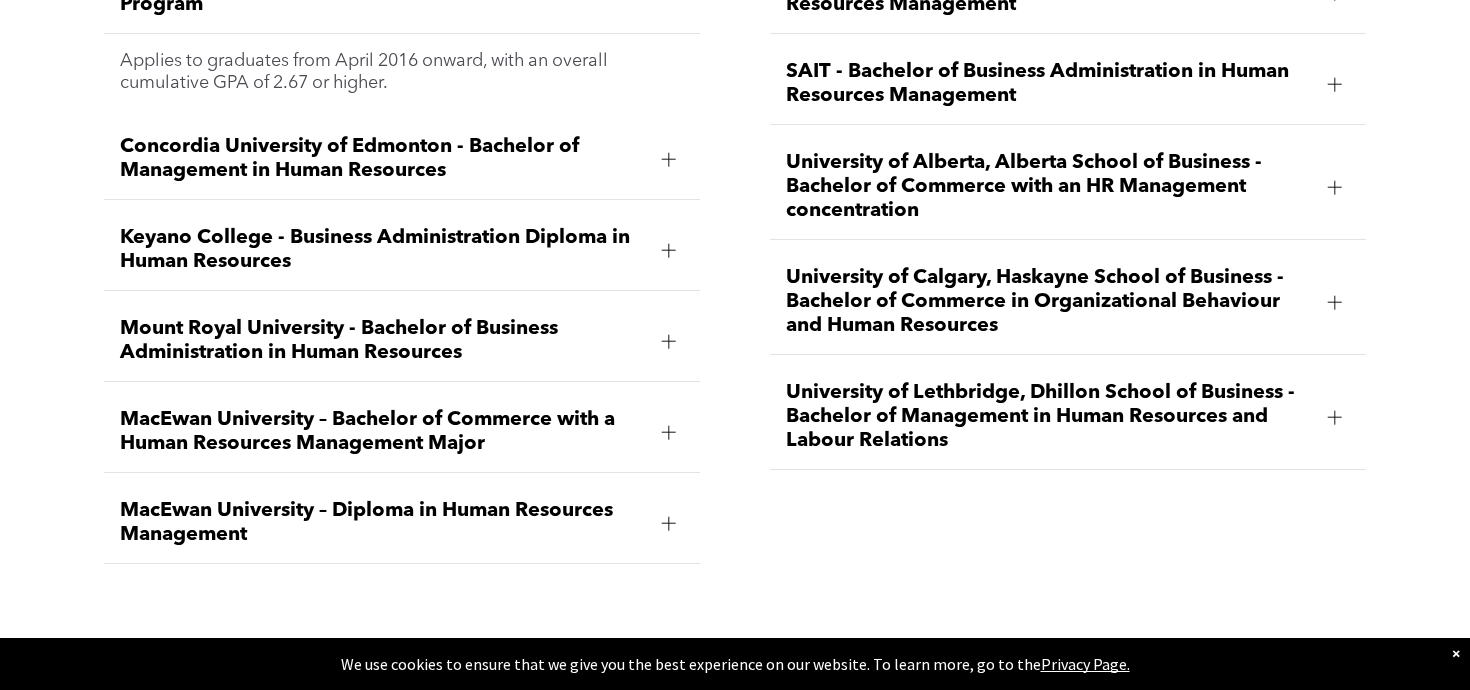scroll, scrollTop: 3172, scrollLeft: 0, axis: vertical 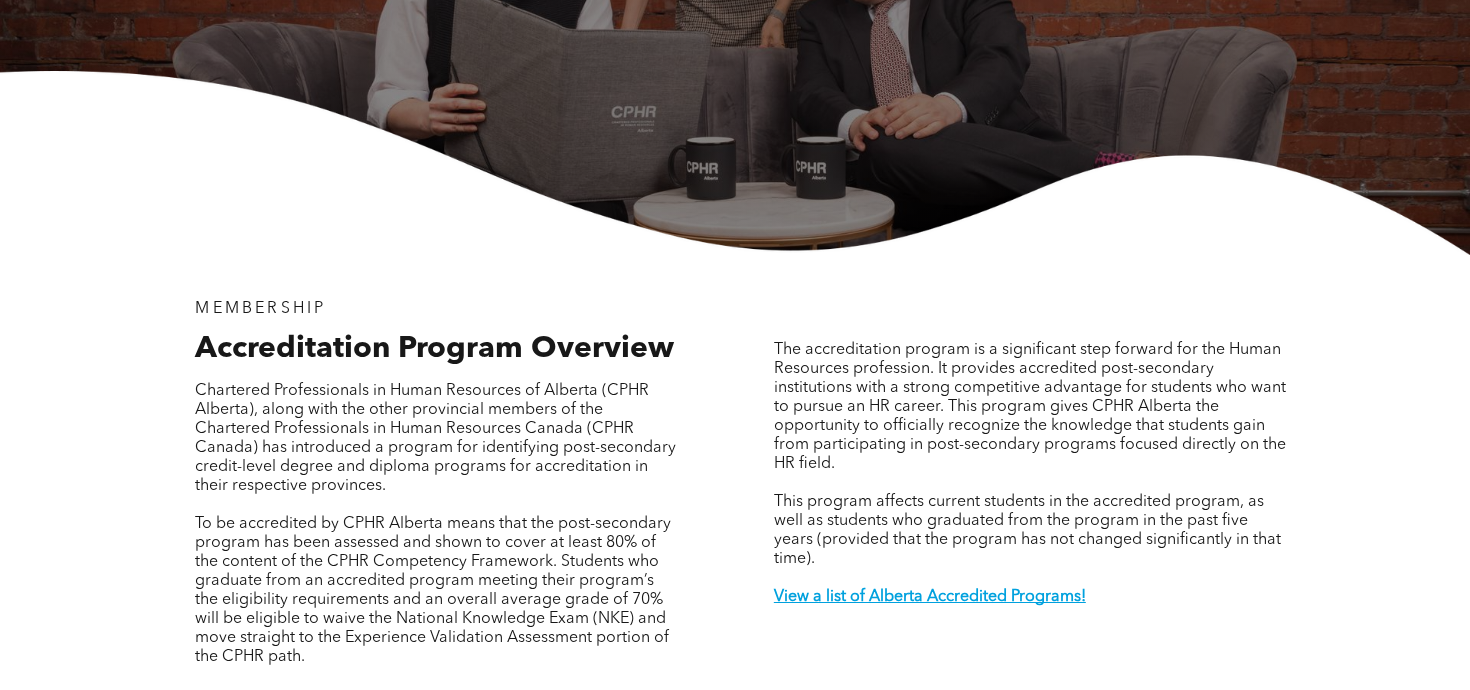 click on "MEMBERSHIP
Accreditation Program Overview
Chartered Professionals in Human Resources of Alberta (CPHR Alberta), along with the other provincial members of the Chartered Professionals in Human Resources Canada (CPHR Canada) has introduced a program for identifying post-secondary credit-level degree and diploma programs for accreditation in their respective provinces. To be accredited by CPHR Alberta means that the post-secondary program has been assessed and shown to cover at least 80% of the content of the CPHR Competency Framework. Students who graduate from an accredited program meeting their program’s the eligibility requirements and an overall average grade of 70% will be eligible to waive the National Knowledge Exam (NKE) and move straight to the Experience Validation Assessment portion of the CPHR path.  ﻿
View a list of Alberta Accredited Programs!" at bounding box center (735, 501) 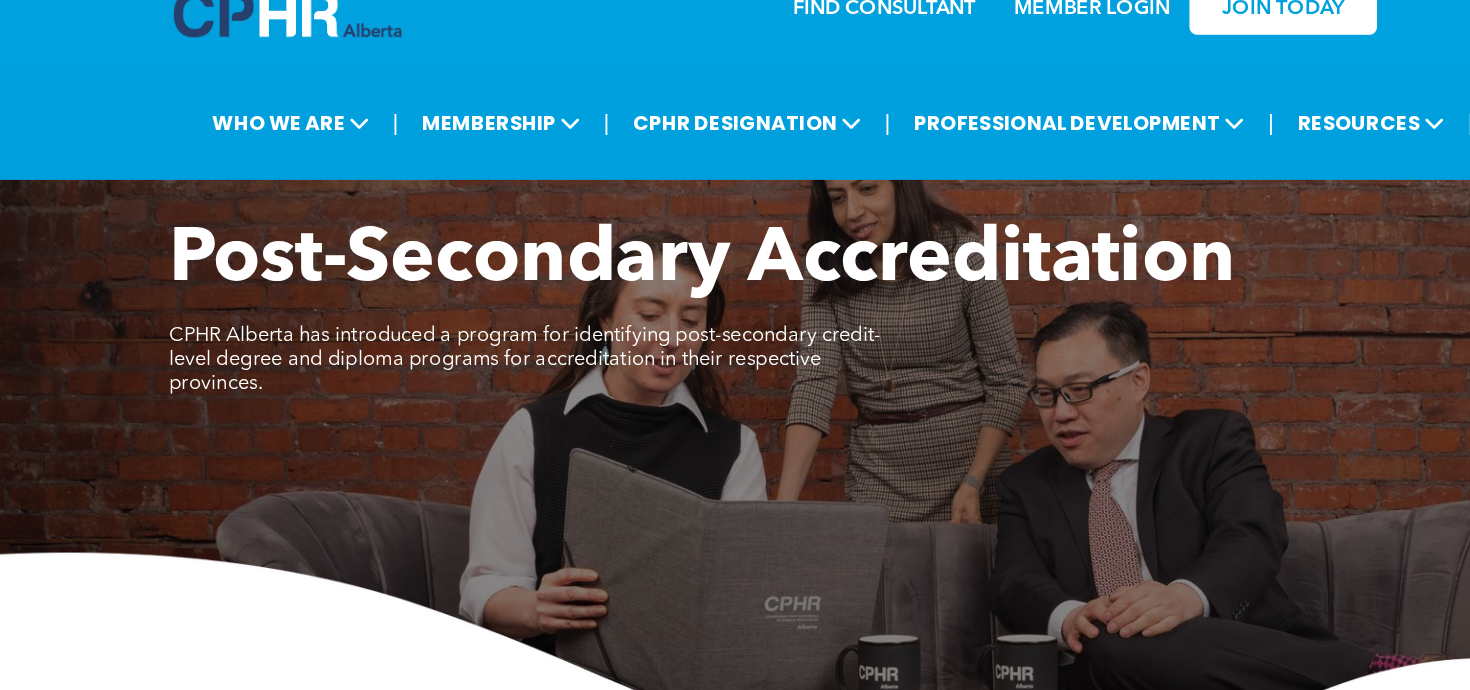 scroll, scrollTop: 0, scrollLeft: 0, axis: both 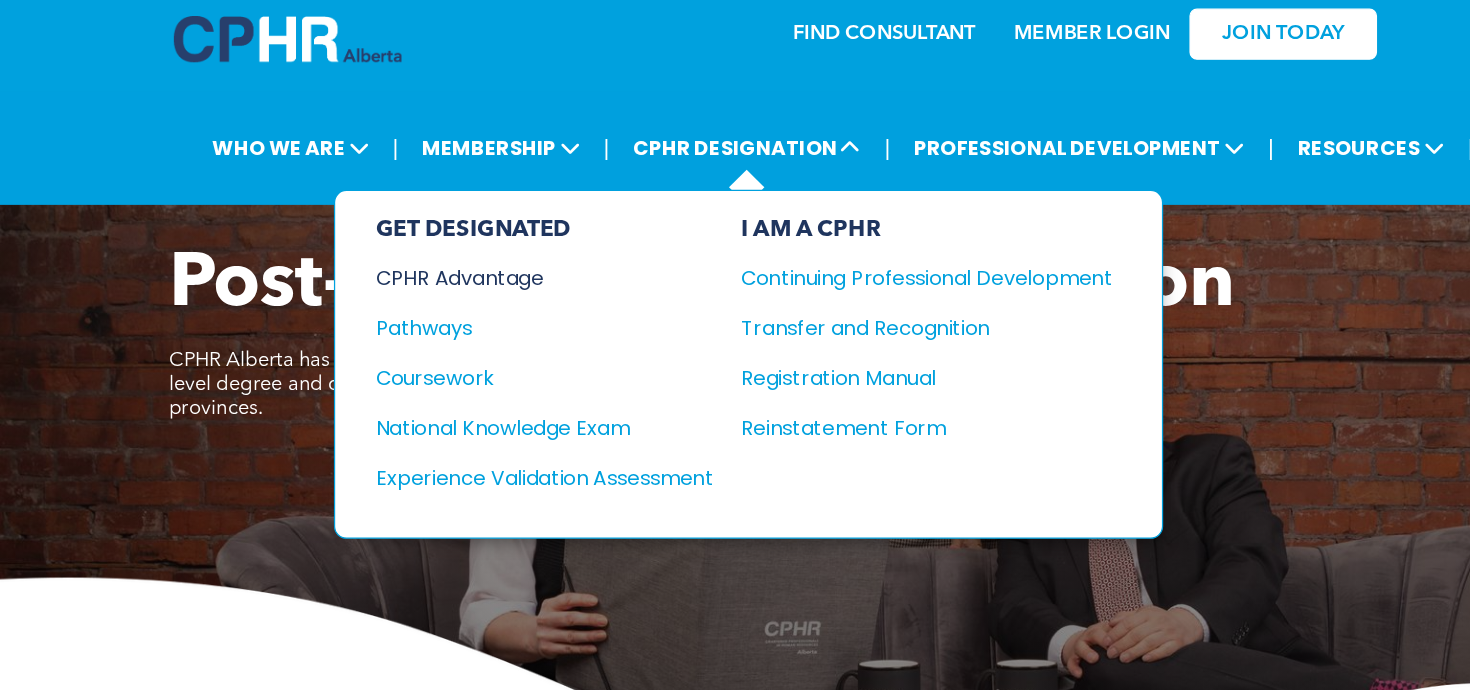 click on "CPHR Advantage" at bounding box center (421, 229) 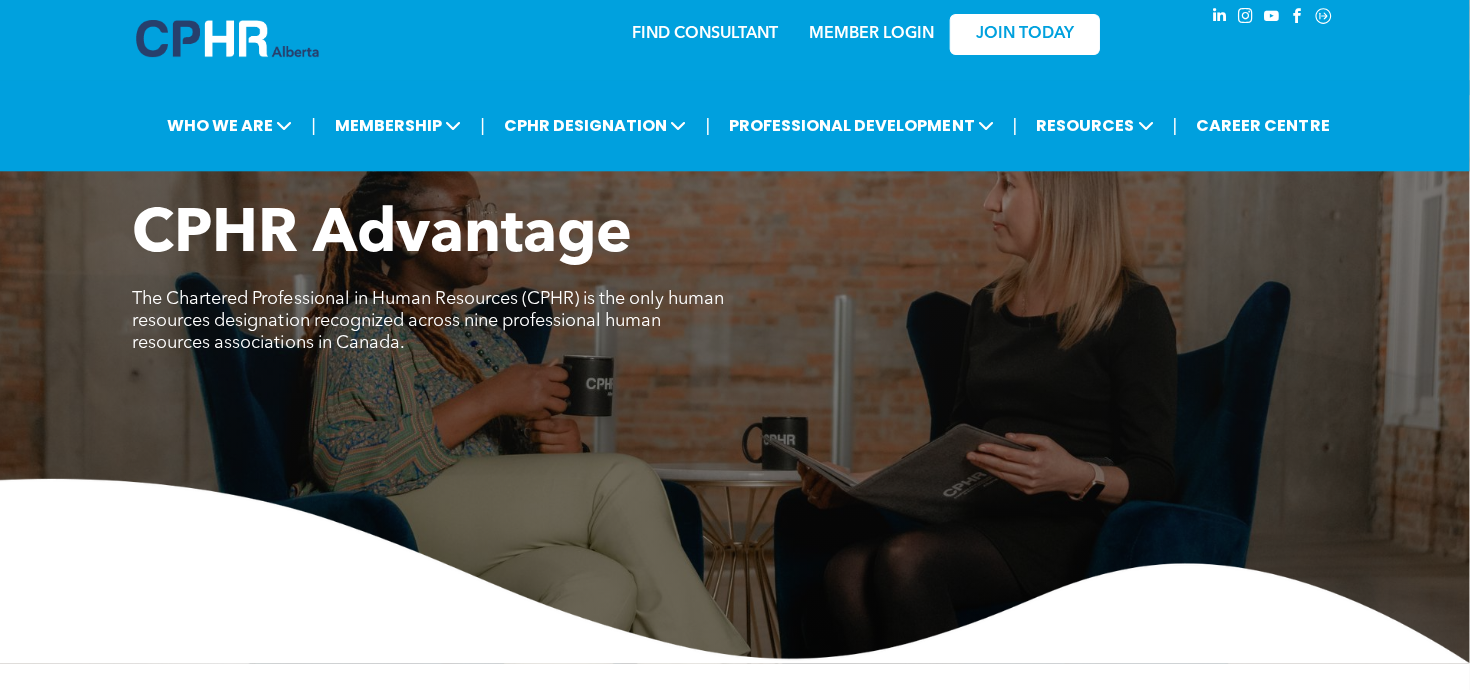 scroll, scrollTop: 0, scrollLeft: 0, axis: both 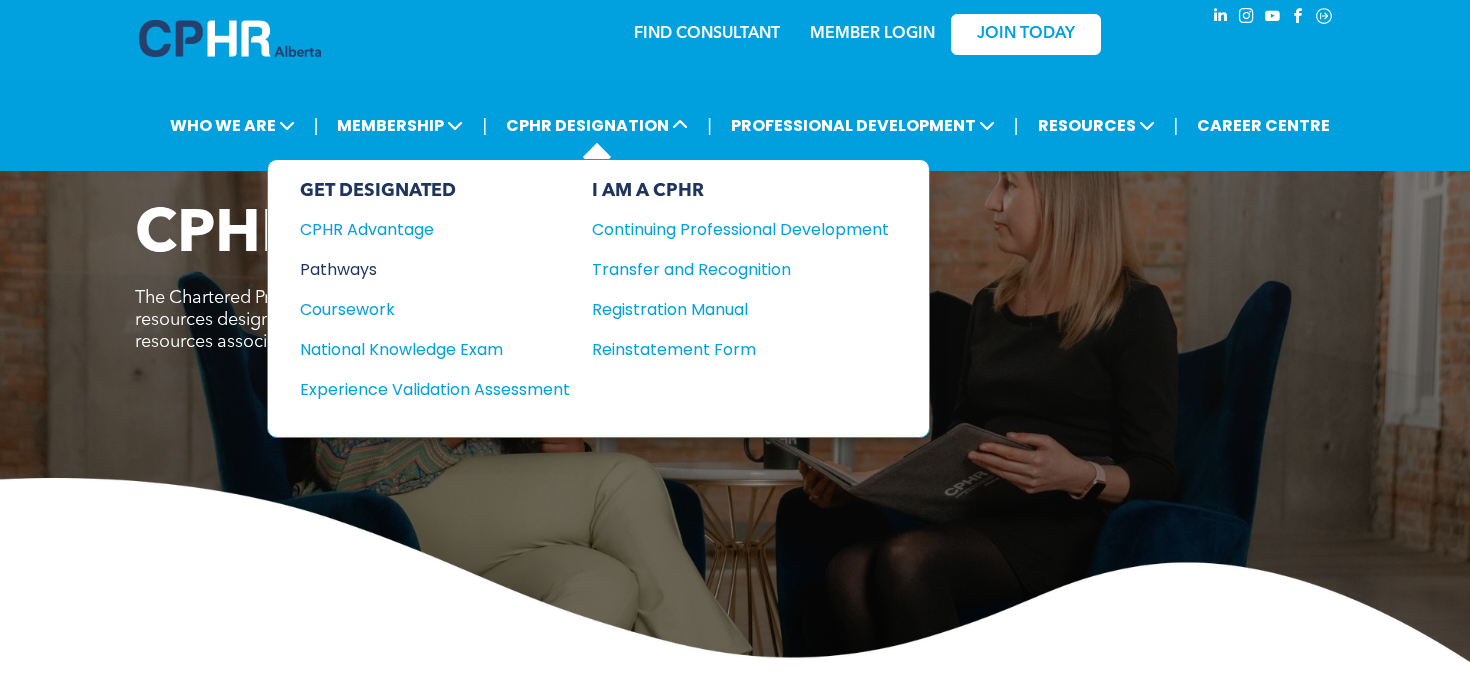 click on "Pathways" at bounding box center [421, 269] 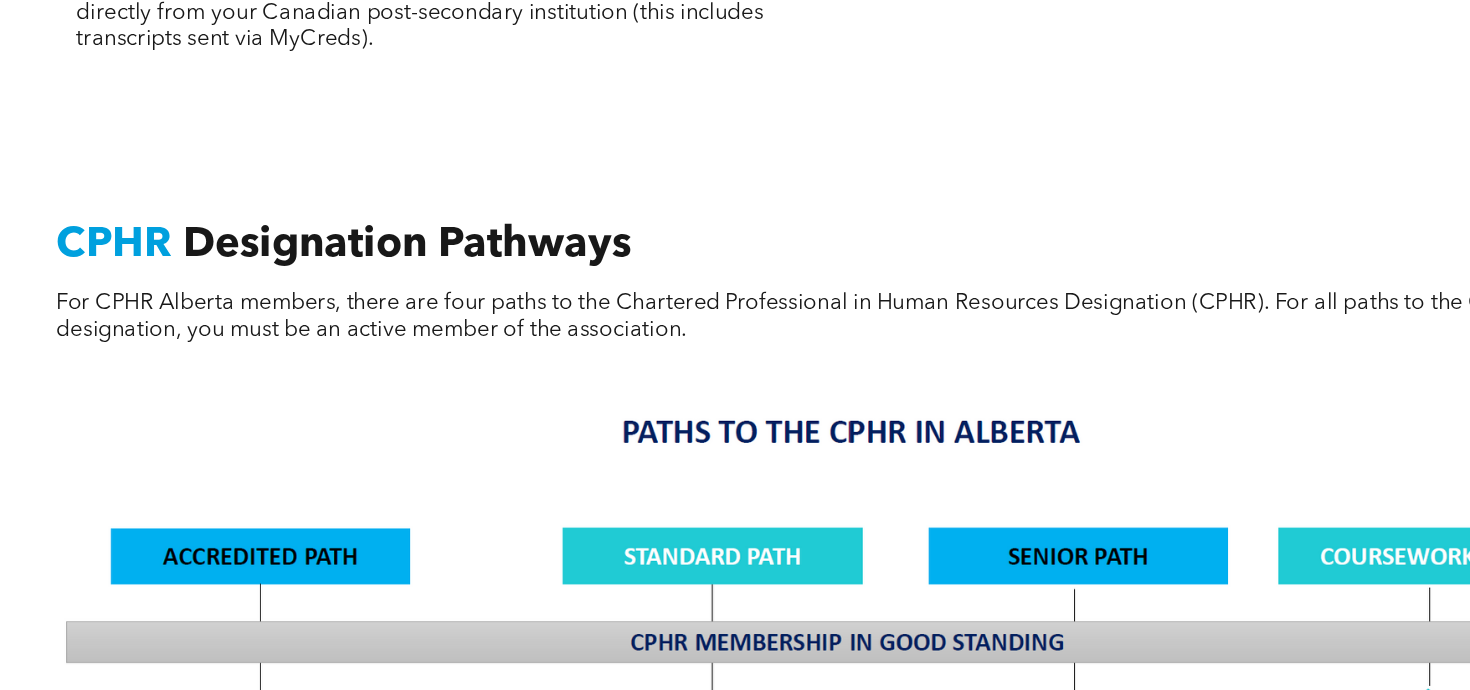 scroll, scrollTop: 1123, scrollLeft: 0, axis: vertical 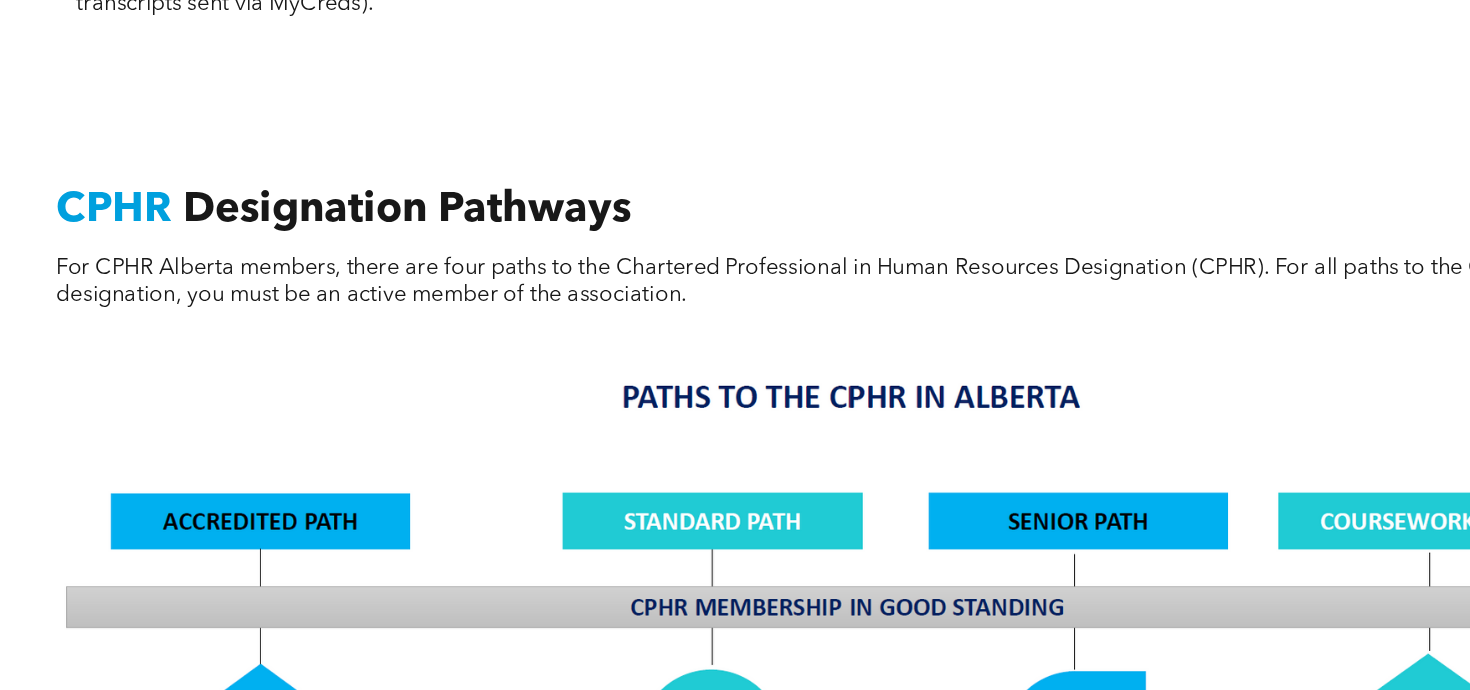 click at bounding box center (735, 798) 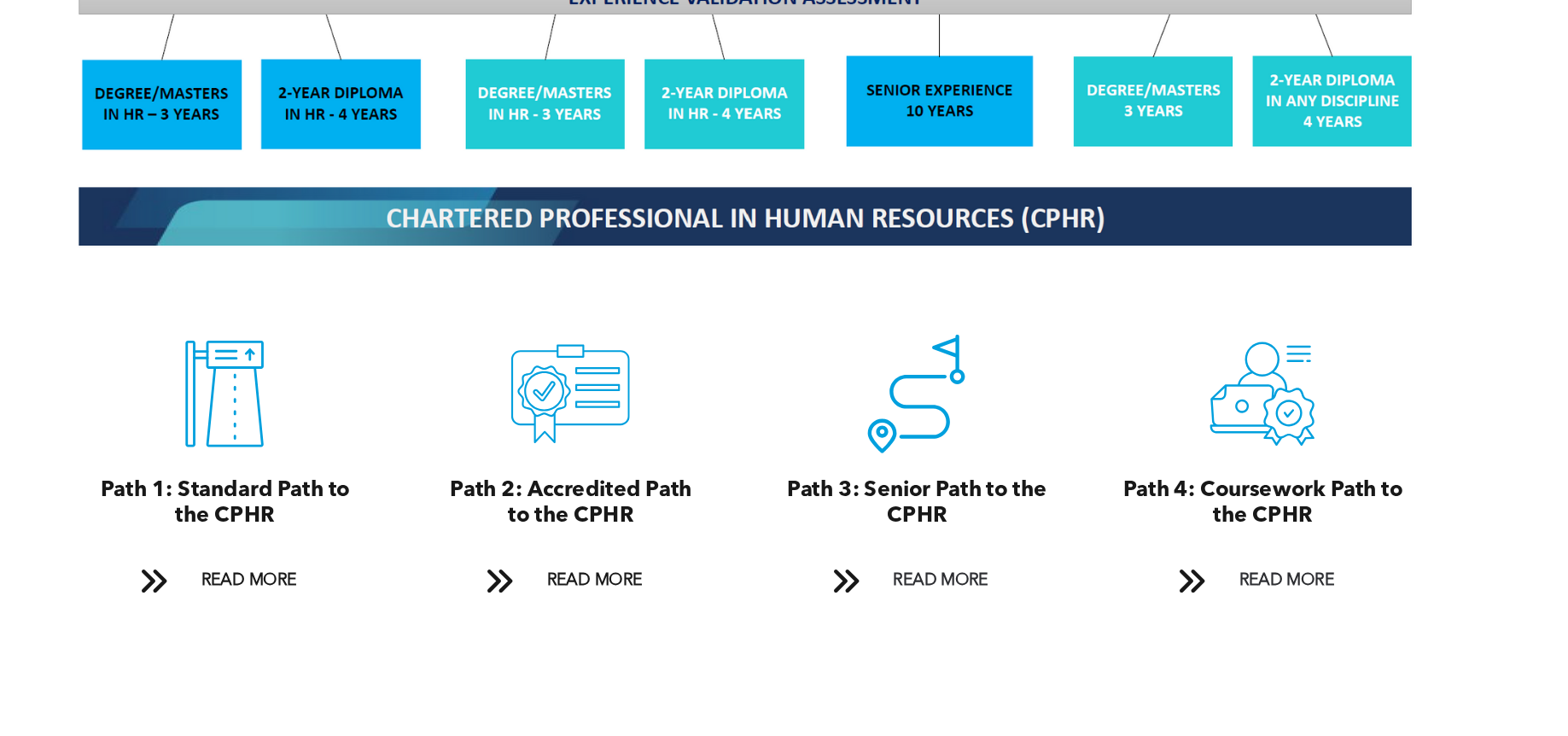 scroll, scrollTop: 1608, scrollLeft: 0, axis: vertical 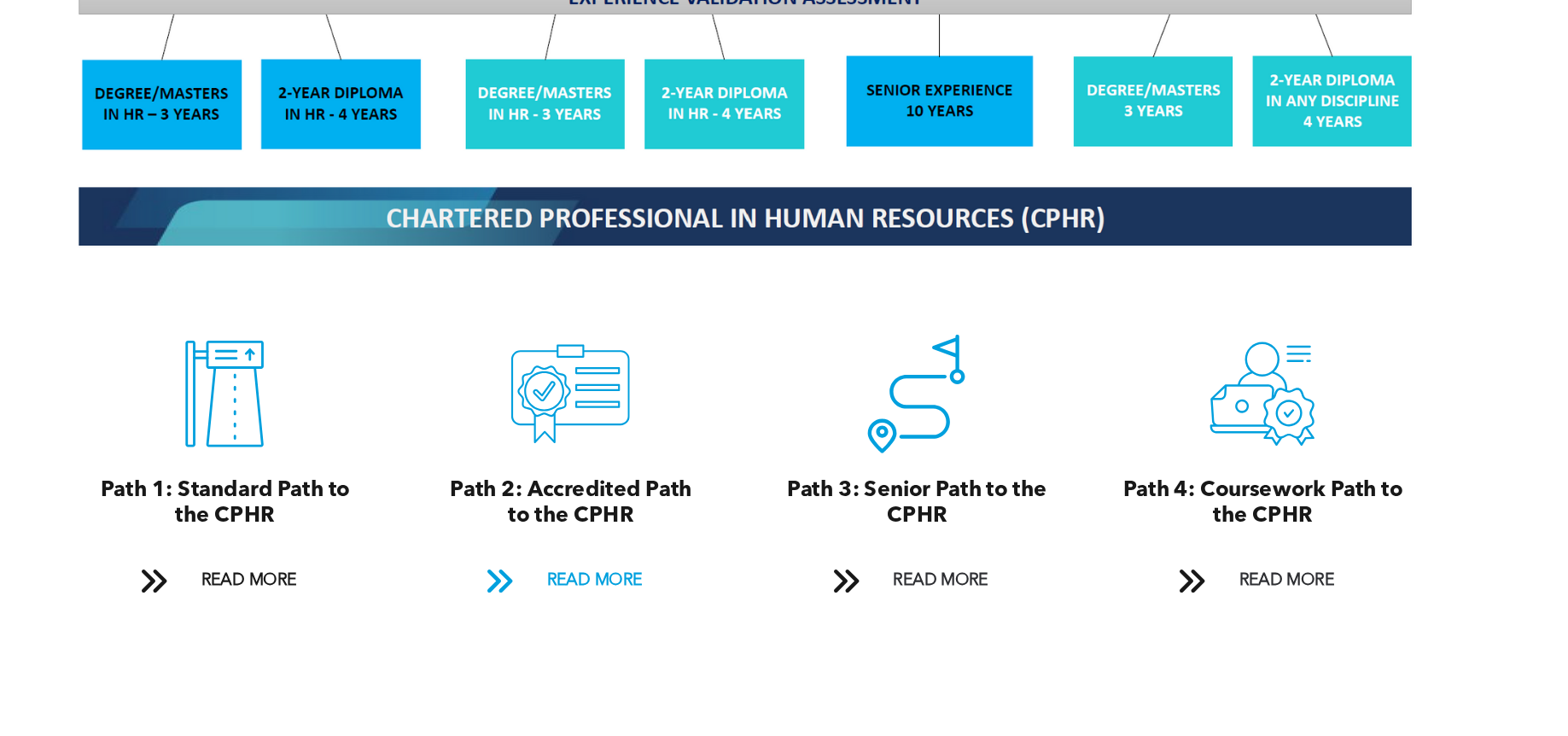 click on "READ MORE" at bounding box center [676, 623] 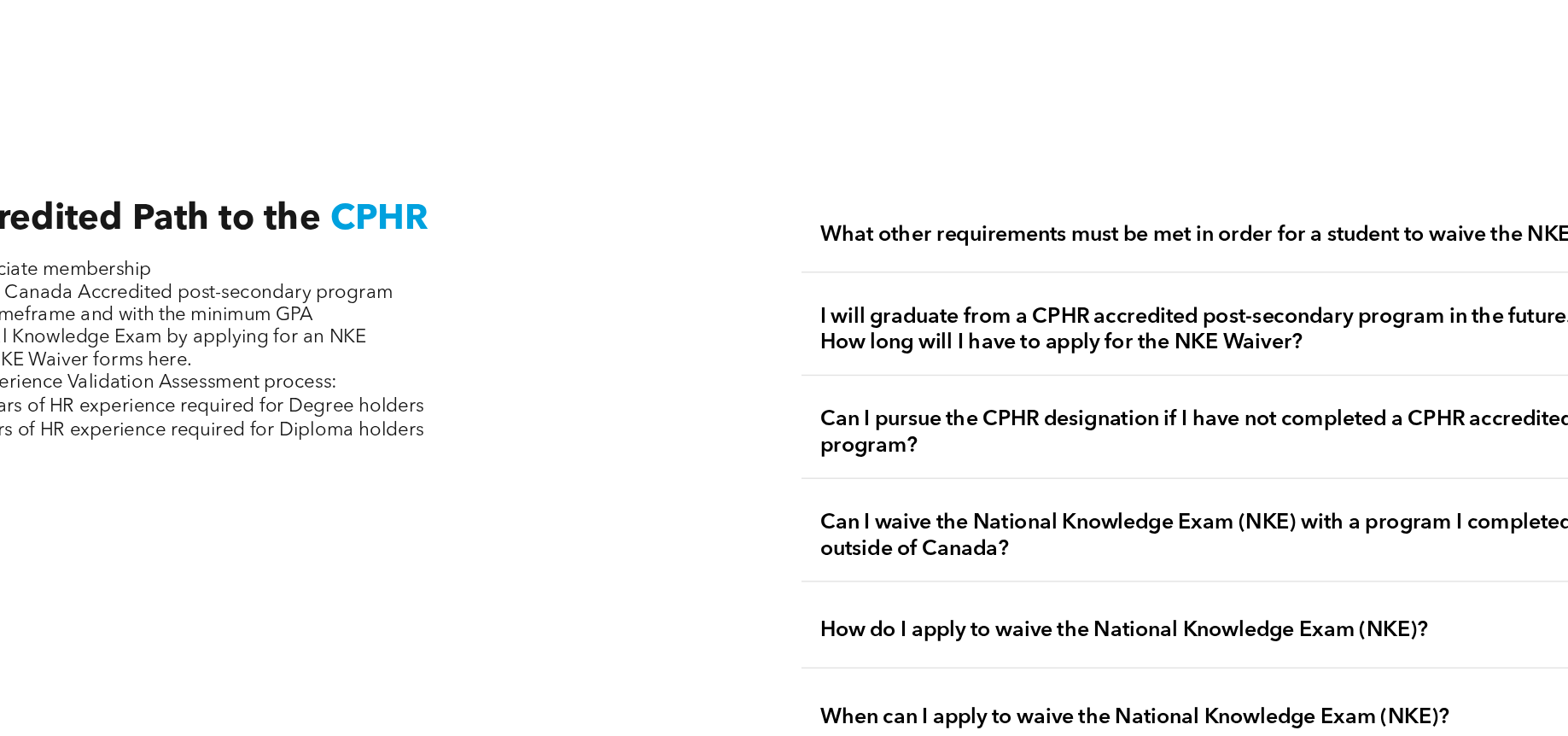 scroll, scrollTop: 2759, scrollLeft: 0, axis: vertical 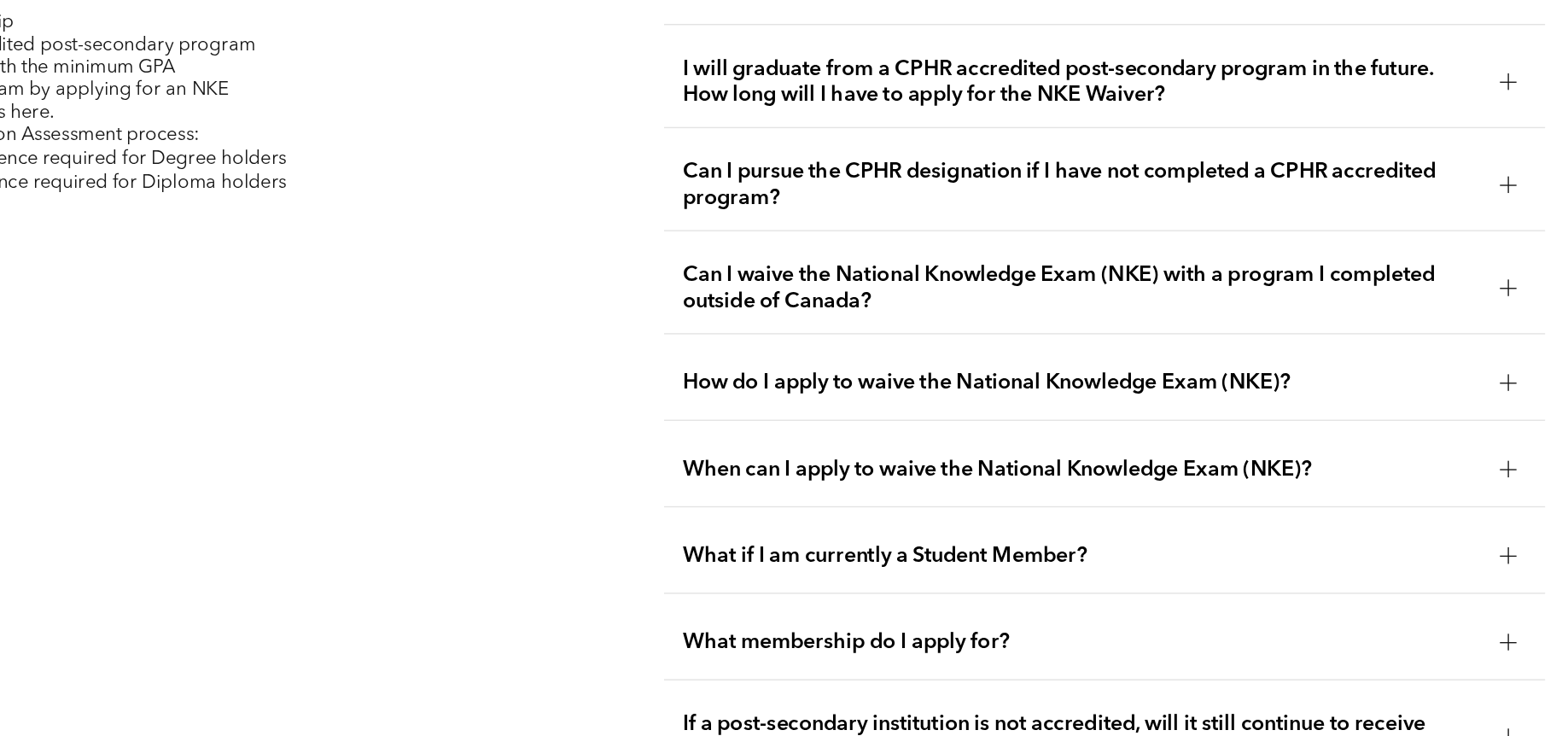 click at bounding box center (1434, 251) 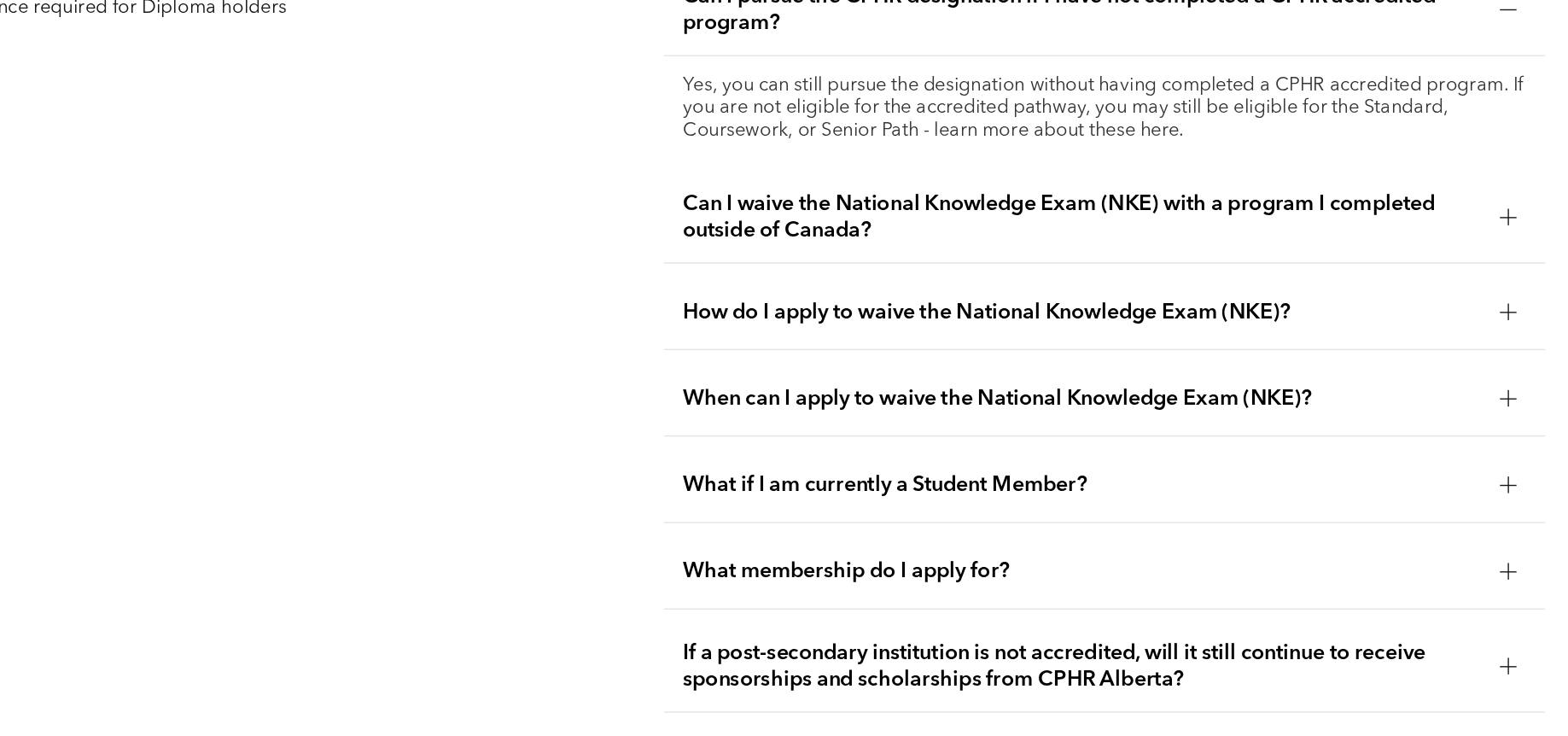 scroll, scrollTop: 2800, scrollLeft: 0, axis: vertical 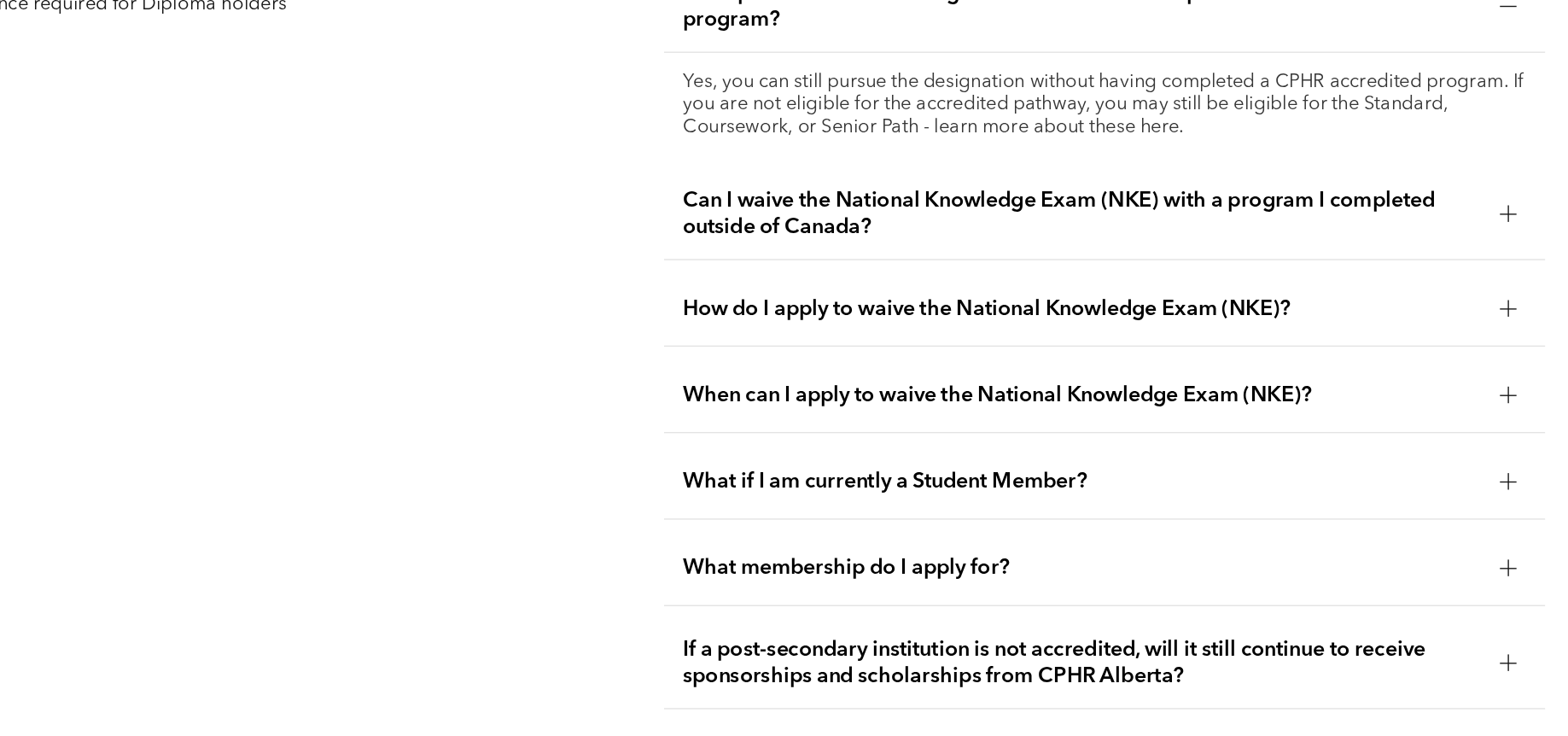 click at bounding box center (1434, 359) 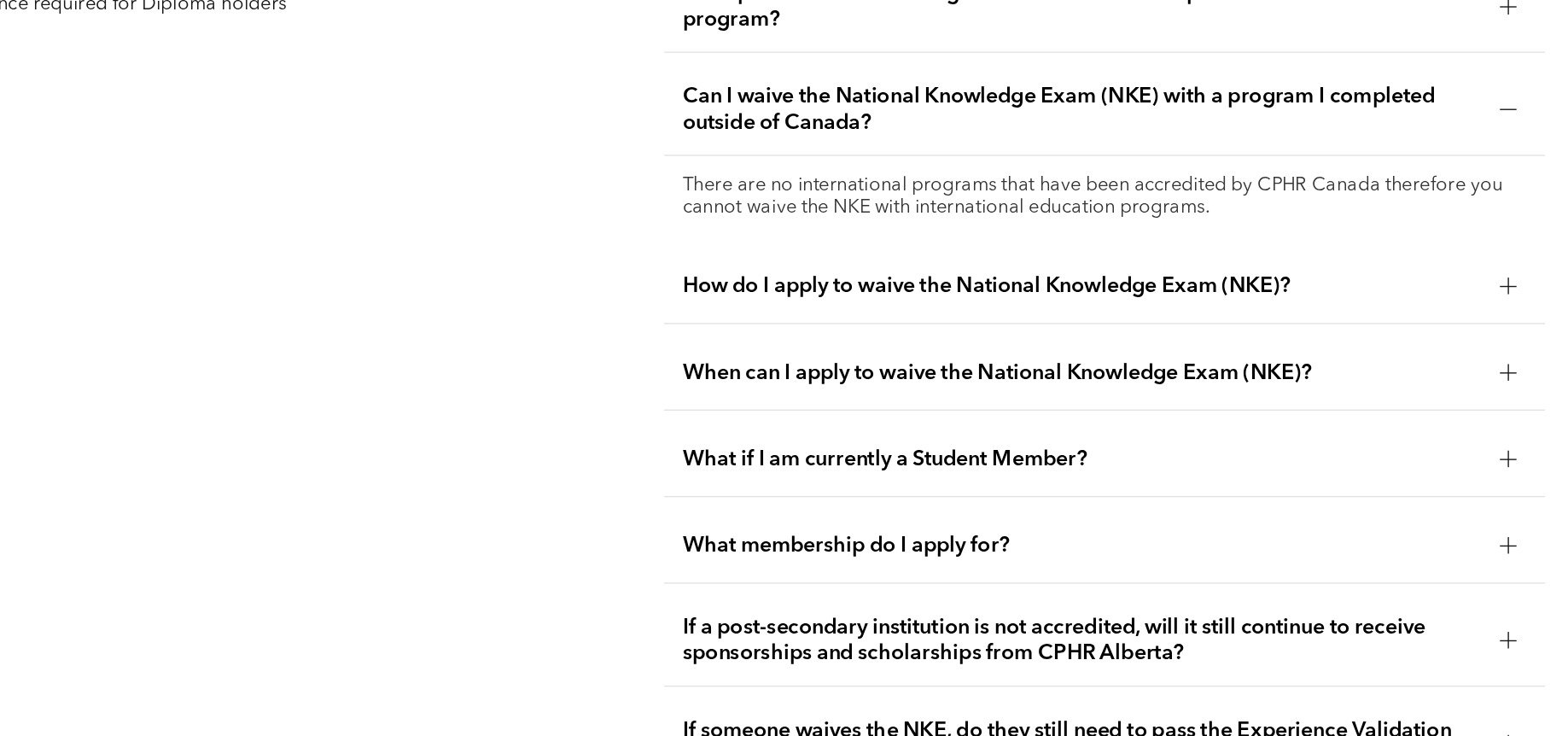 click on "There are no international programs that have been accredited by CPHR Canada therefore you cannot waive the NKE with international education programs." at bounding box center (1143, 348) 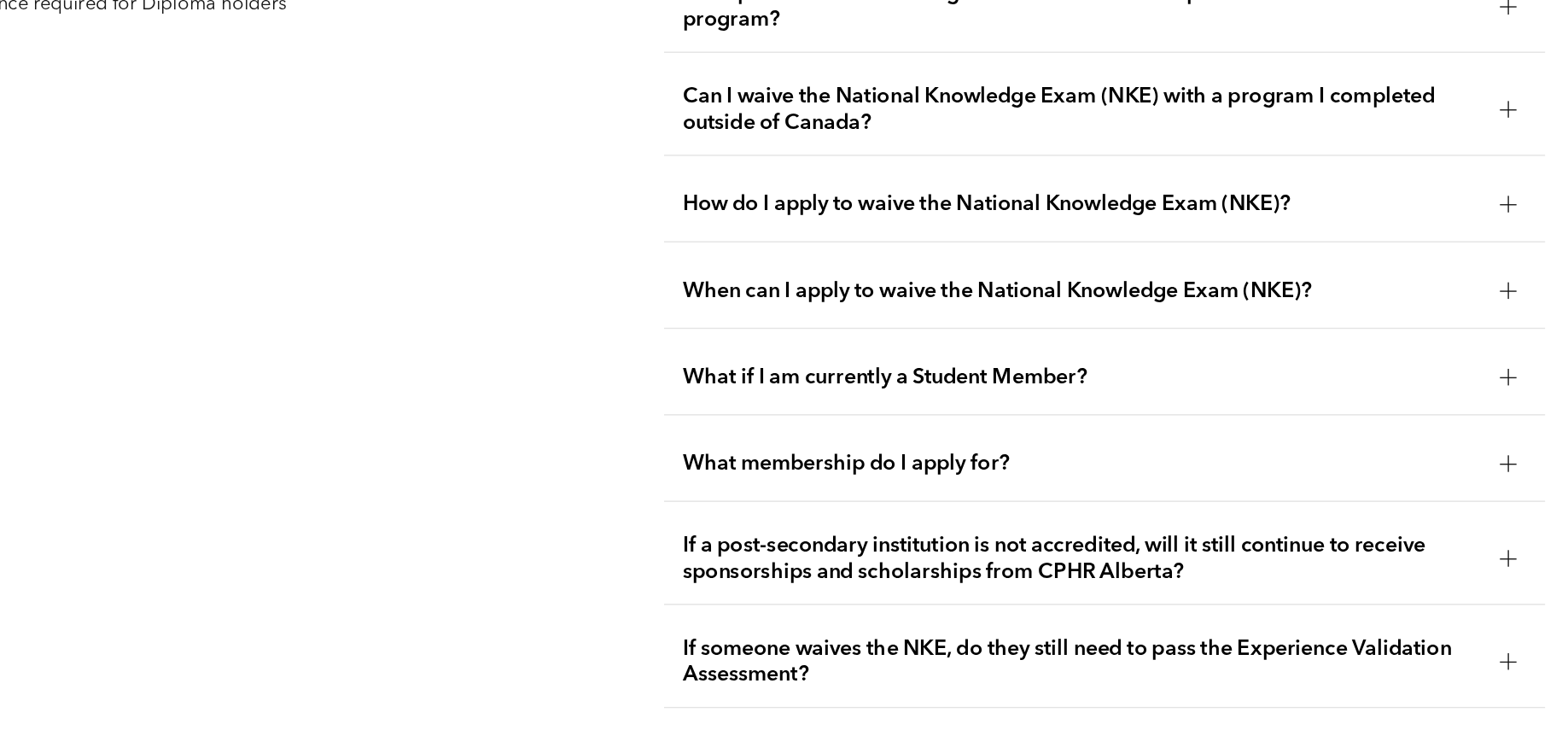 click at bounding box center (1434, 353) 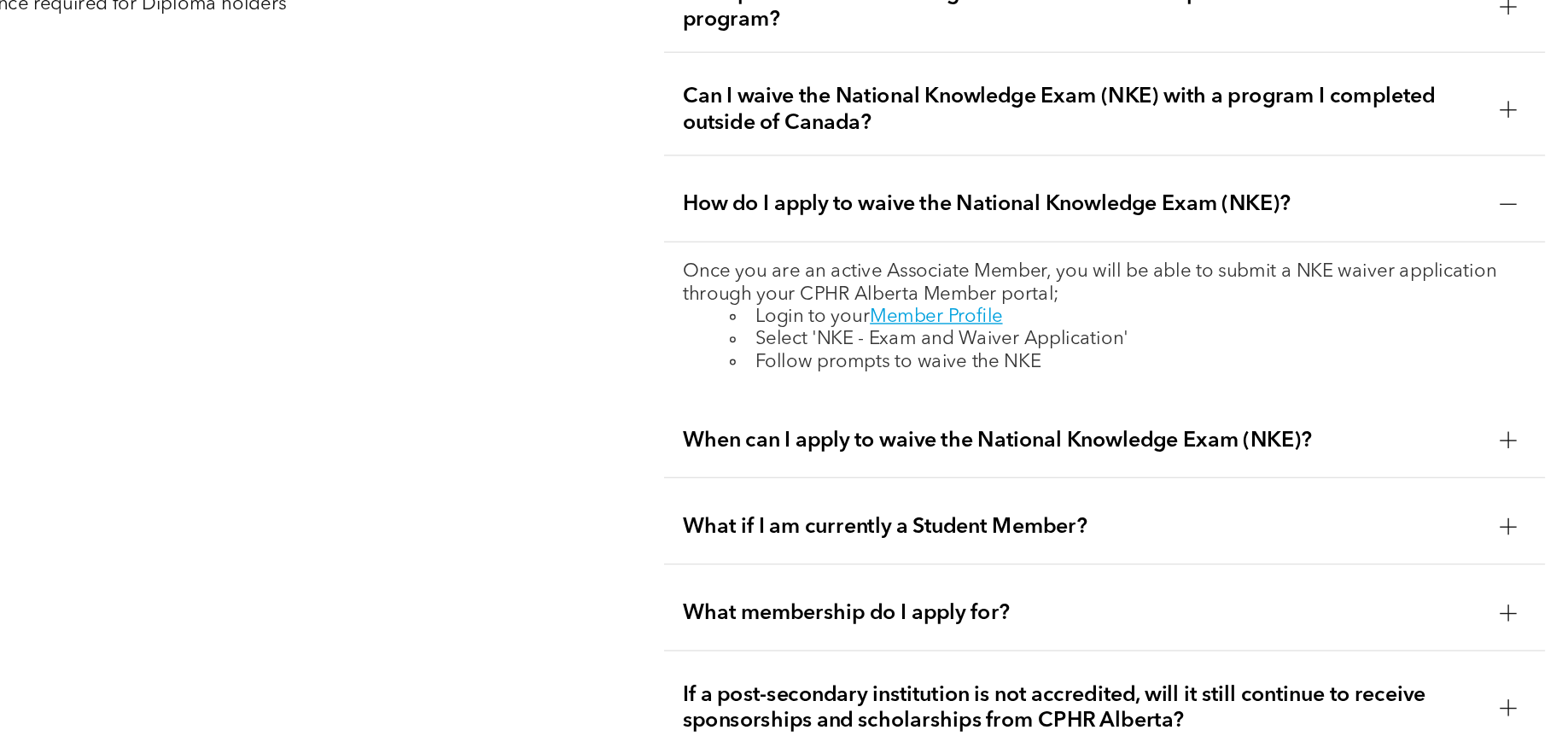 click at bounding box center (1434, 353) 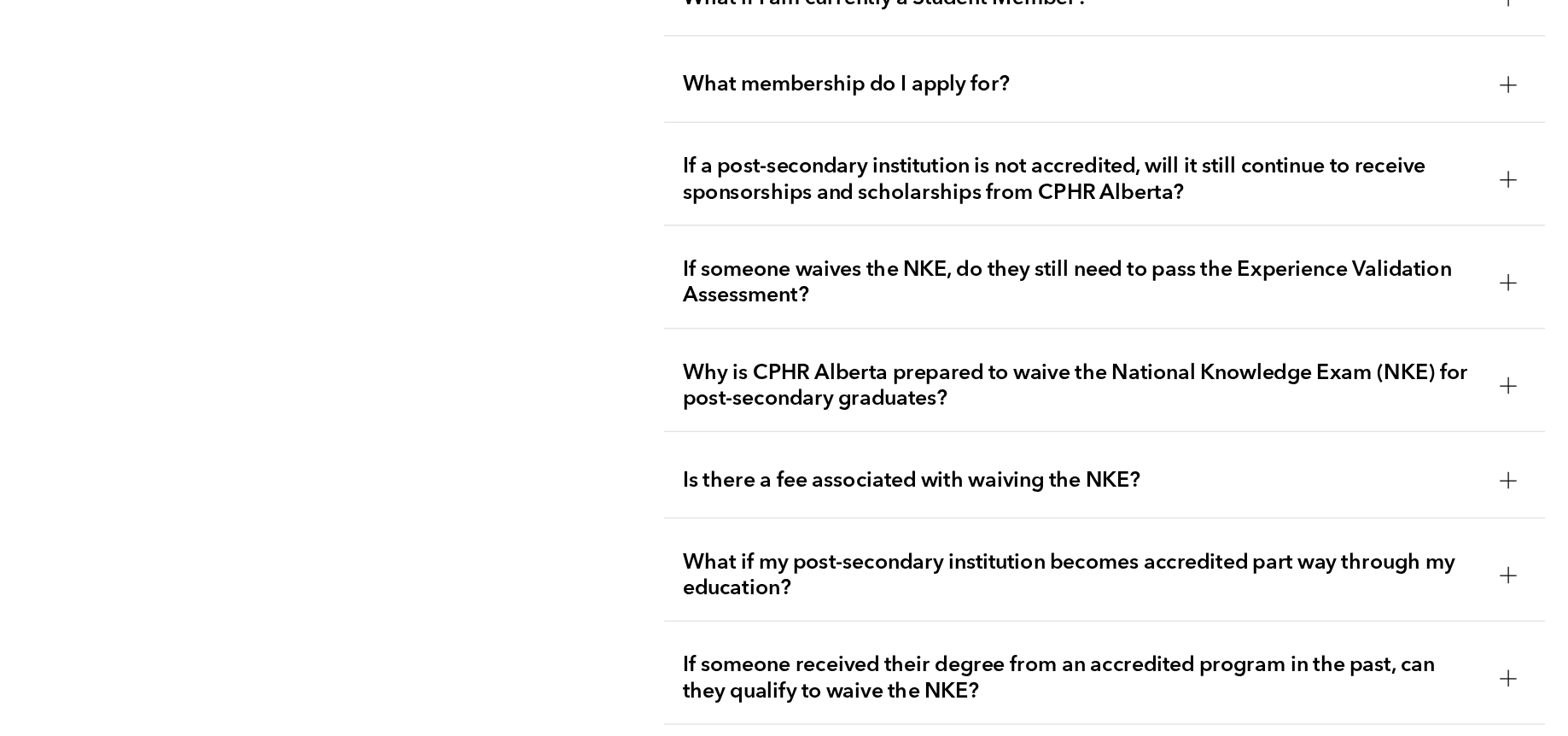 scroll, scrollTop: 3075, scrollLeft: 0, axis: vertical 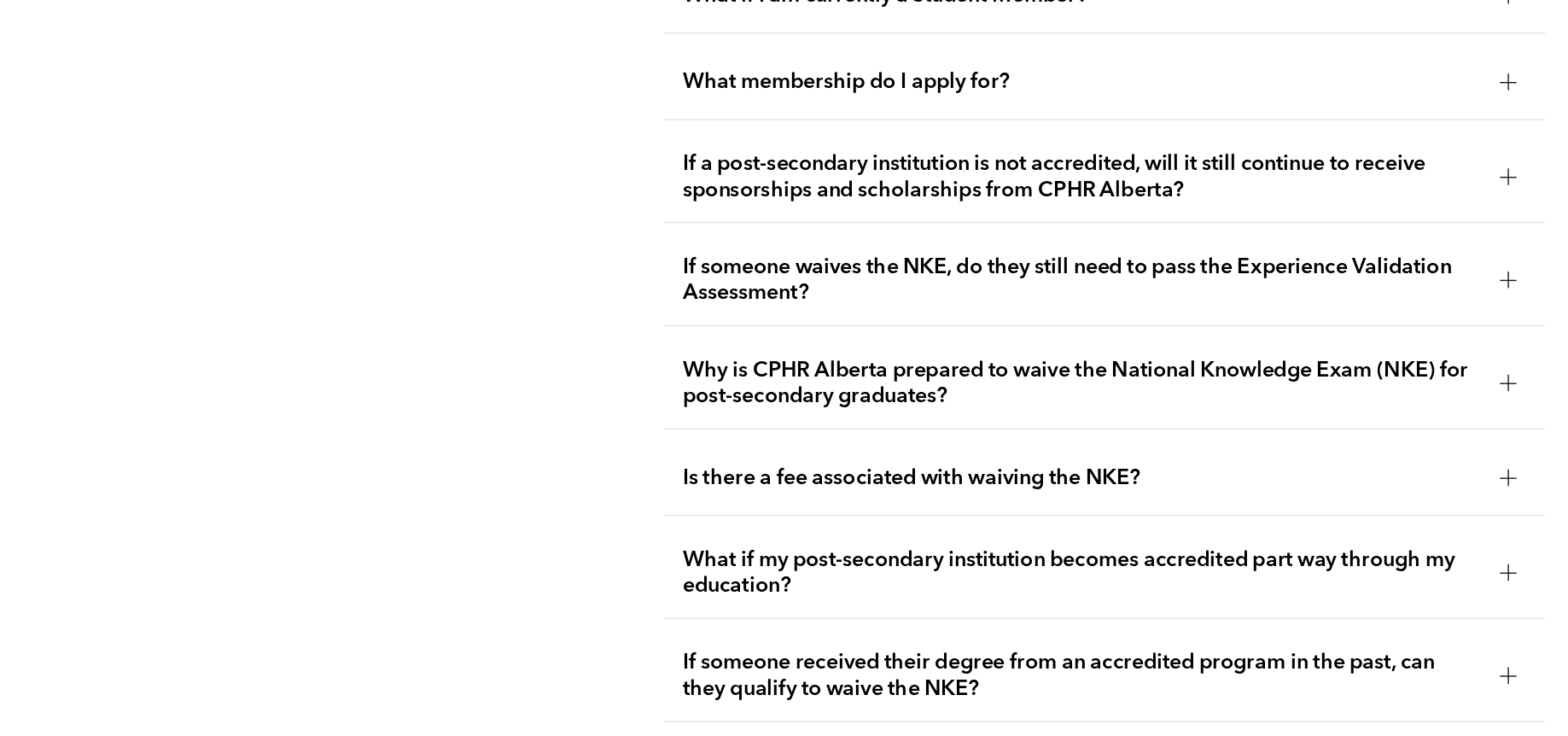 click on "If someone waives the NKE, do they still need to pass the Experience Validation Assessment?" at bounding box center [1127, 407] 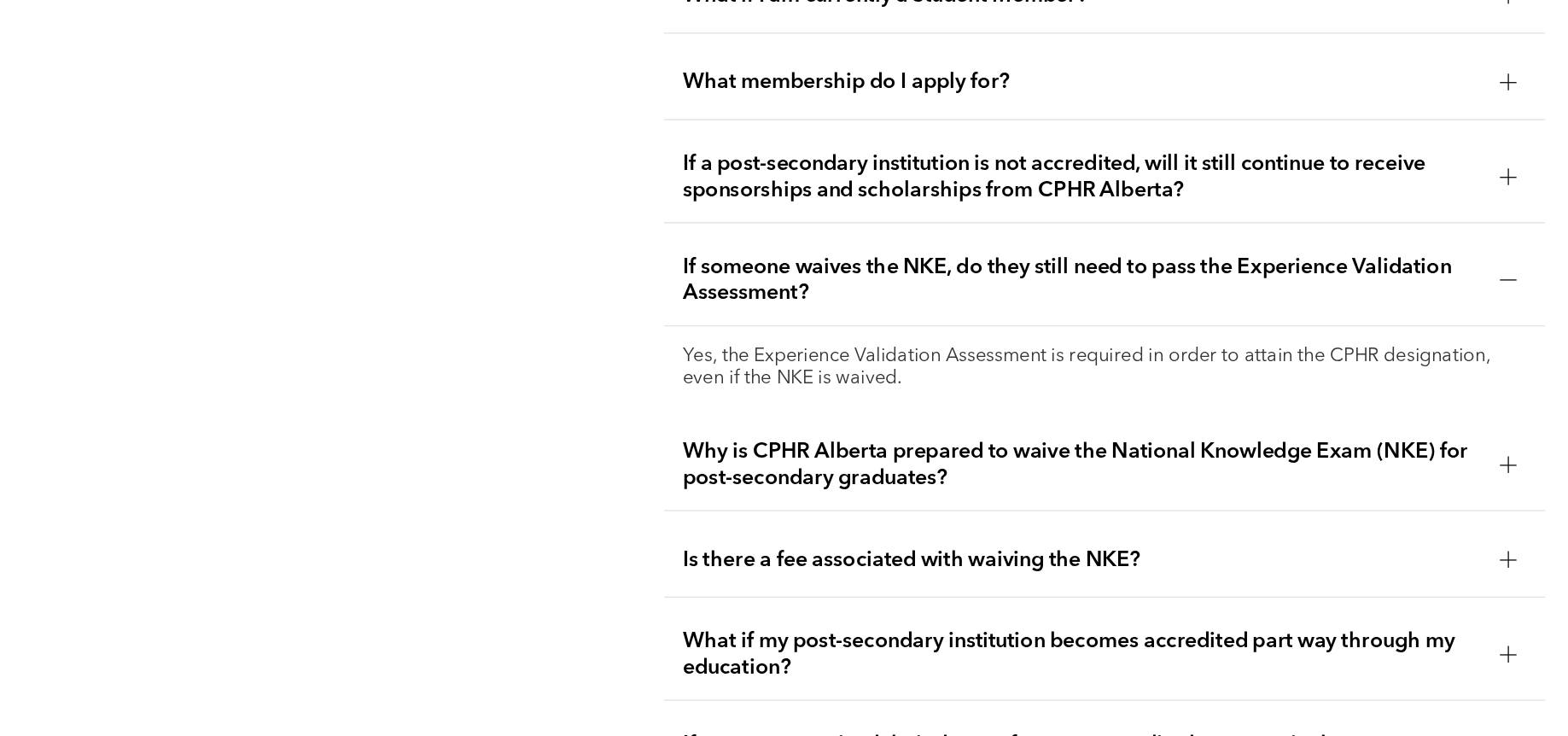 click on "If someone waives the NKE, do they still need to pass the Experience Validation Assessment?" at bounding box center [1127, 407] 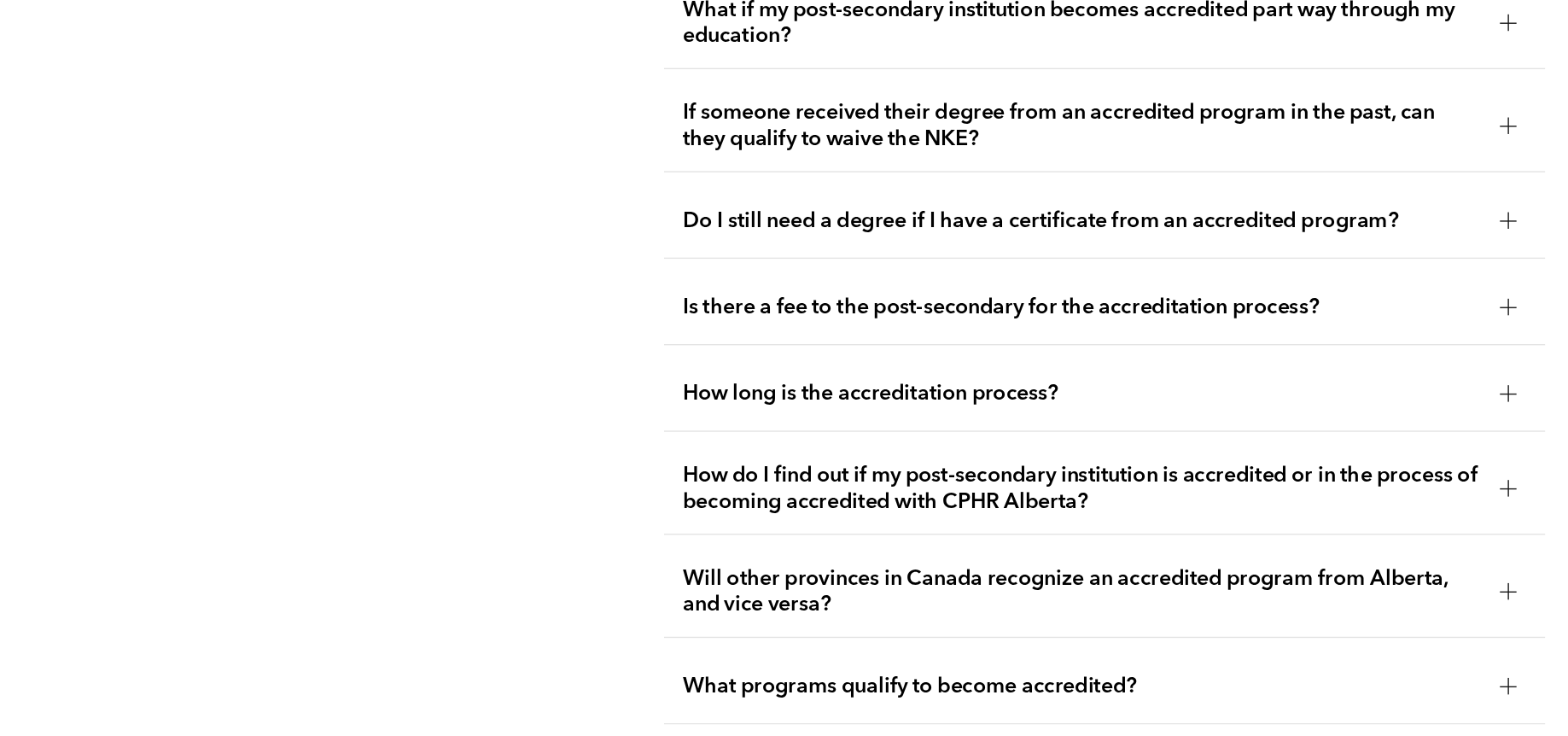 scroll, scrollTop: 3481, scrollLeft: 0, axis: vertical 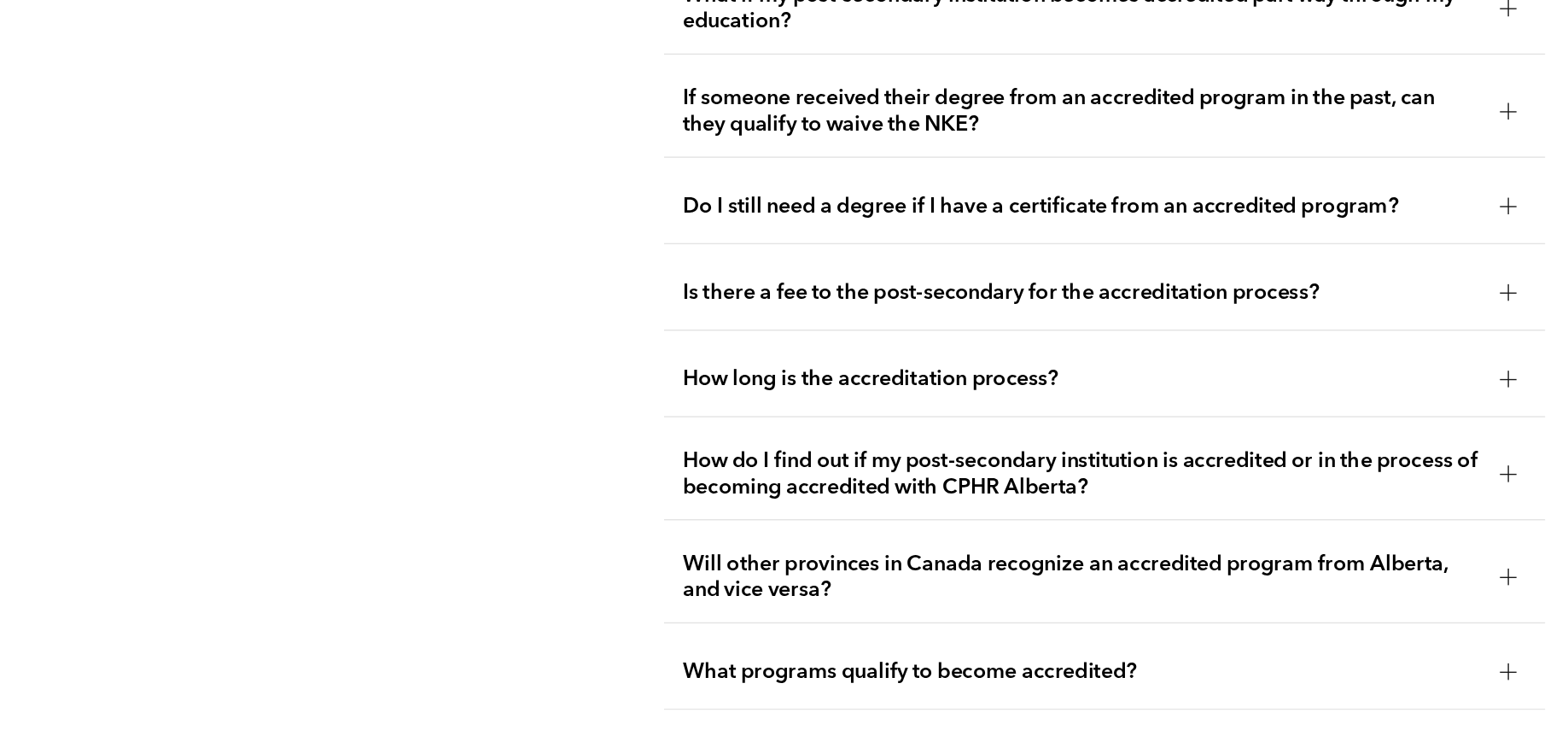 click at bounding box center [1434, 354] 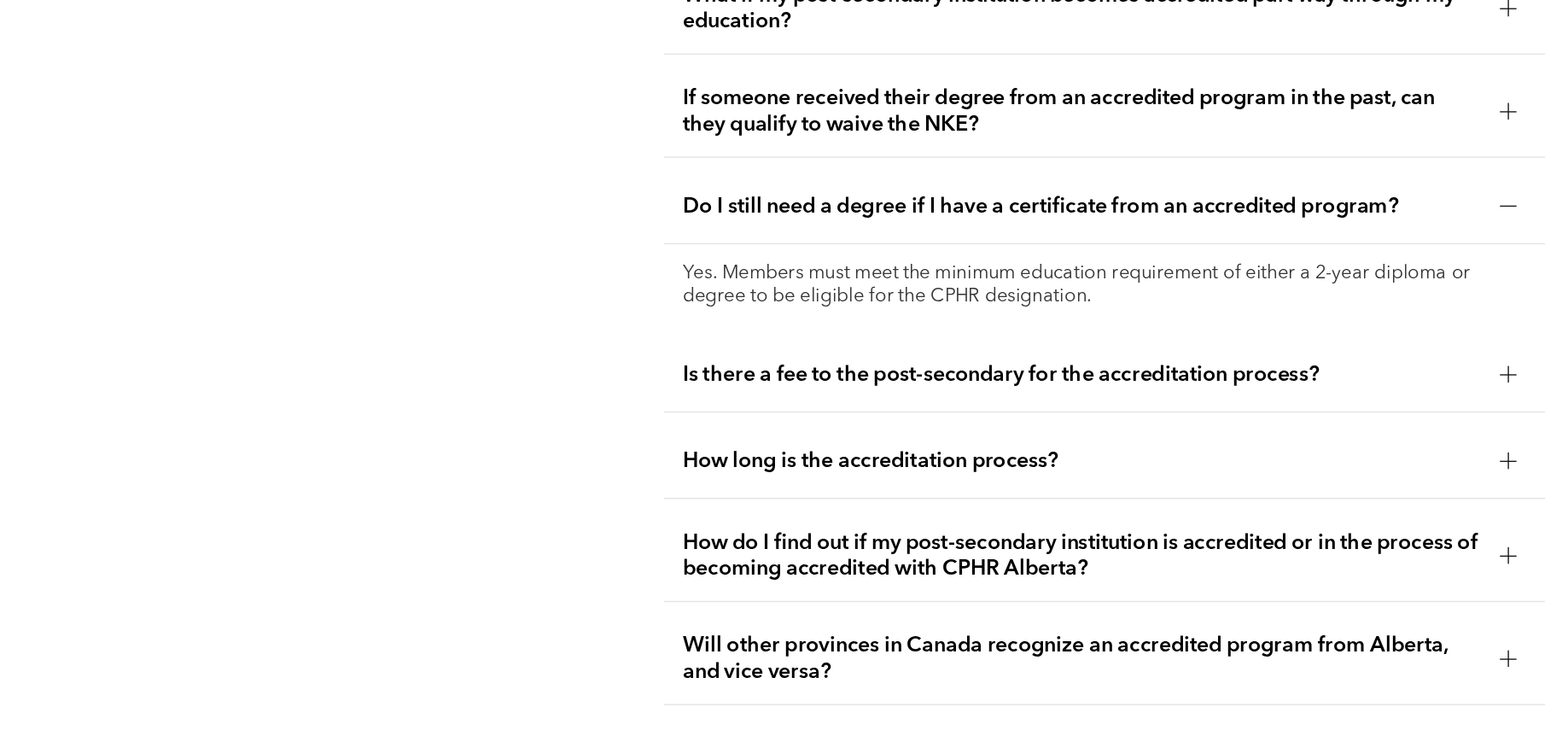 click at bounding box center [1434, 354] 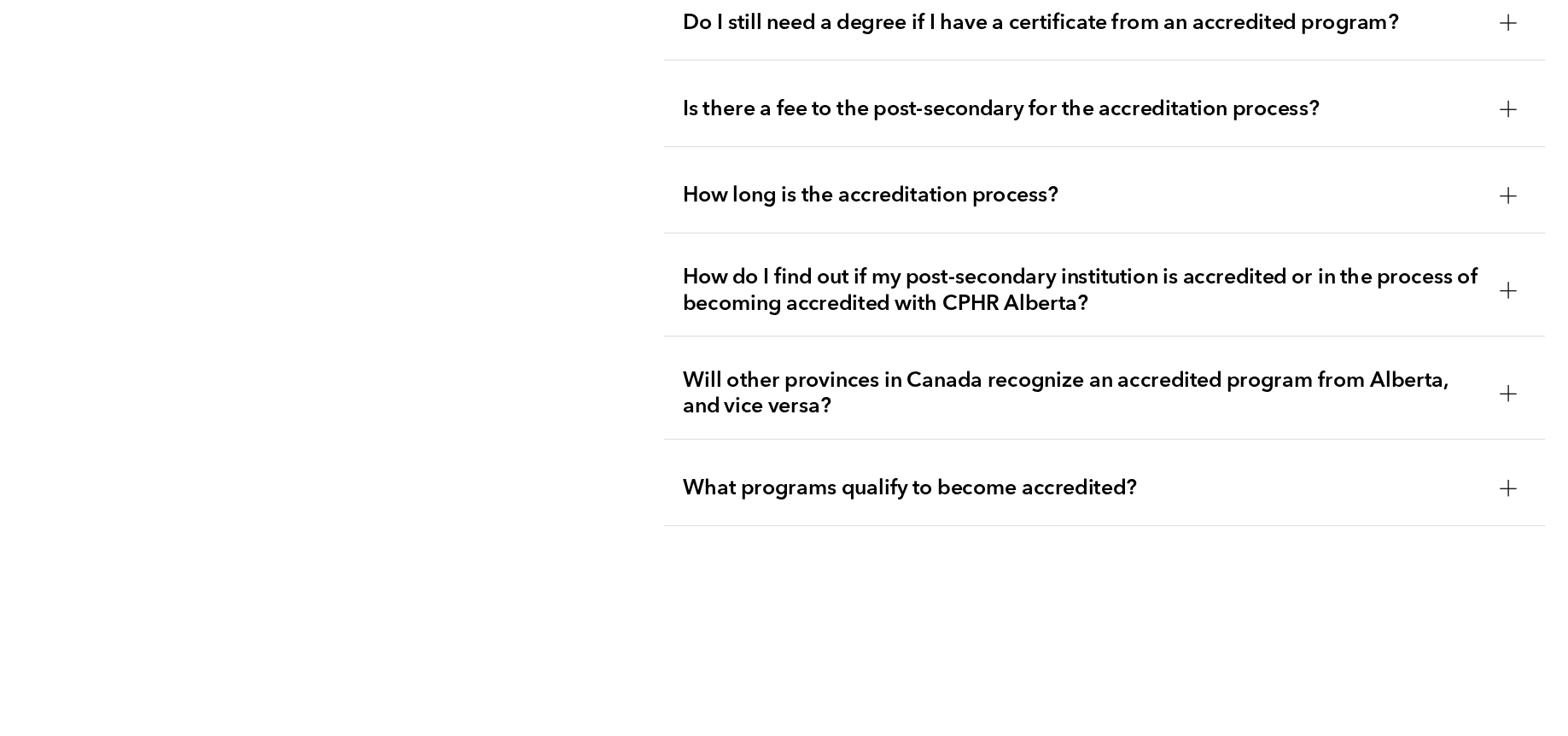scroll, scrollTop: 3617, scrollLeft: 0, axis: vertical 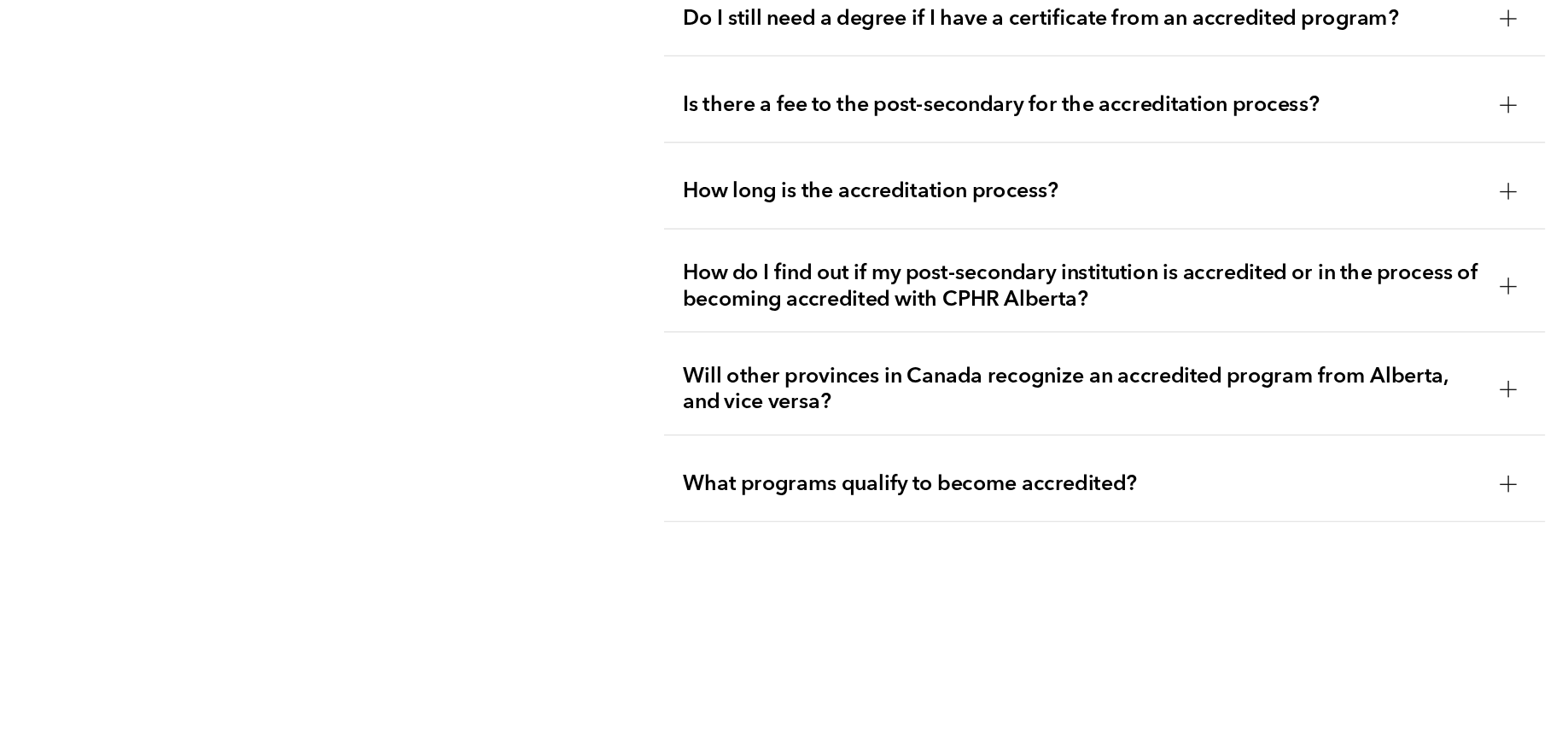 click at bounding box center (1434, 343) 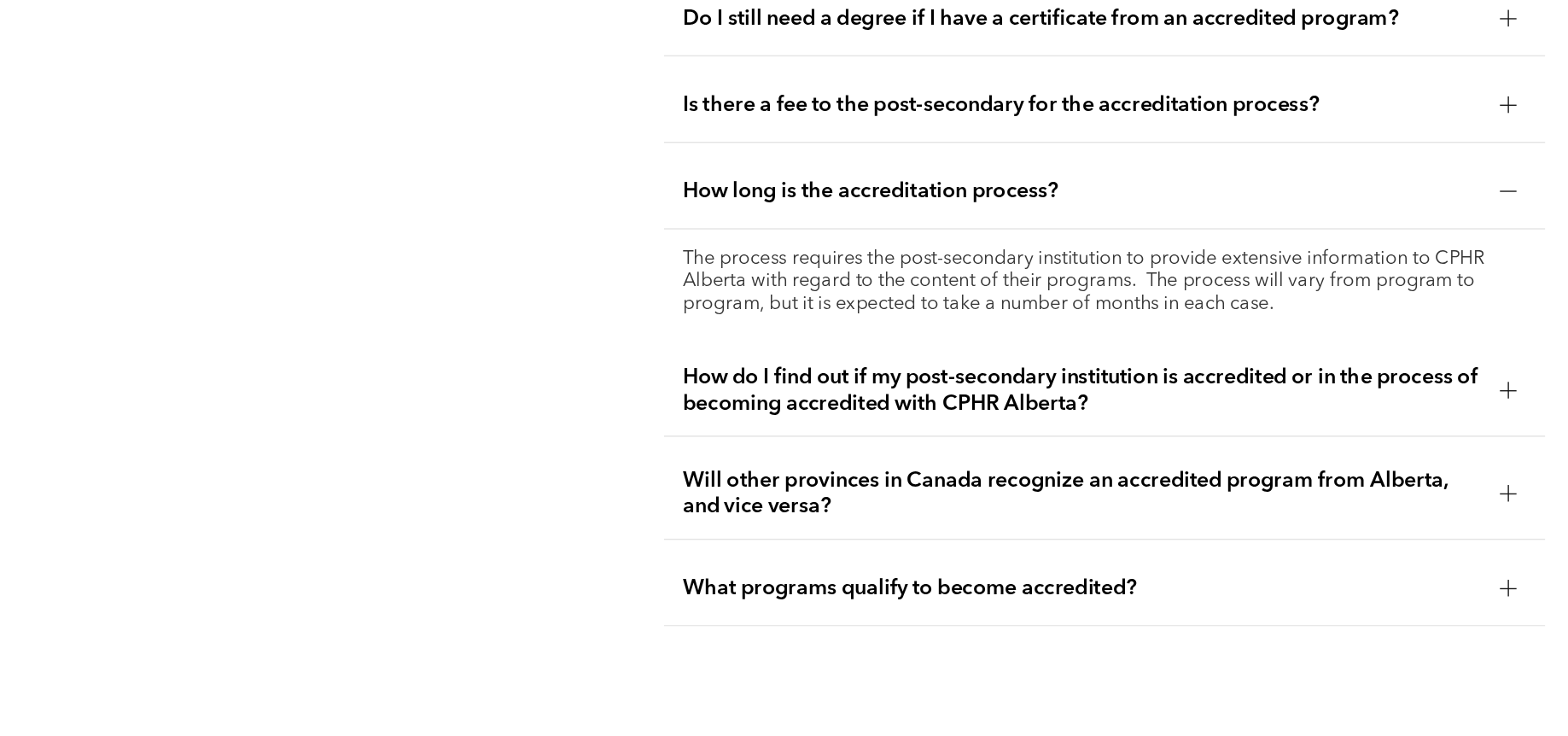 click at bounding box center (1434, 343) 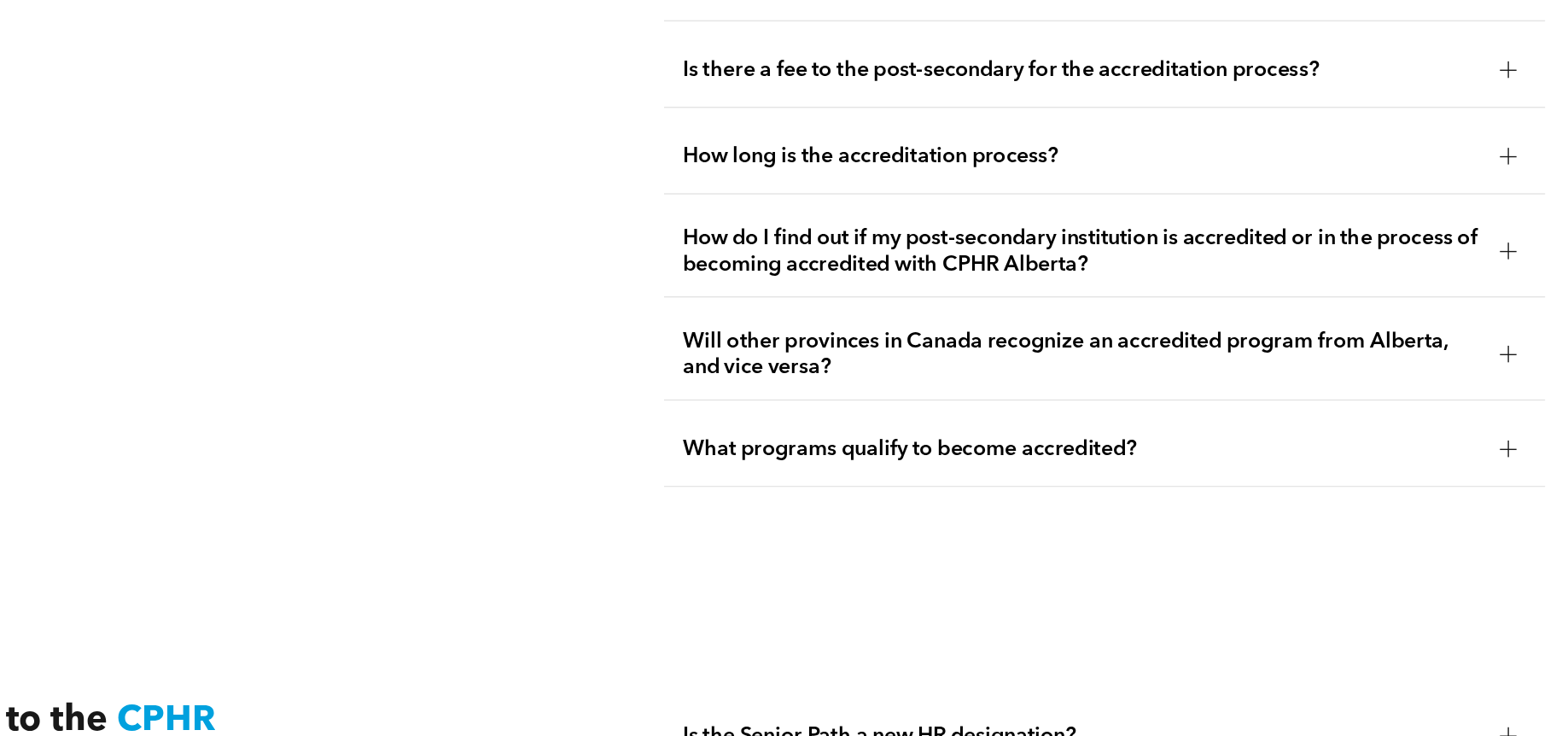 scroll, scrollTop: 3644, scrollLeft: 0, axis: vertical 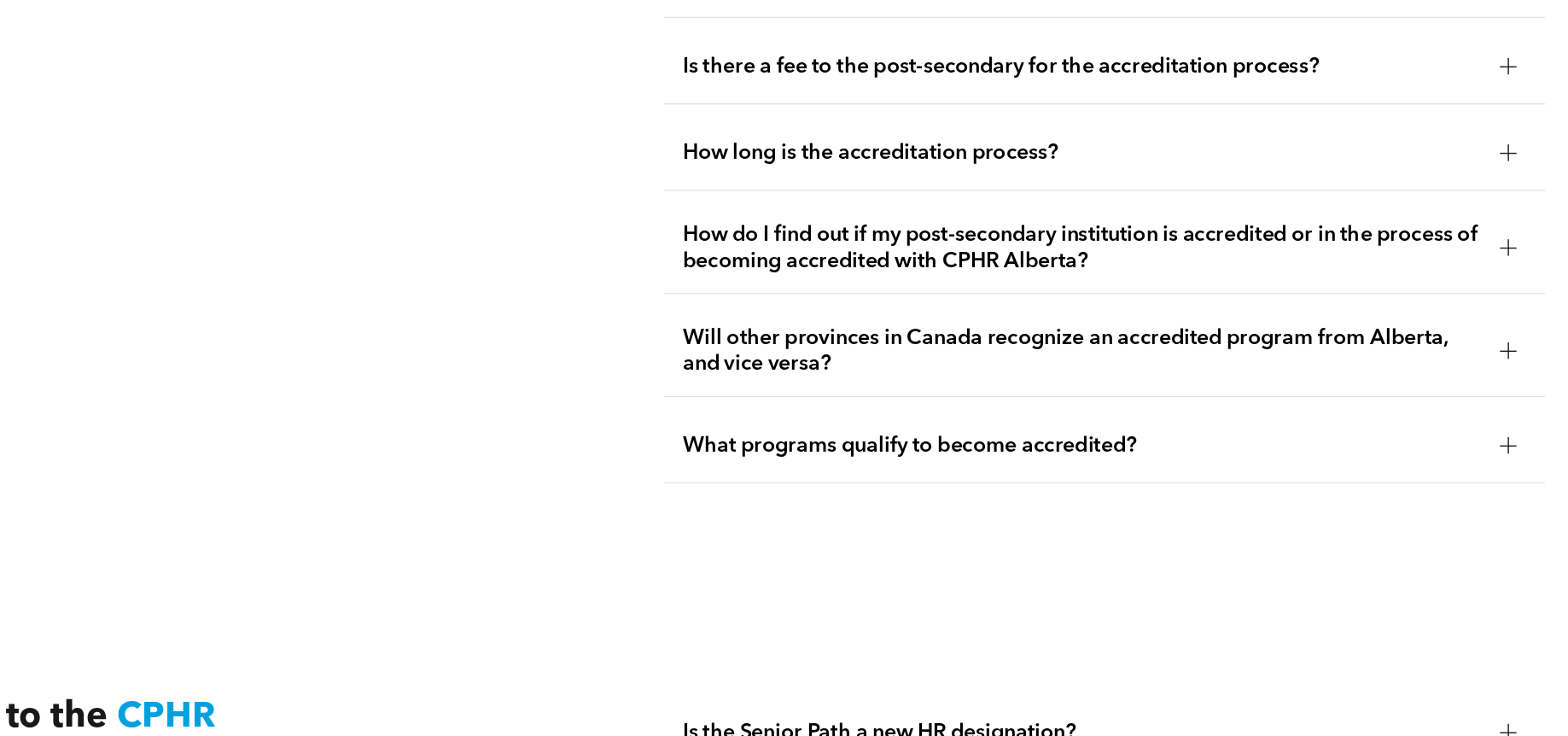 click at bounding box center (1434, 384) 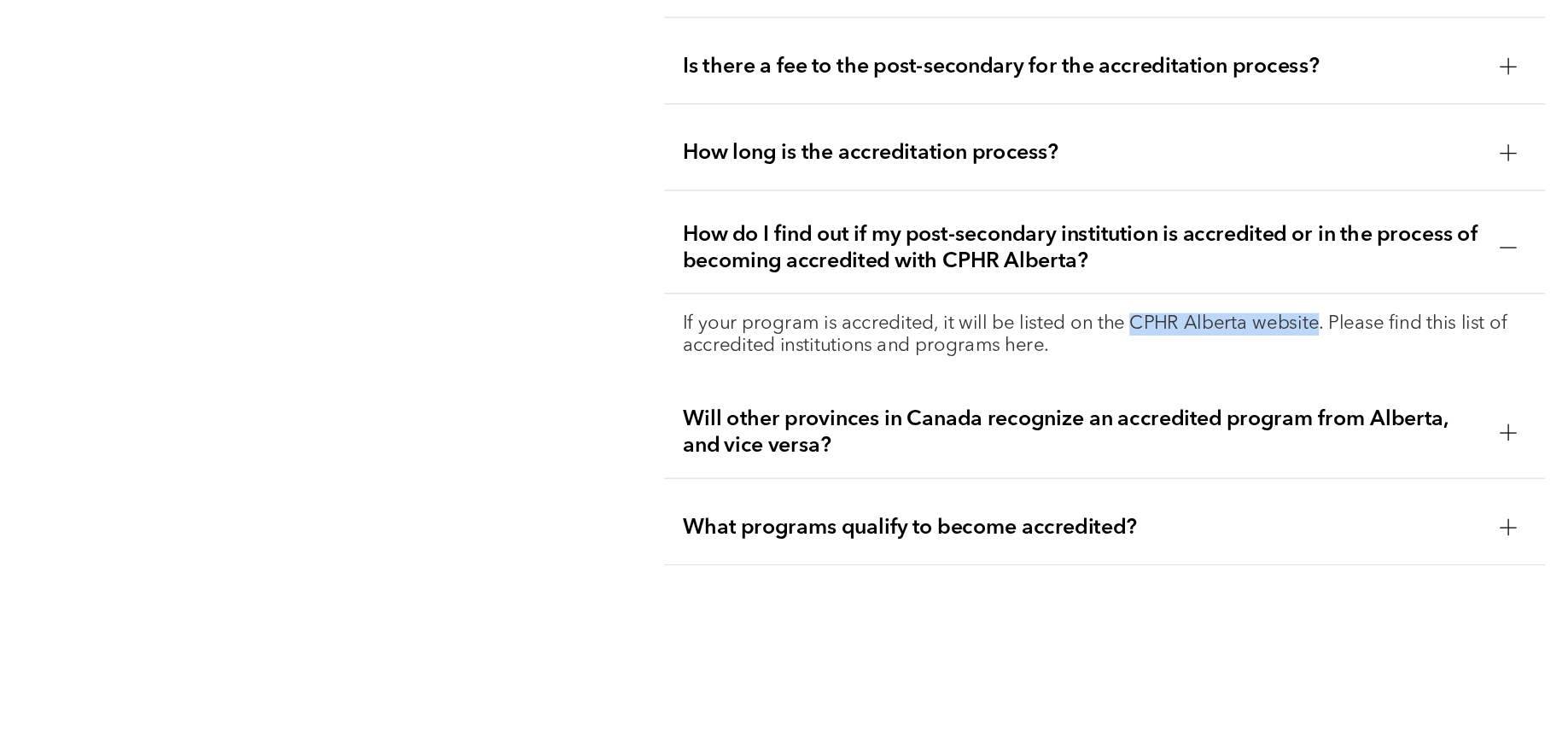 drag, startPoint x: 1298, startPoint y: 426, endPoint x: 1165, endPoint y: 428, distance: 133.01504 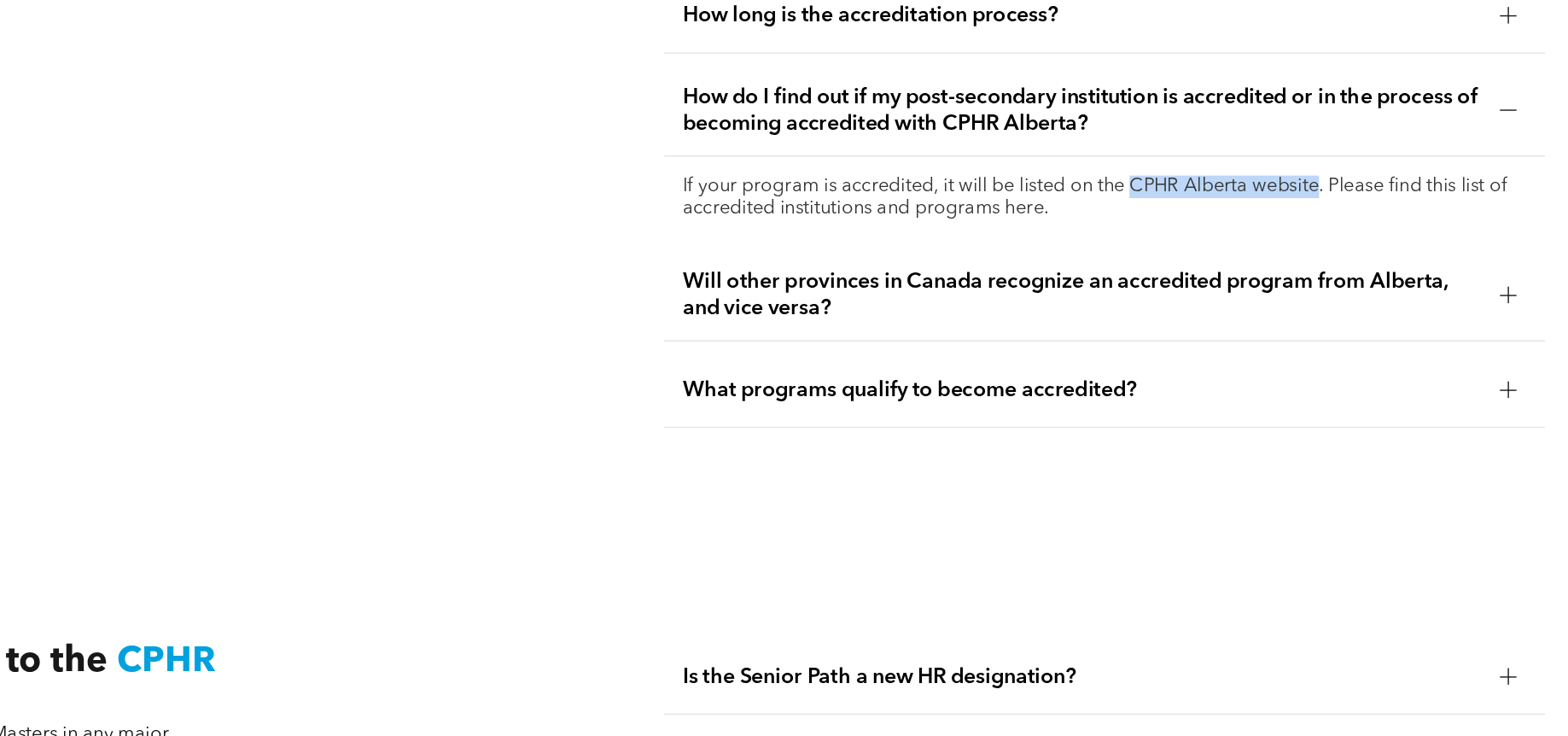 scroll, scrollTop: 3747, scrollLeft: 0, axis: vertical 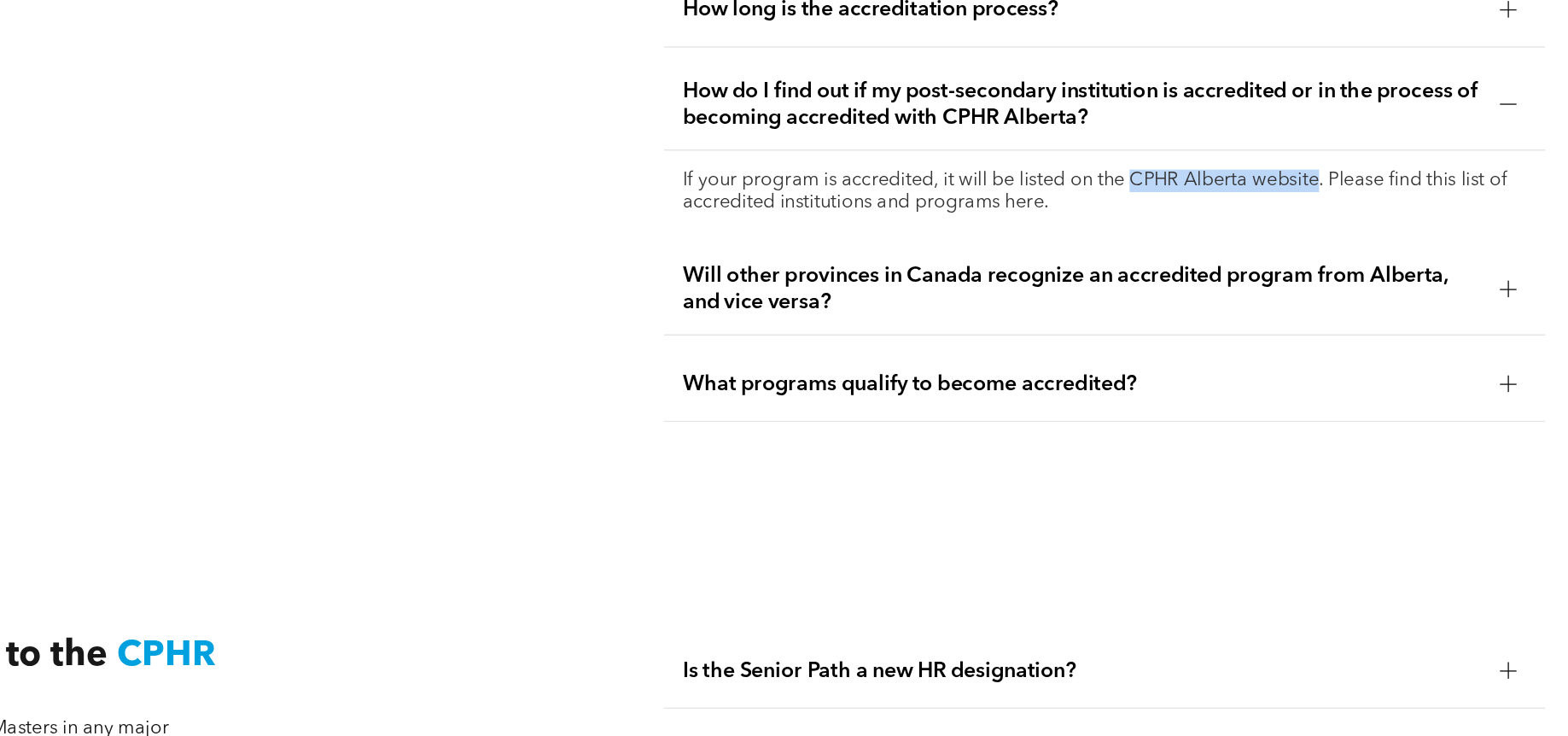 click on "Will other provinces in Canada recognize an accredited program from Alberta, and vice versa?" at bounding box center (1127, 414) 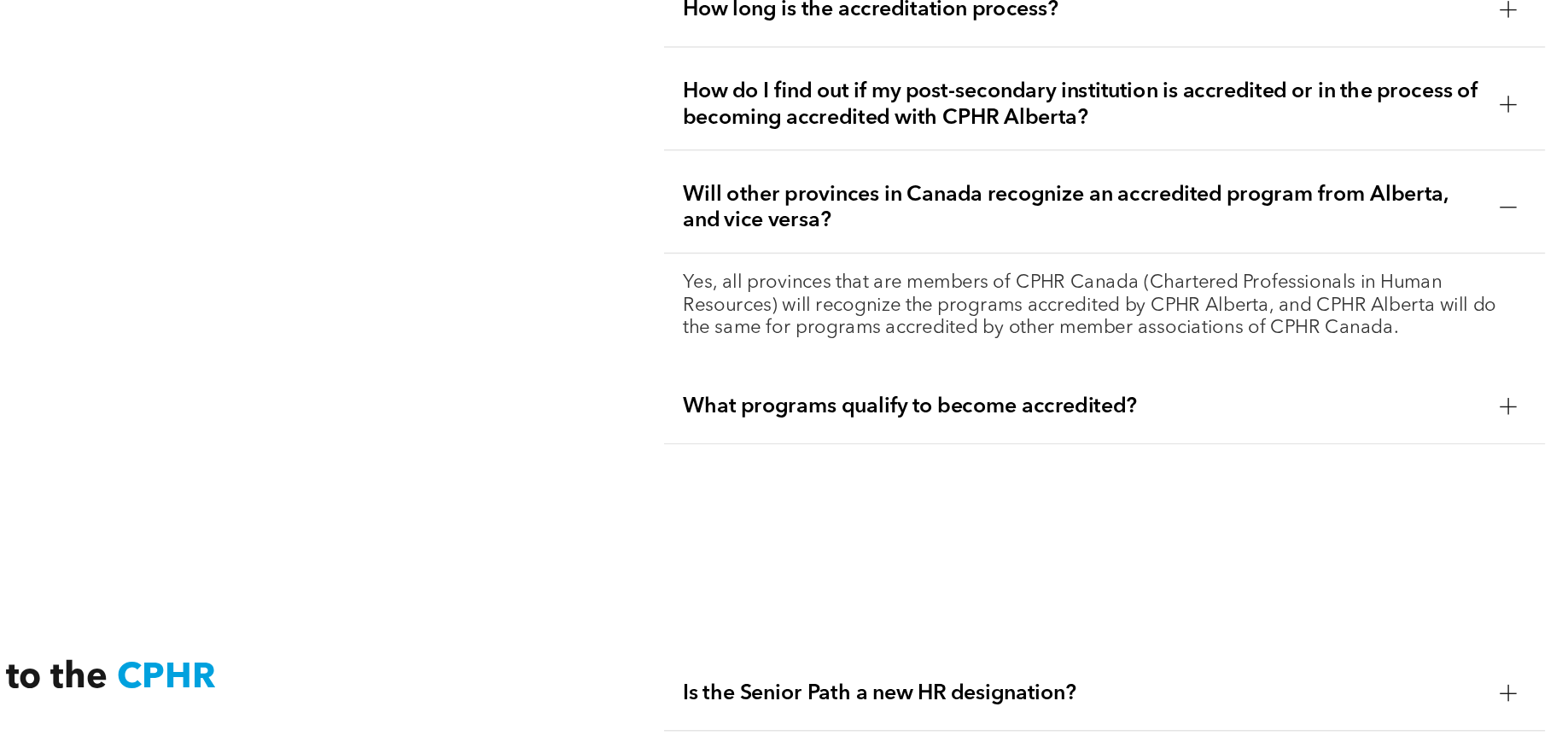 click on "Yes, all provinces that are members of CPHR Canada (Chartered Professionals in Human Resources) will recognize the programs accredited by CPHR Alberta, and CPHR Alberta will do the same for programs accredited by other member associations of CPHR Canada." at bounding box center [1143, 426] 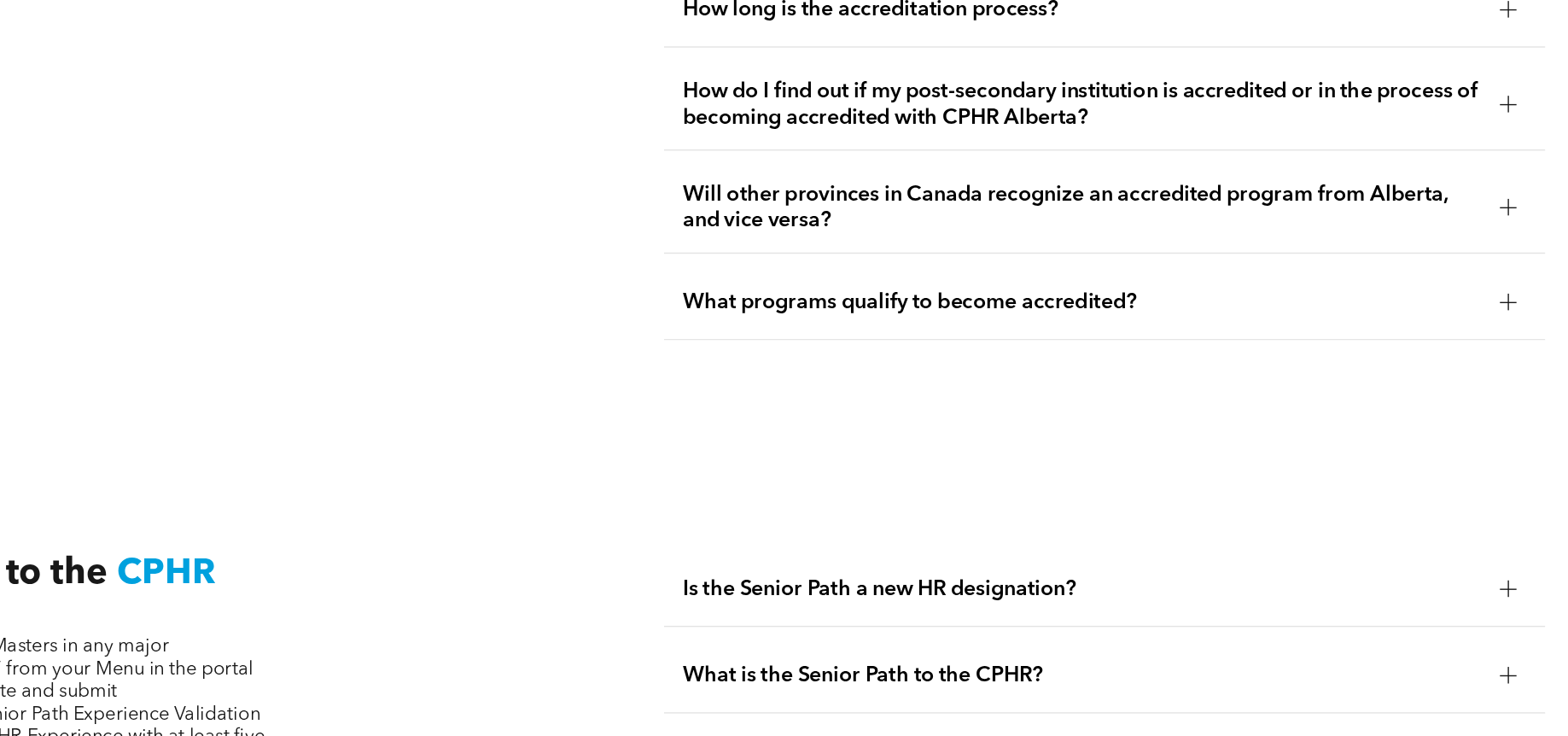 click on "What programs qualify to become accredited?" at bounding box center [1143, 423] 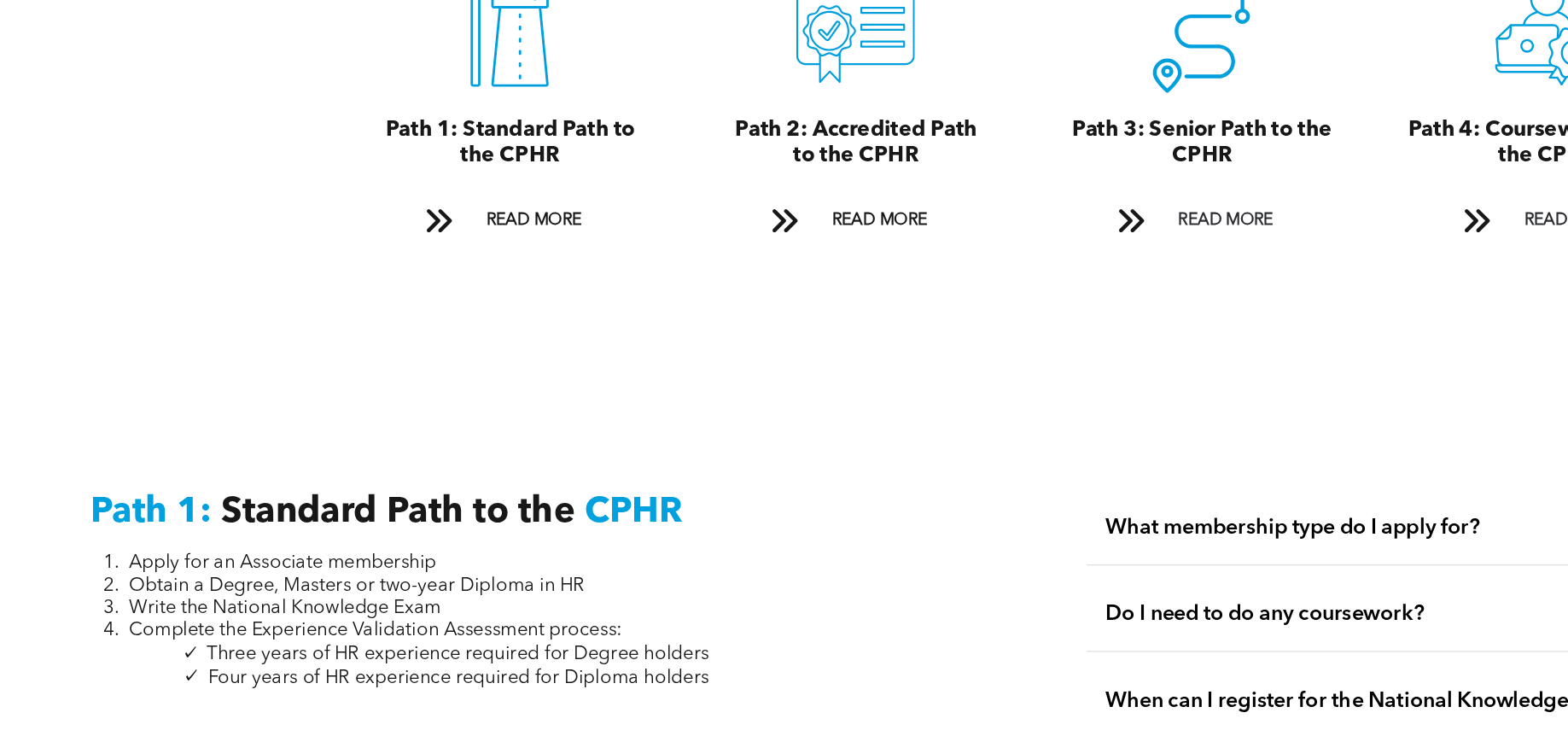 scroll, scrollTop: 2025, scrollLeft: 0, axis: vertical 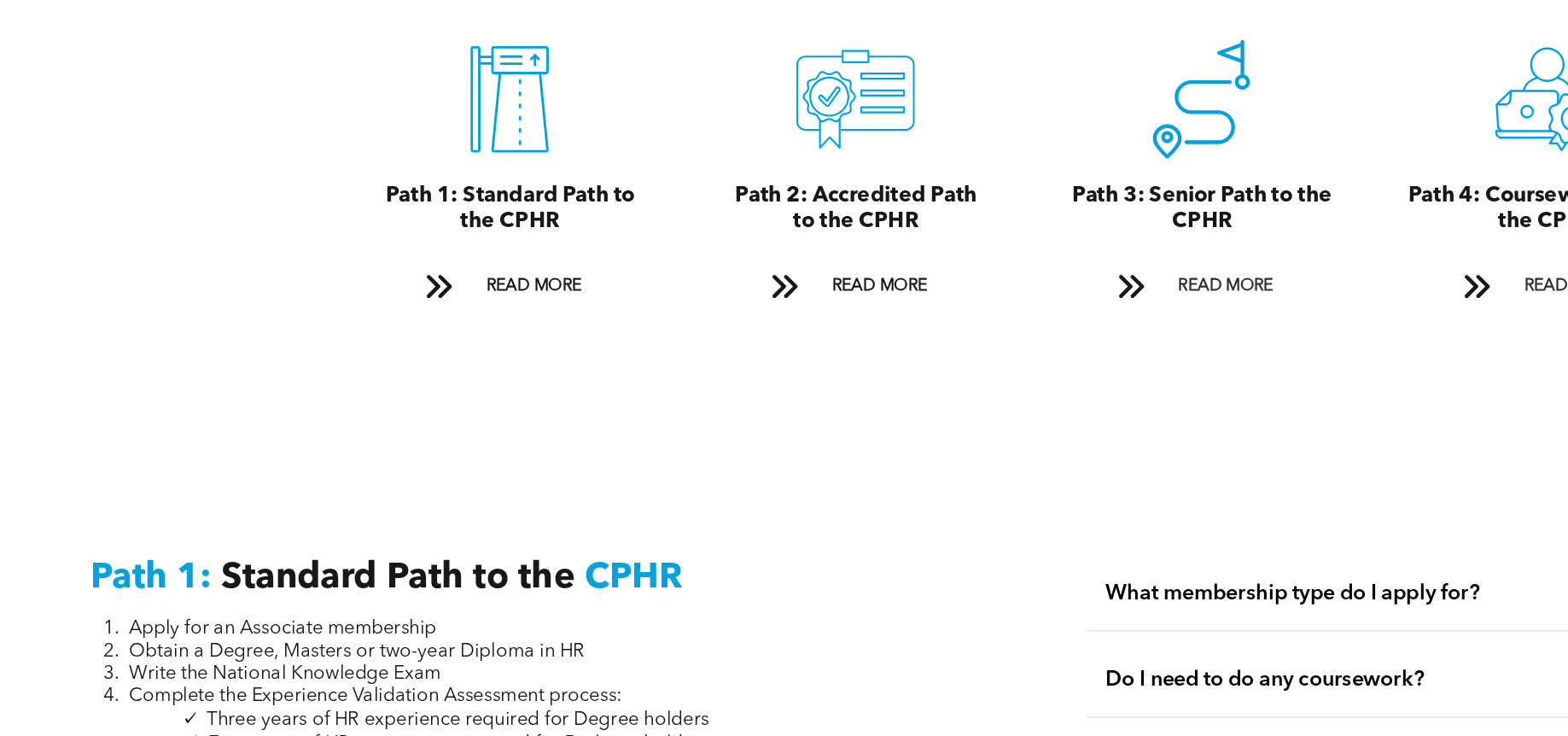 click on "A black and white icon of a road with a pin on it.
Path 3: Senior Path to the CPHR
READ MORE" at bounding box center (909, 126) 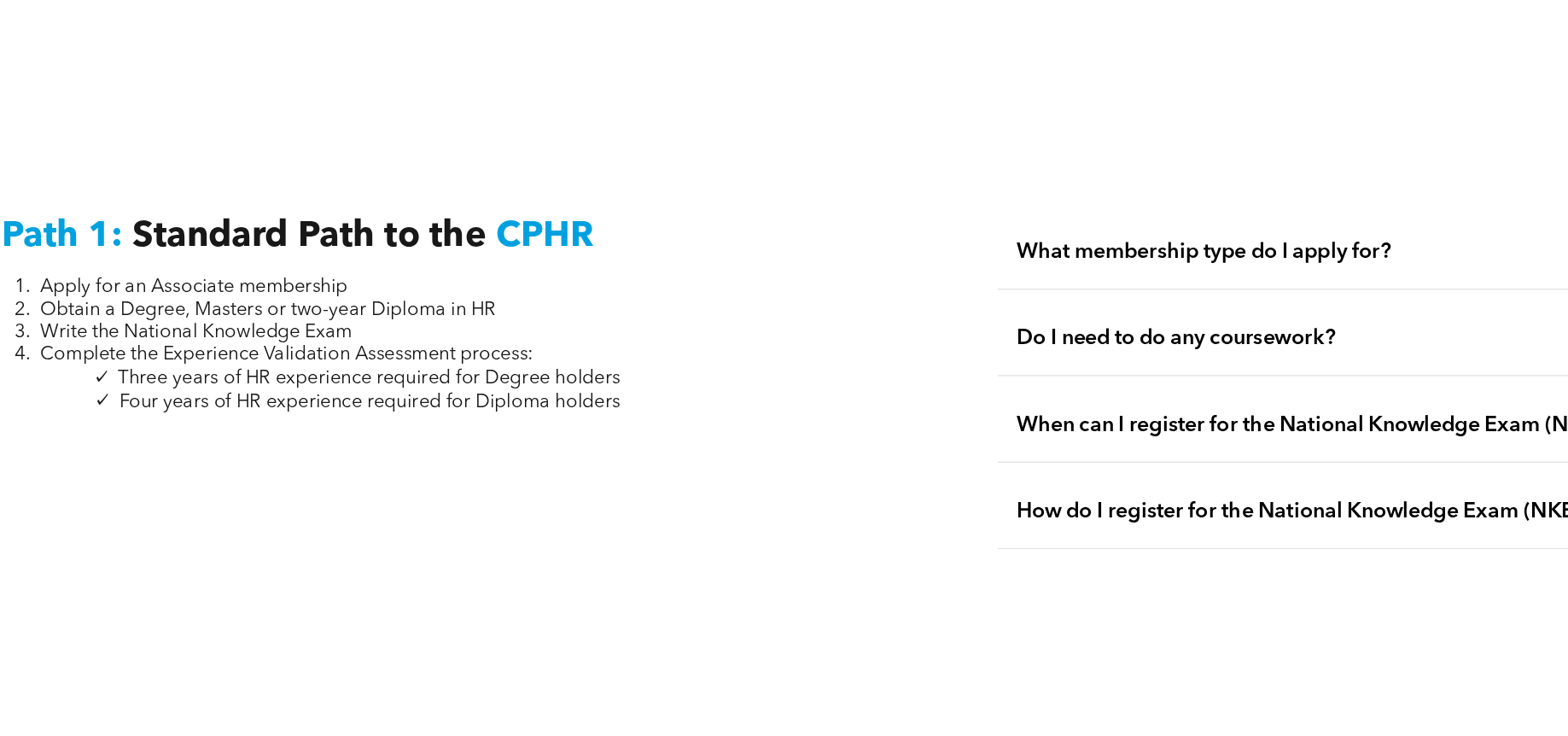 scroll, scrollTop: 2067, scrollLeft: 0, axis: vertical 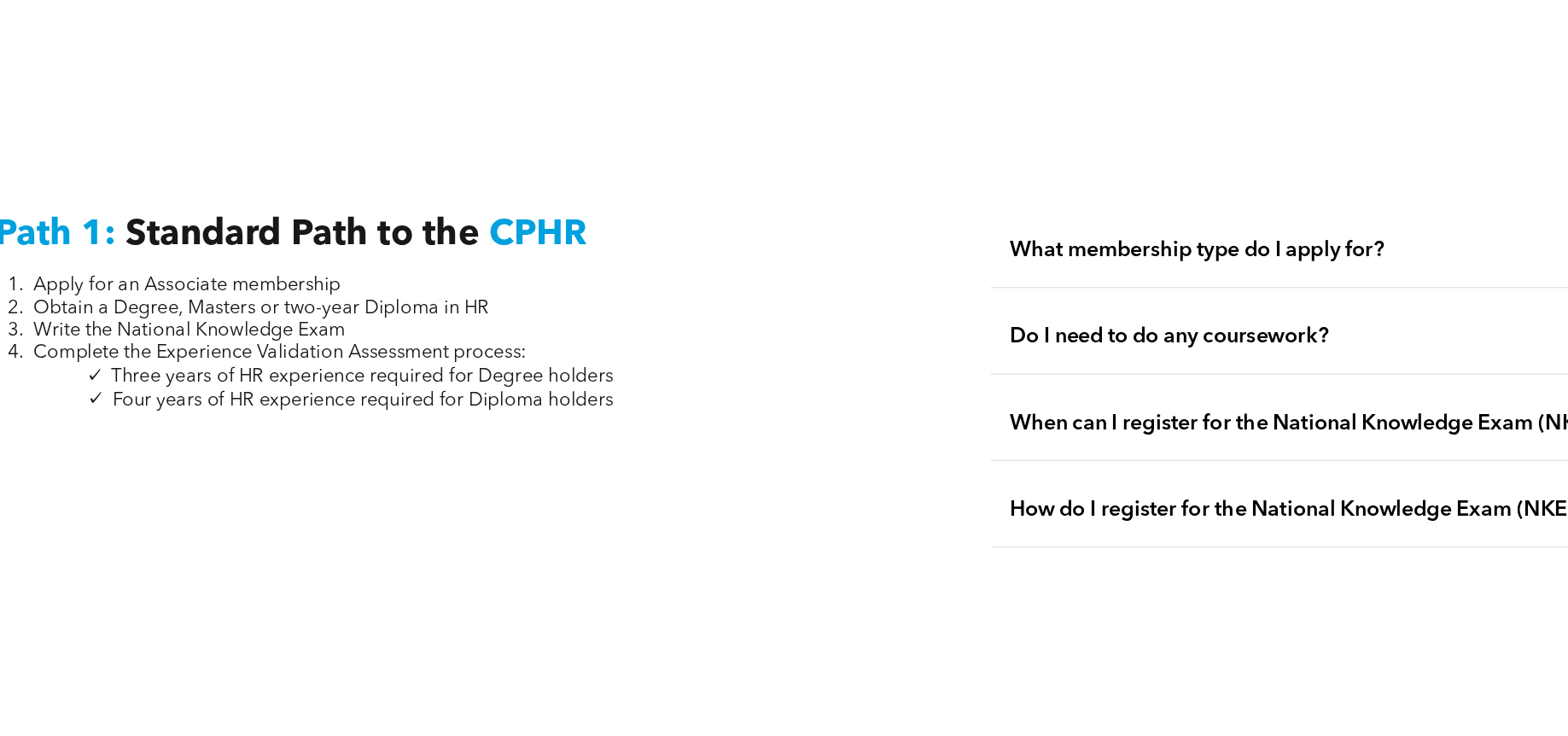 click on "Path 1:   Standard Path to the
CPHR
Apply for an Associate membership Obtain a Degree, Masters or two-year Diploma in HR Write the National Knowledge Exam Complete the Experience Validation Assessment process:
Three years of HR experience required for Degree holders Four years of HR experience required for Diploma holders" at bounding box center [425, 490] 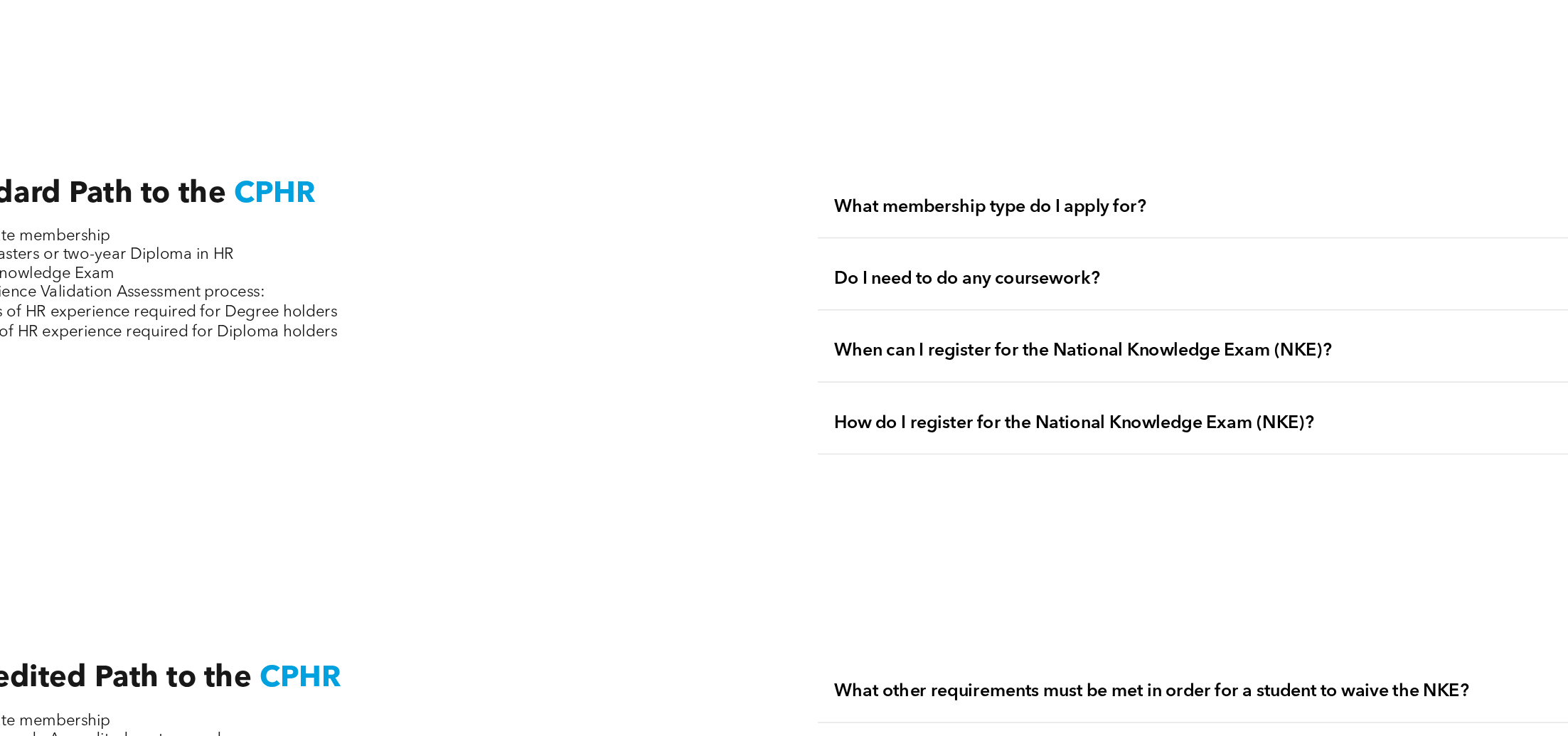 scroll, scrollTop: 1777, scrollLeft: 0, axis: vertical 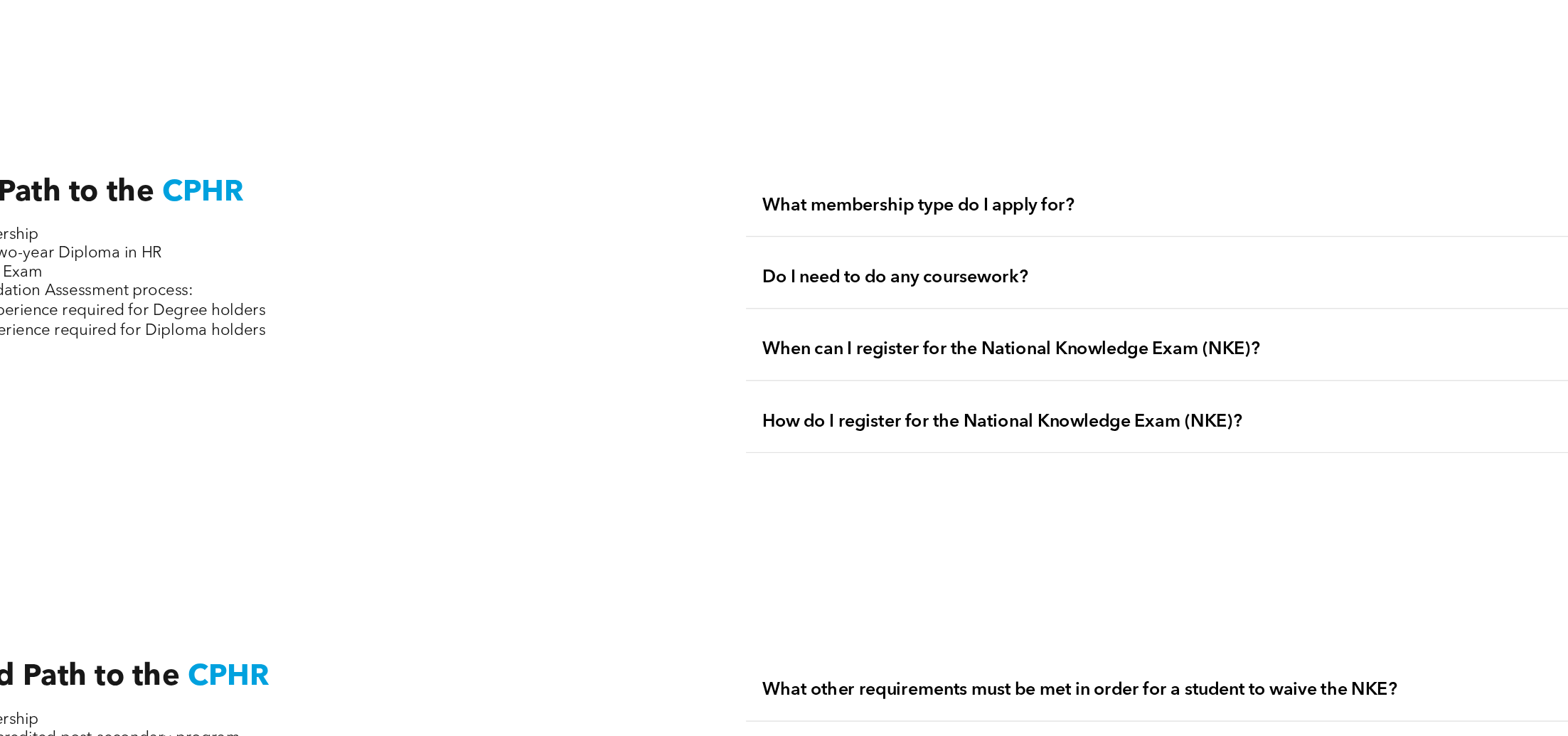 click on "What membership type do I apply for?" at bounding box center (1129, 353) 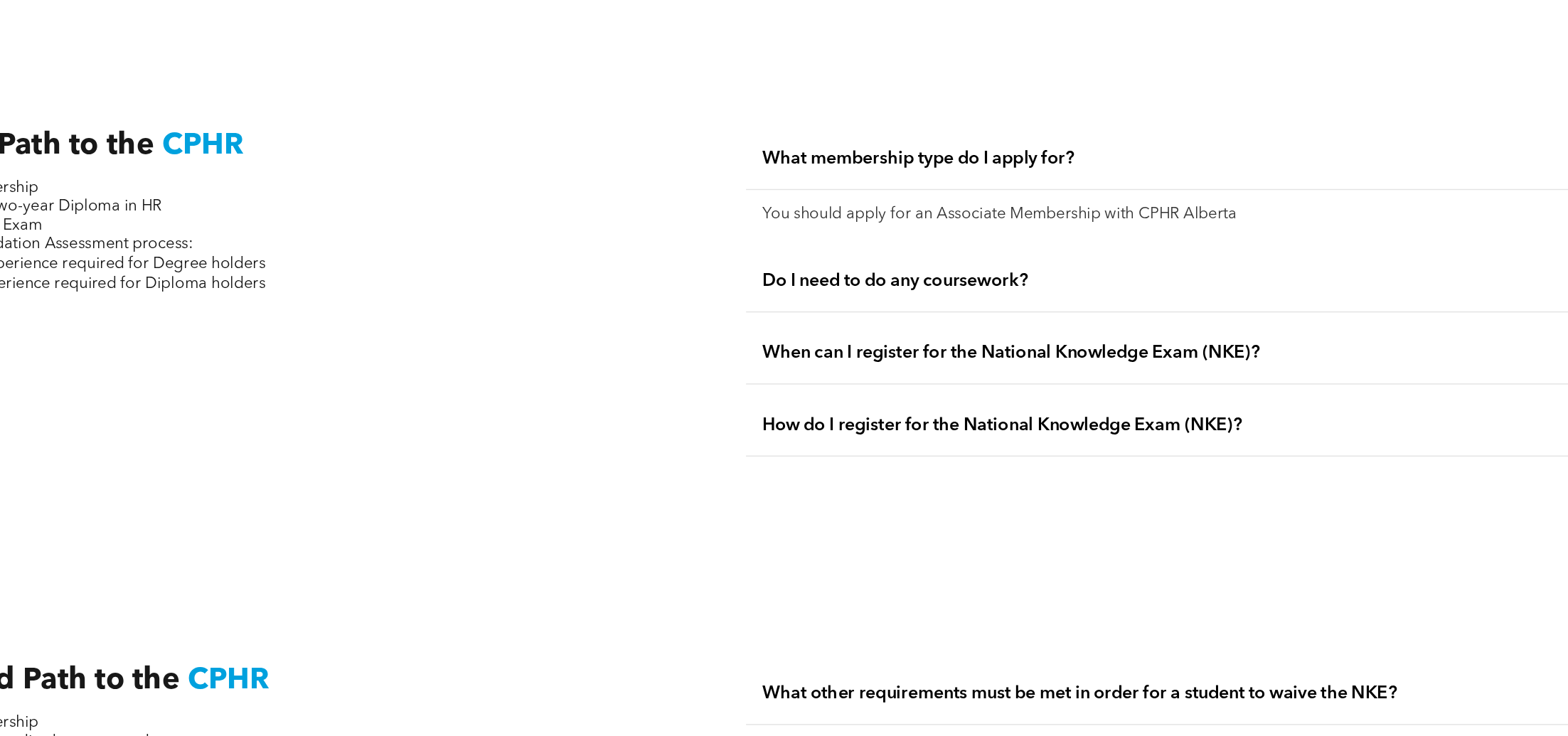 scroll, scrollTop: 1816, scrollLeft: 0, axis: vertical 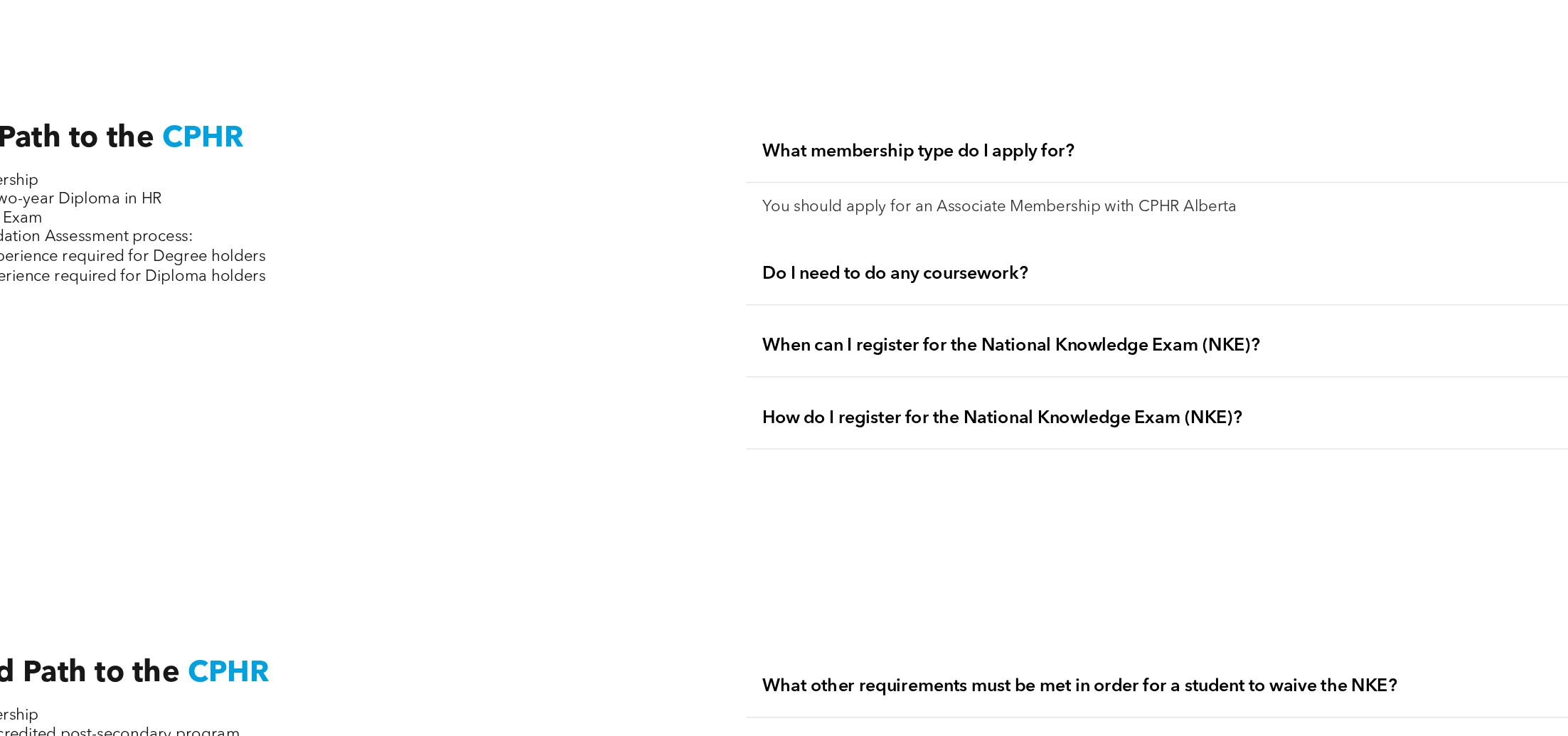 click on "Do I need to do any coursework?" at bounding box center [1129, 402] 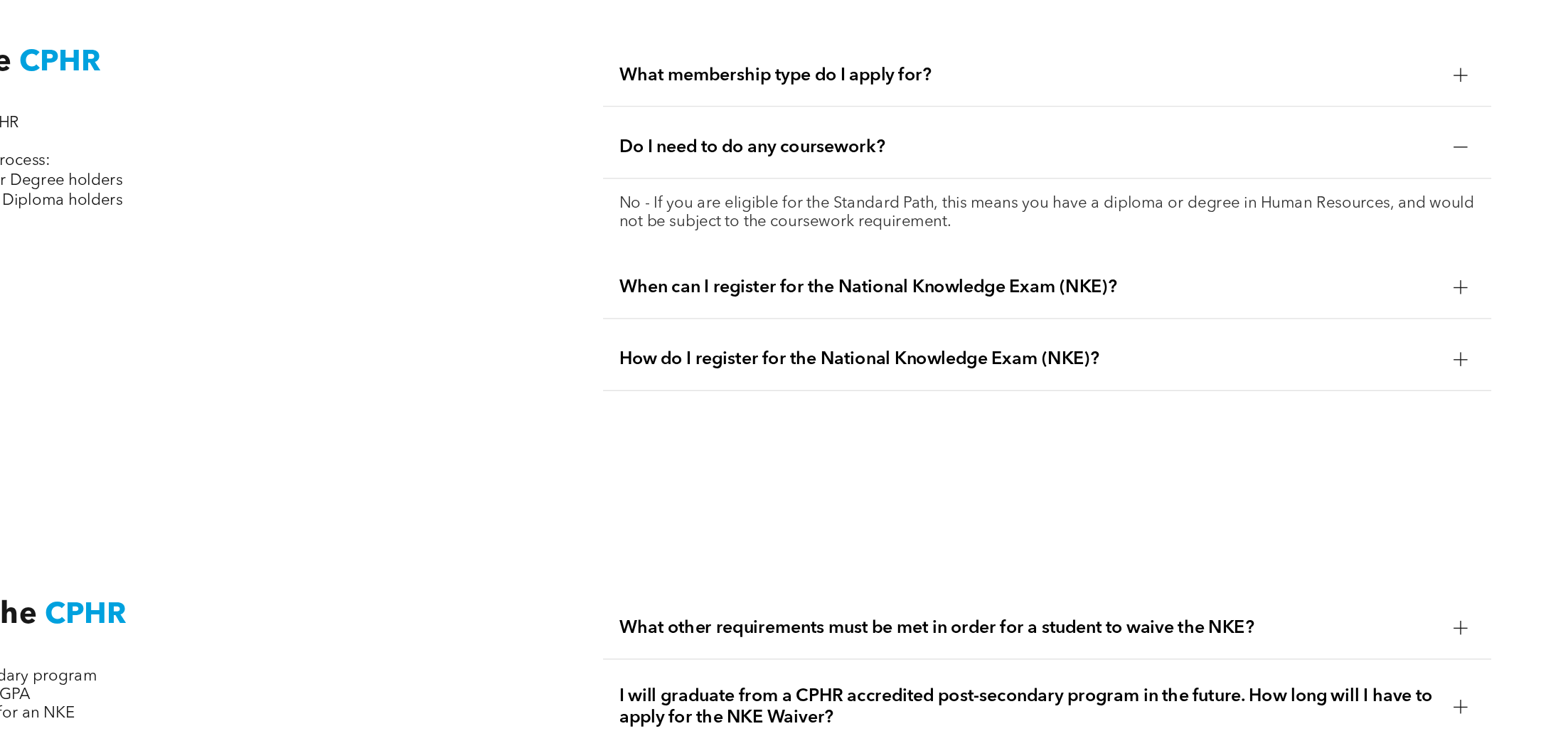 scroll, scrollTop: 1875, scrollLeft: 0, axis: vertical 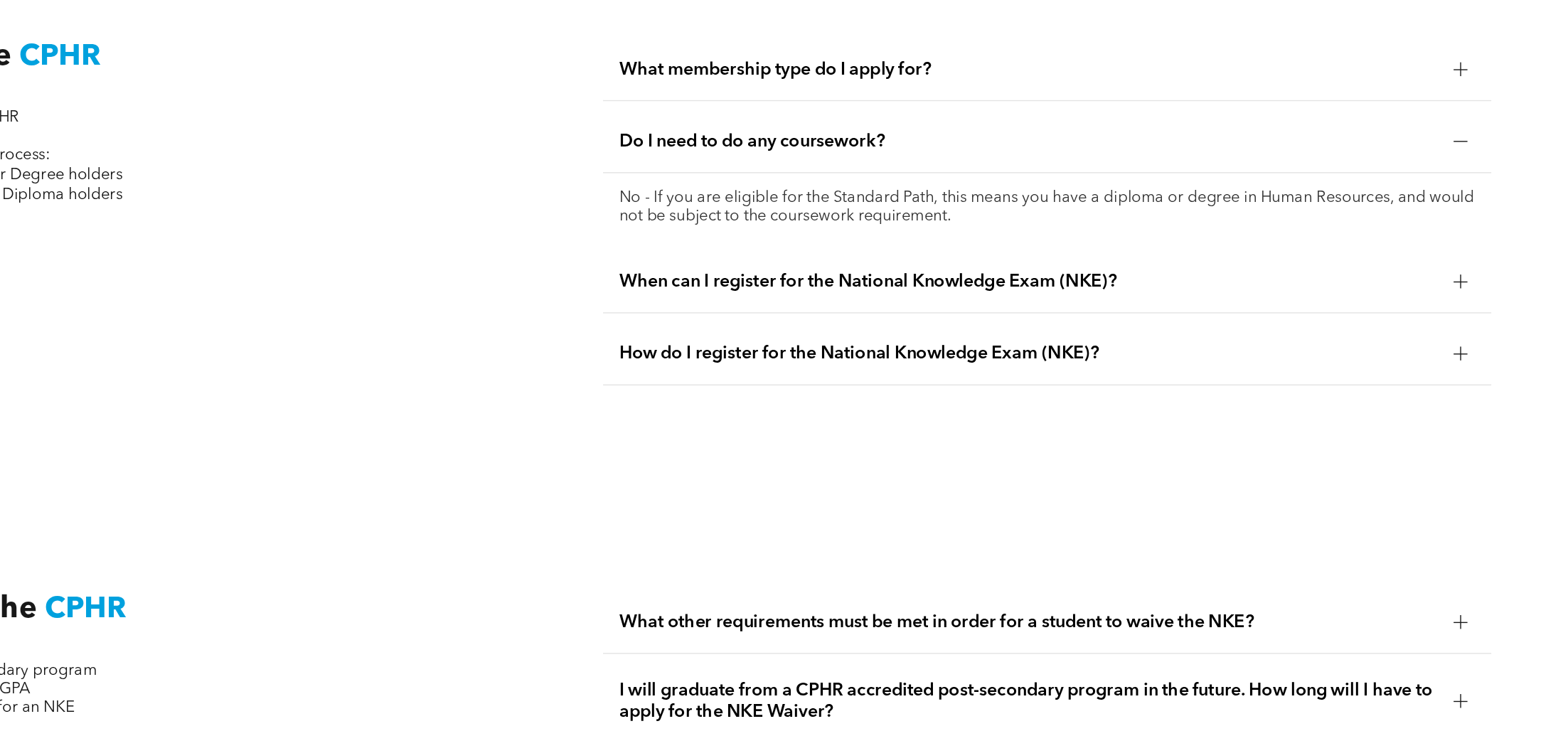 click on "When can I register for the National Knowledge Exam (NKE)?" at bounding box center (1129, 408) 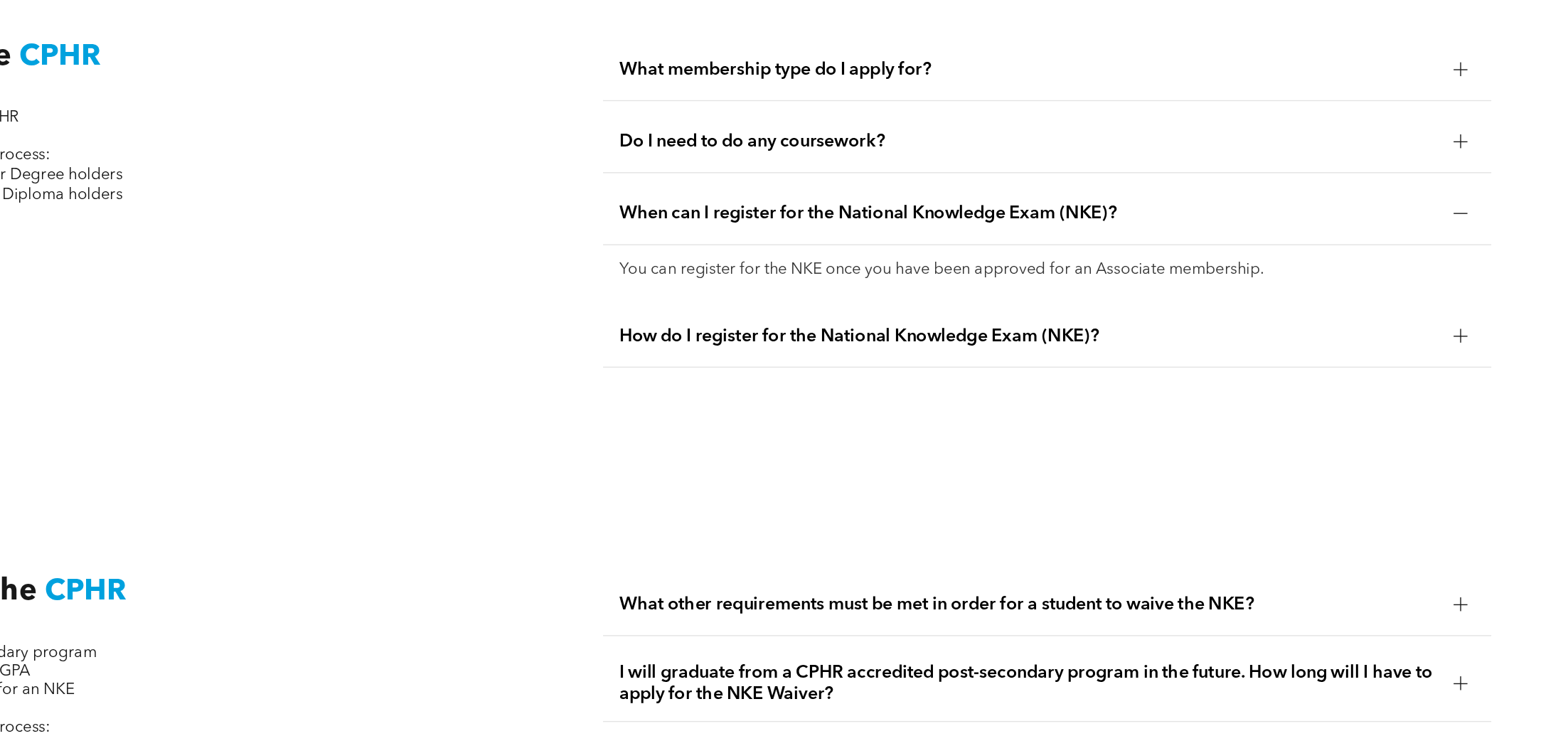 click on "When can I register for the National Knowledge Exam (NKE)?" at bounding box center (1129, 359) 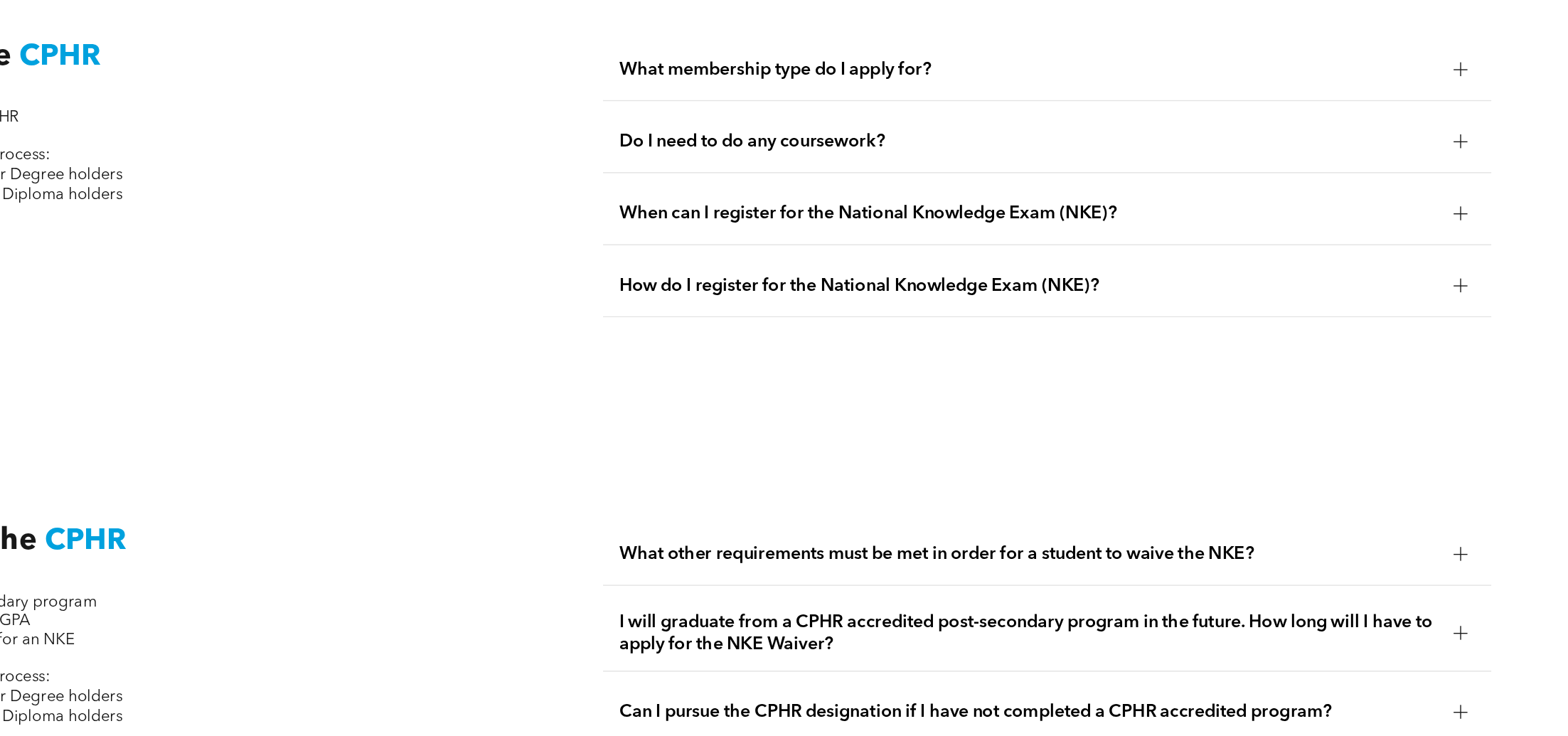 click on "How do I register for the National Knowledge Exam (NKE)?" at bounding box center (1129, 411) 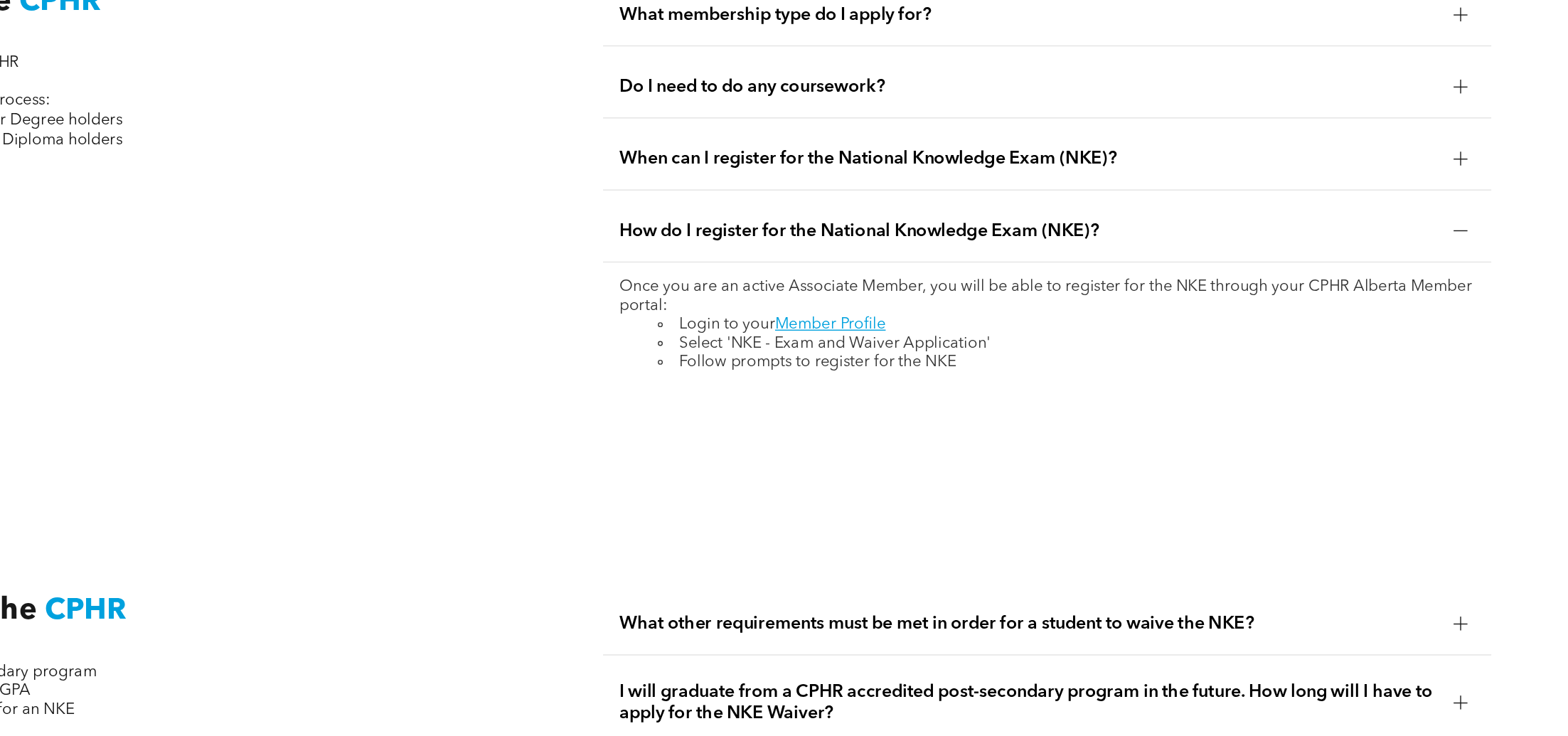 scroll, scrollTop: 1915, scrollLeft: 0, axis: vertical 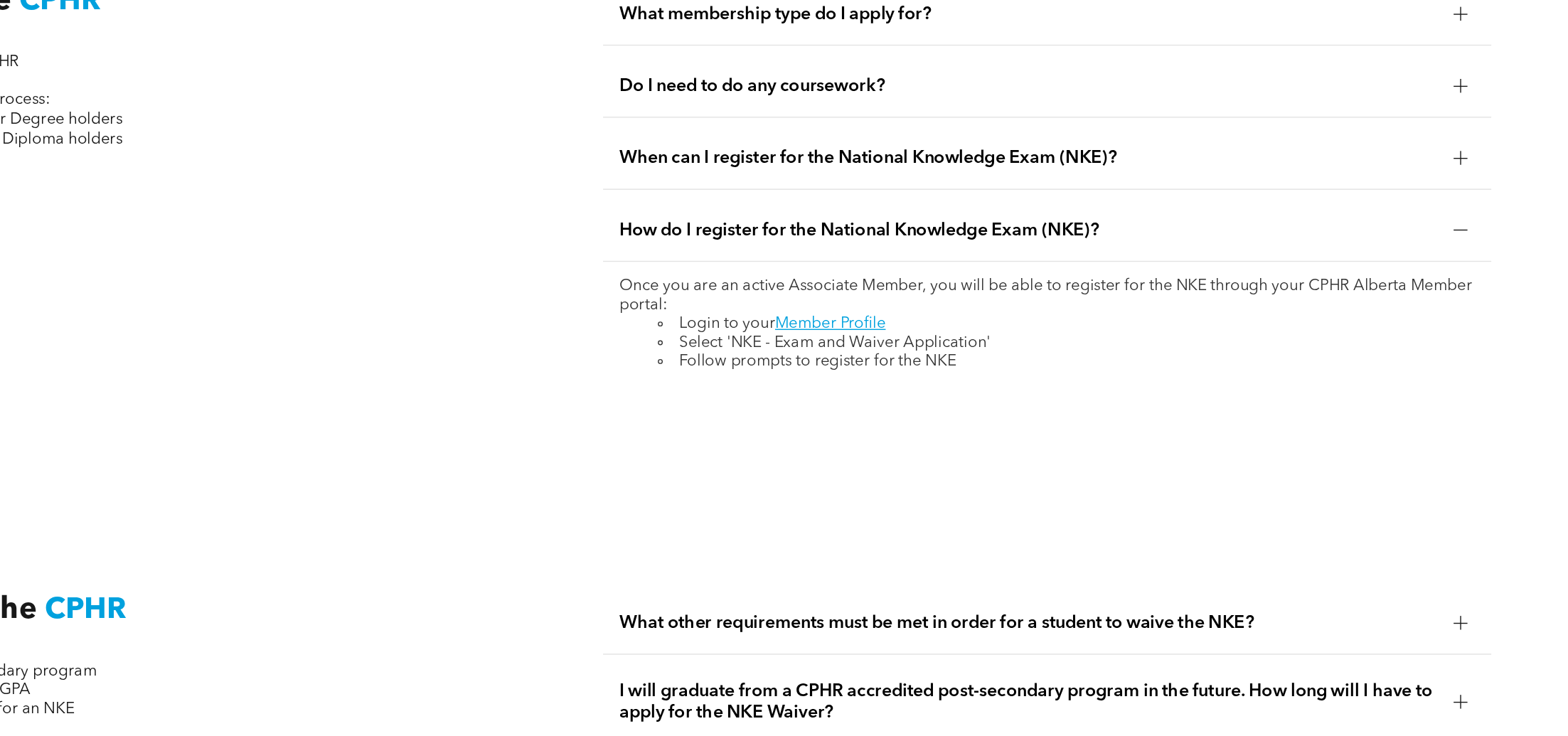 click on "How do I register for the National Knowledge Exam (NKE)?" at bounding box center (1142, 371) 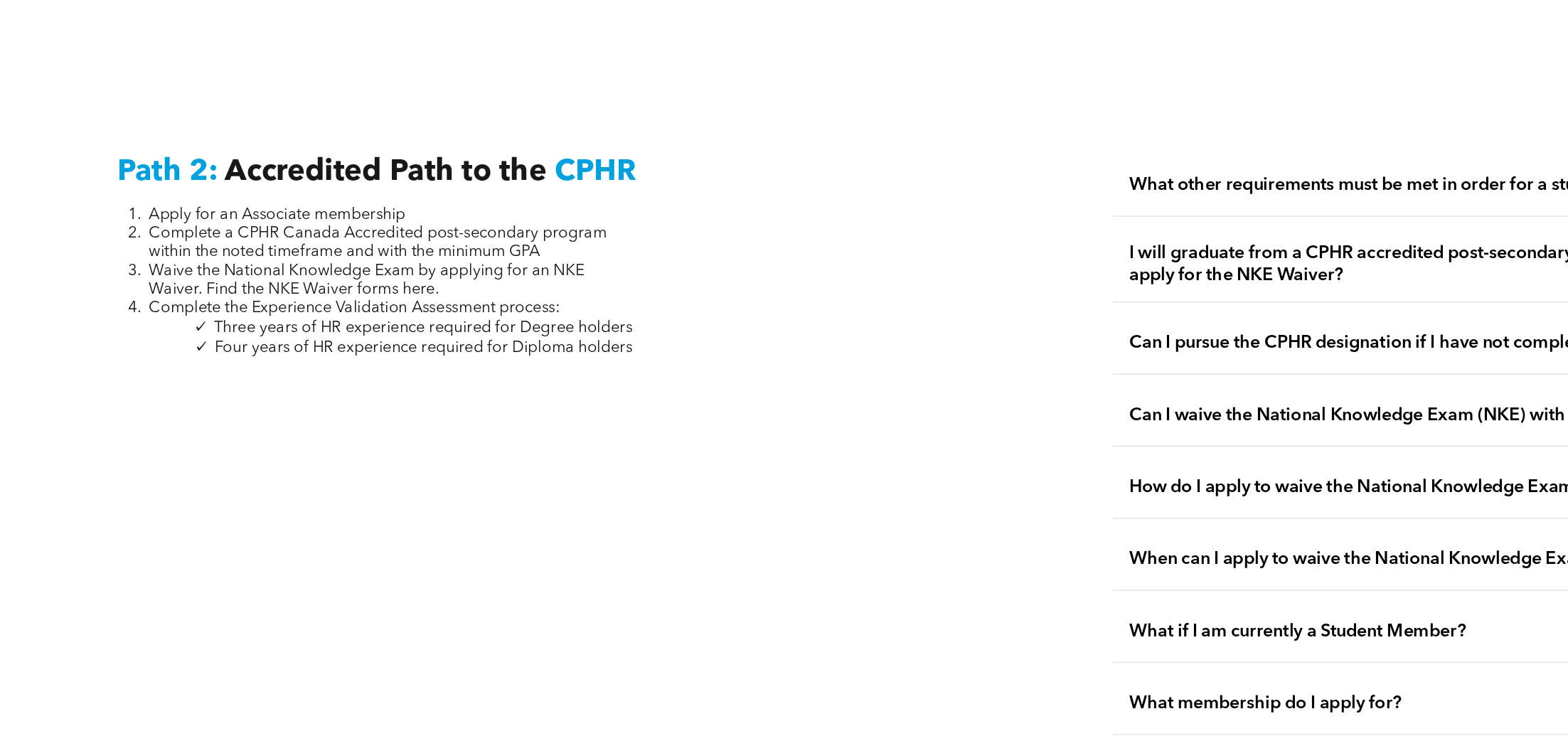 scroll, scrollTop: 2150, scrollLeft: 0, axis: vertical 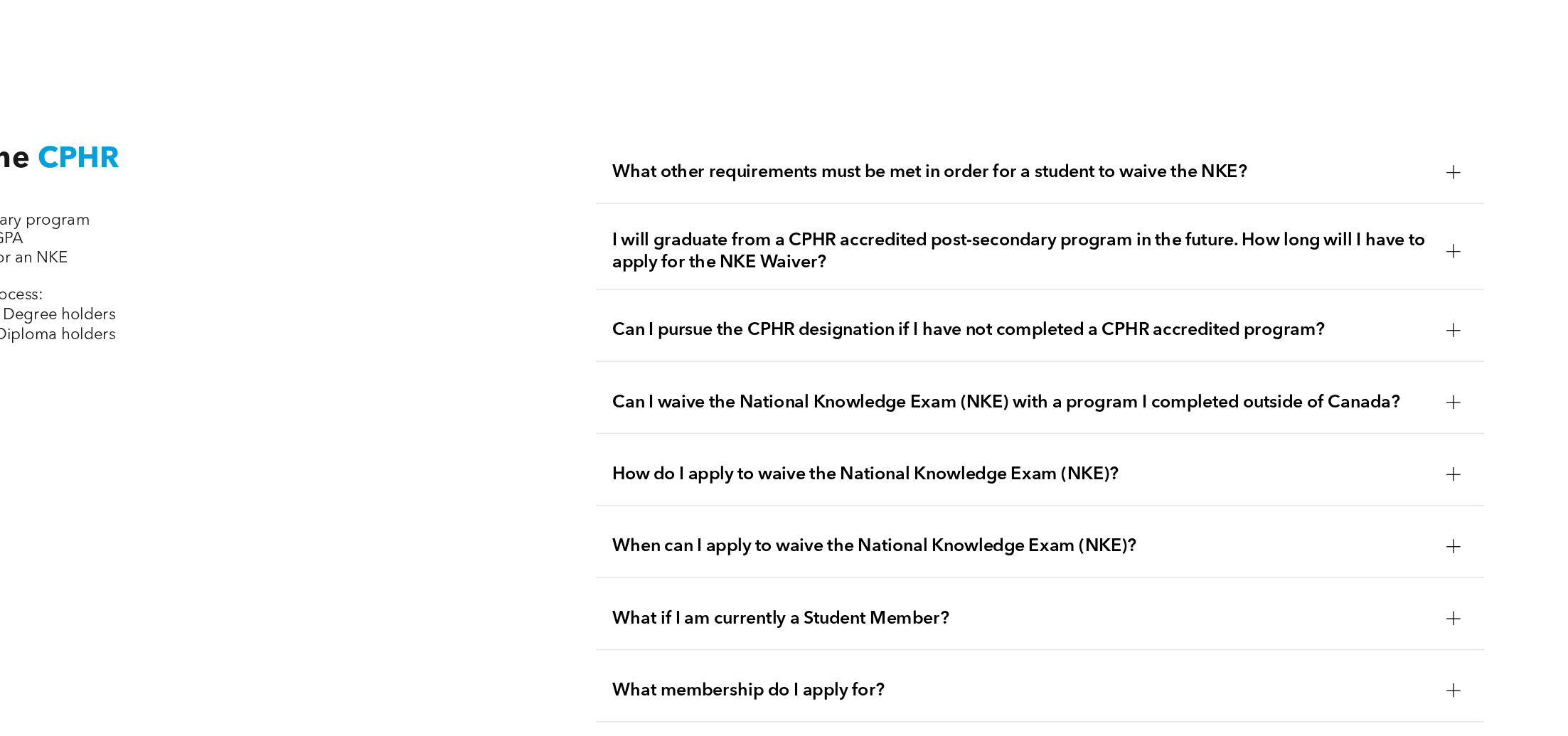 click on "What other requirements must be met in order for a student to waive the NKE?" at bounding box center [1142, 329] 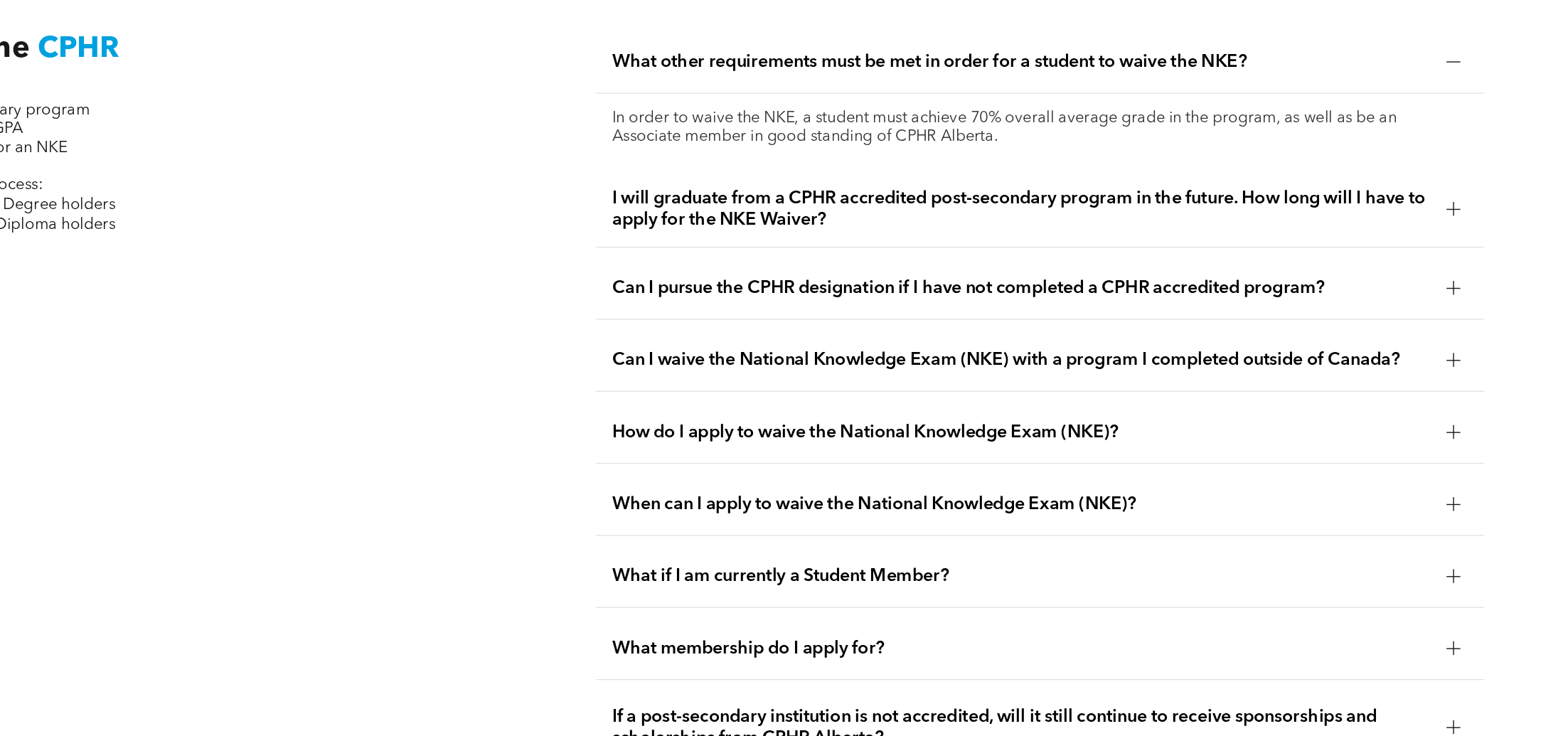 scroll, scrollTop: 2233, scrollLeft: 0, axis: vertical 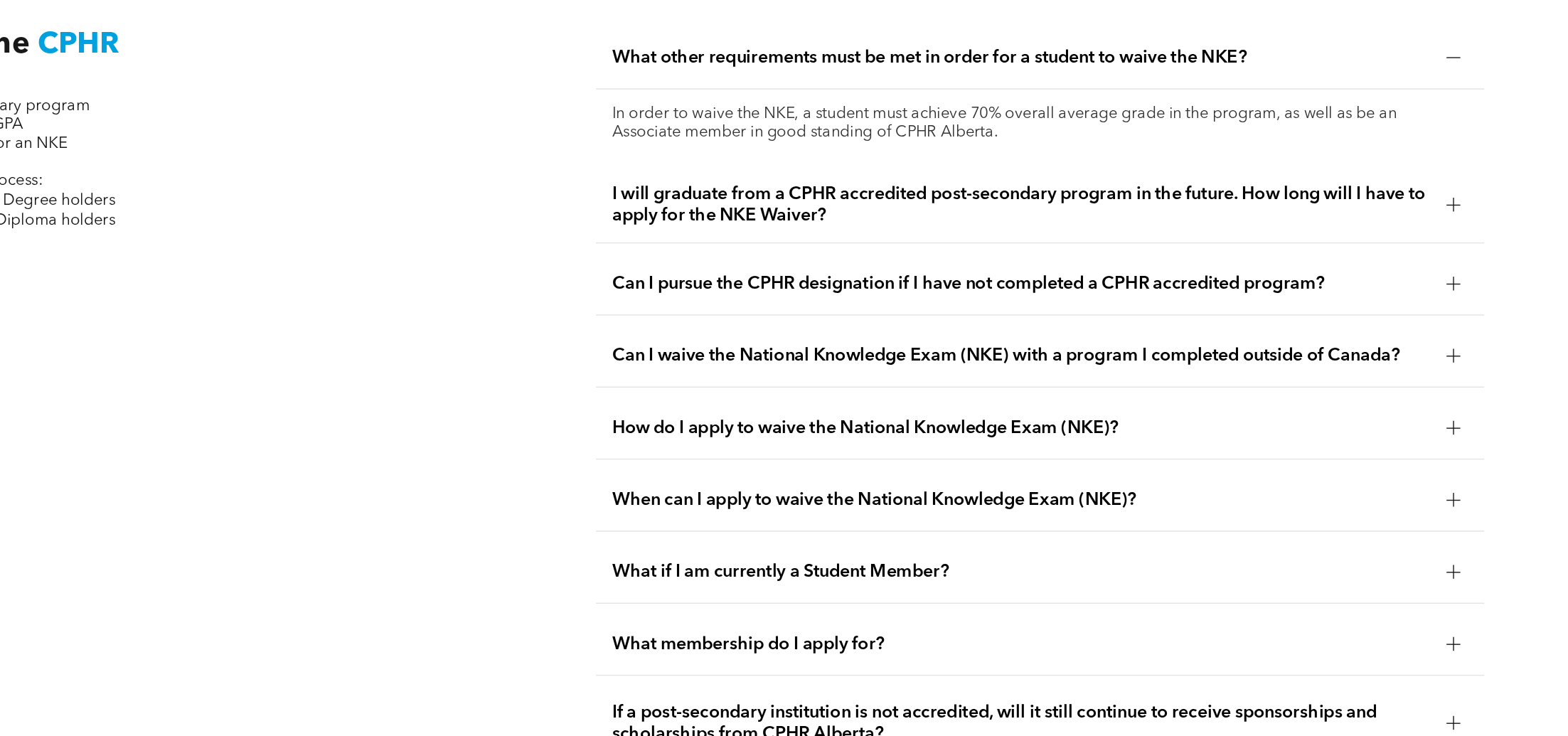 click on "I will graduate from a CPHR accredited post-secondary program in the future. How long will I have to apply for the NKE Waiver?" at bounding box center (1129, 353) 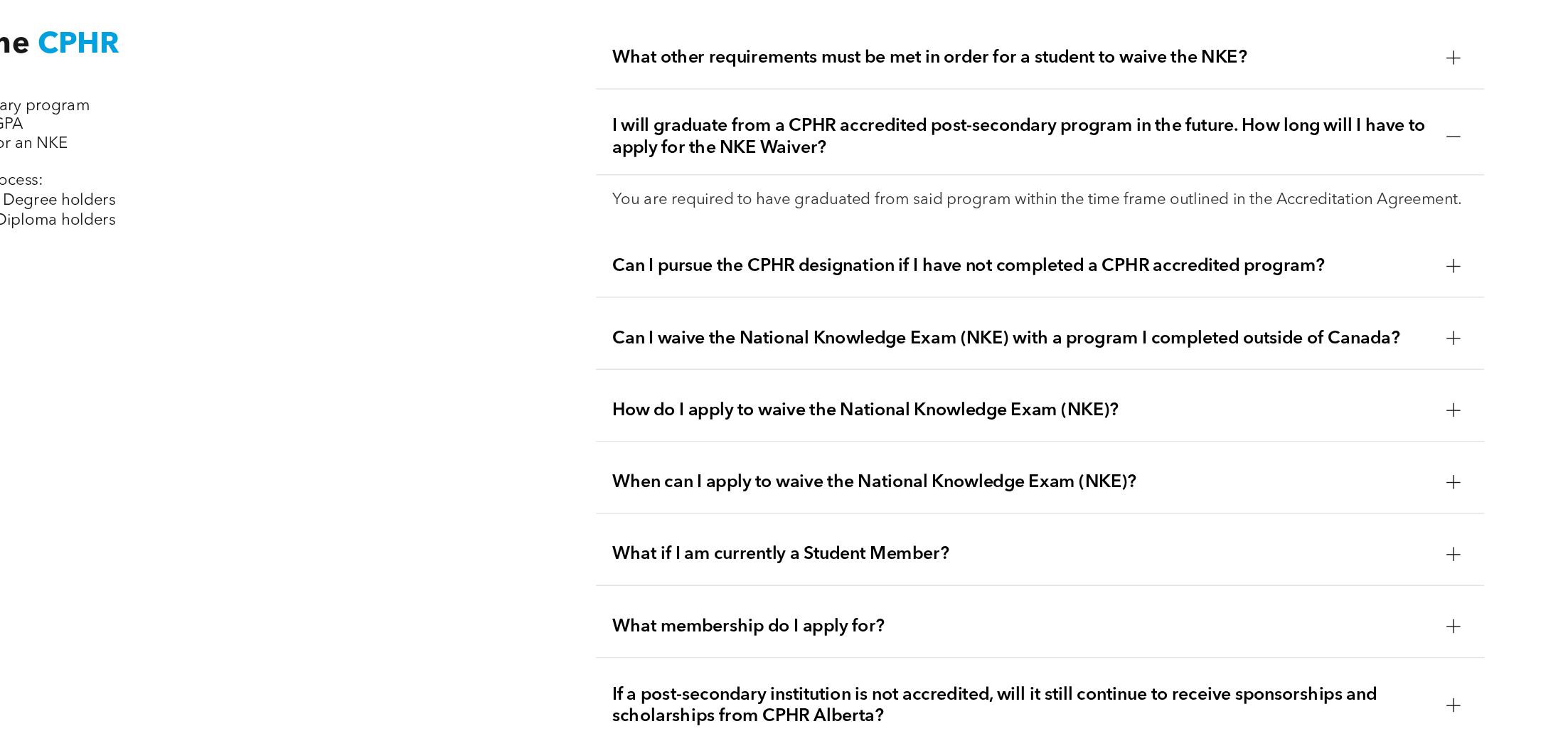 click on "I will graduate from a CPHR accredited post-secondary program in the future. How long will I have to apply for the NKE Waiver?" at bounding box center [1142, 304] 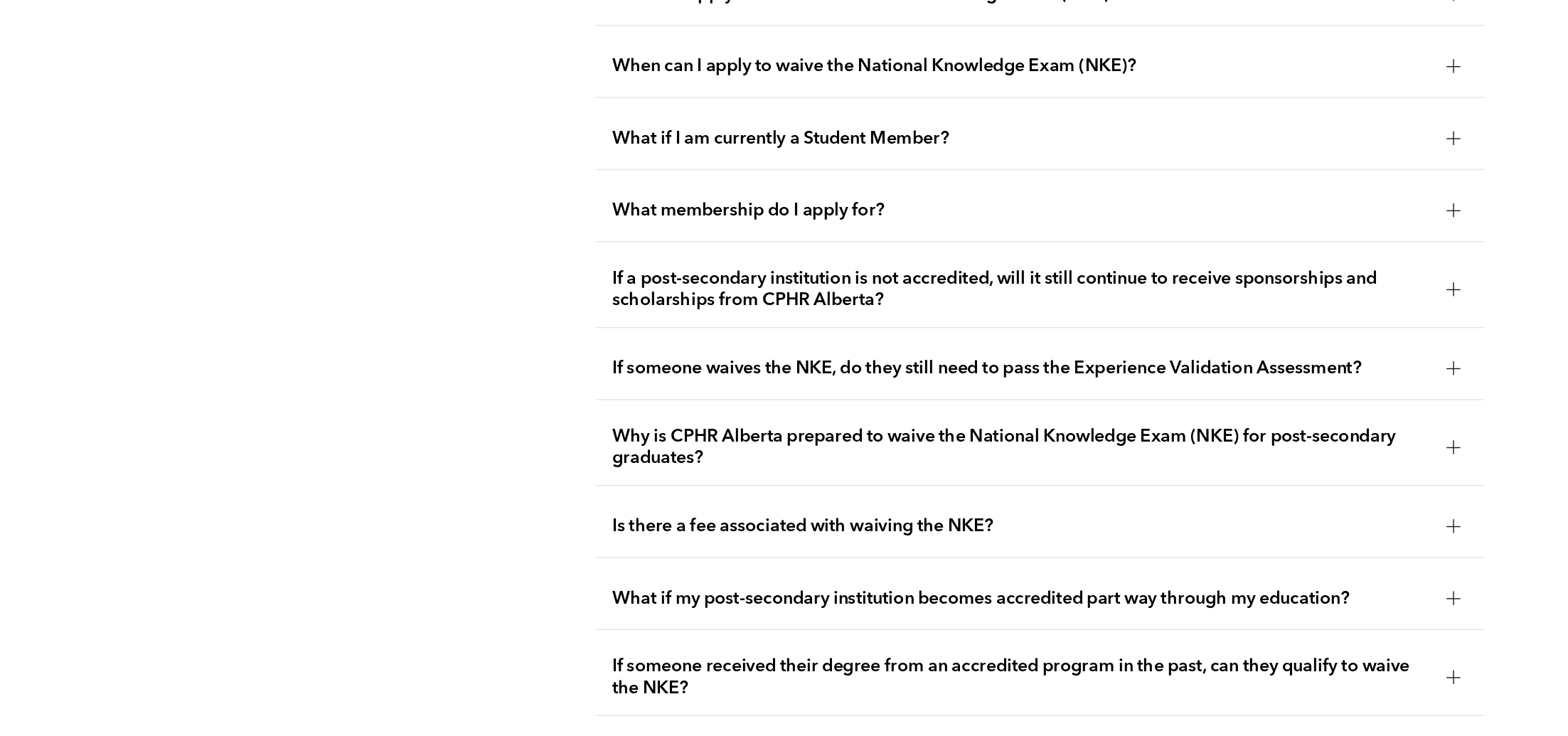 scroll, scrollTop: 2497, scrollLeft: 0, axis: vertical 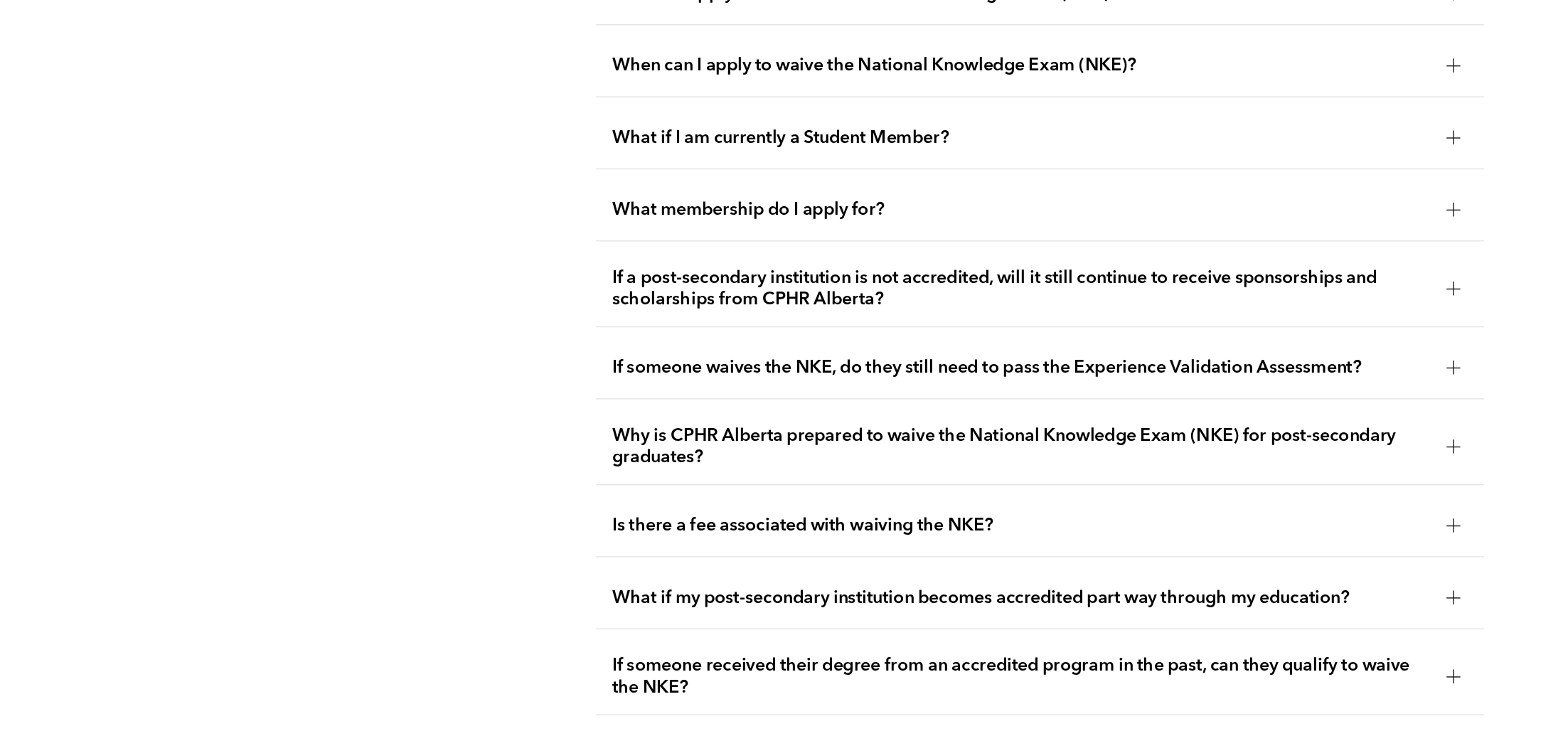 click on "What if I am currently a Student Member?" at bounding box center (1129, 304) 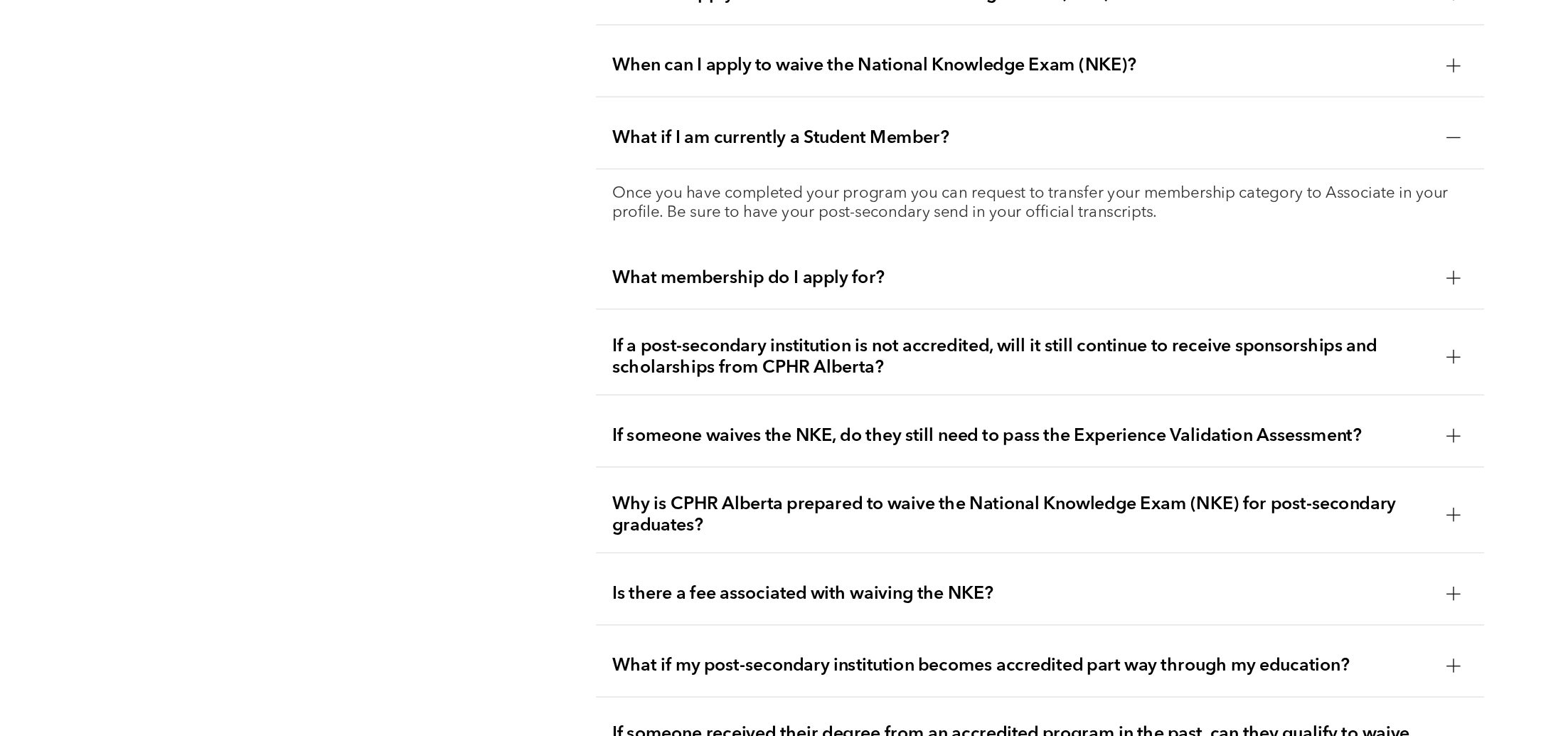click on "What if I am currently a Student Member?" at bounding box center (1129, 304) 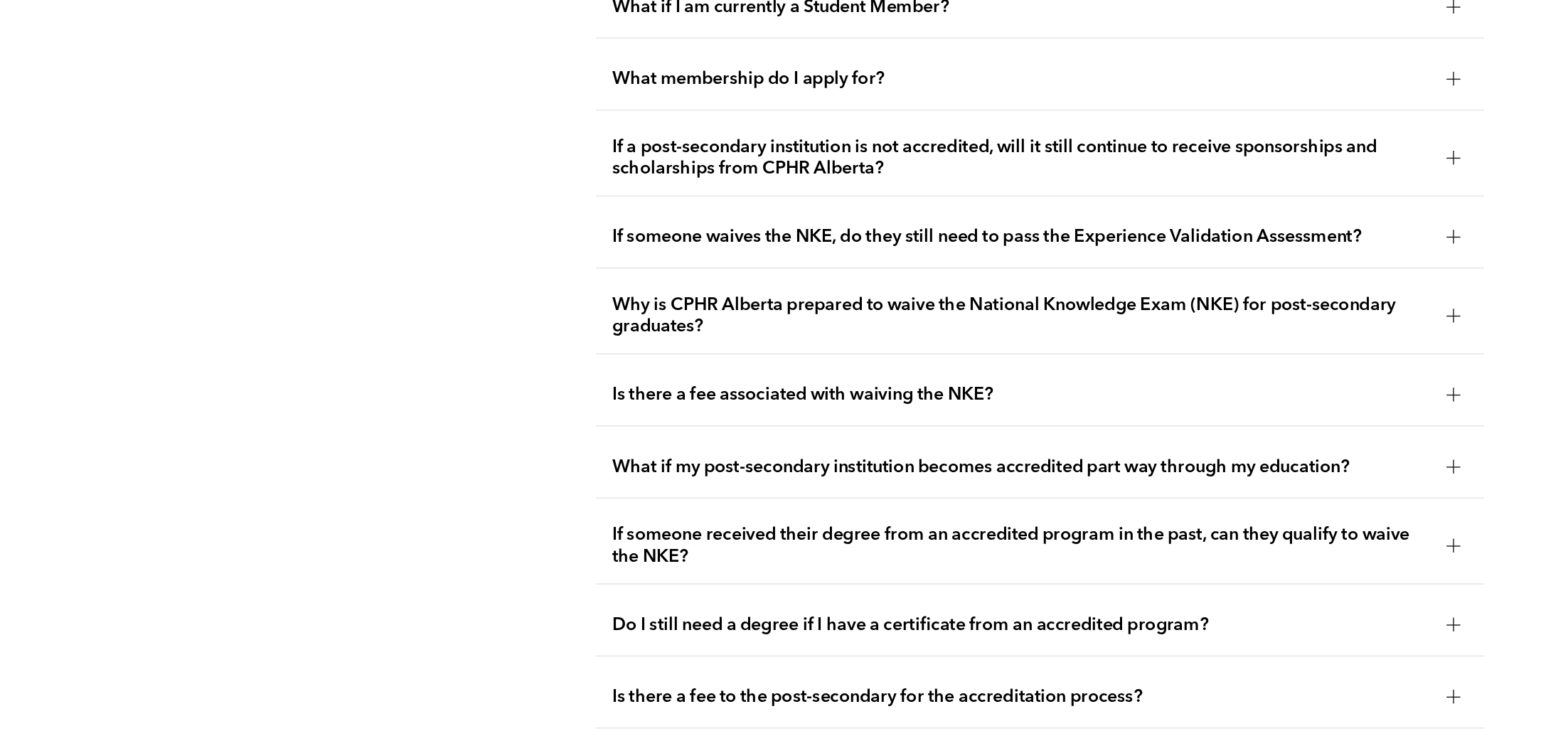 scroll, scrollTop: 2594, scrollLeft: 0, axis: vertical 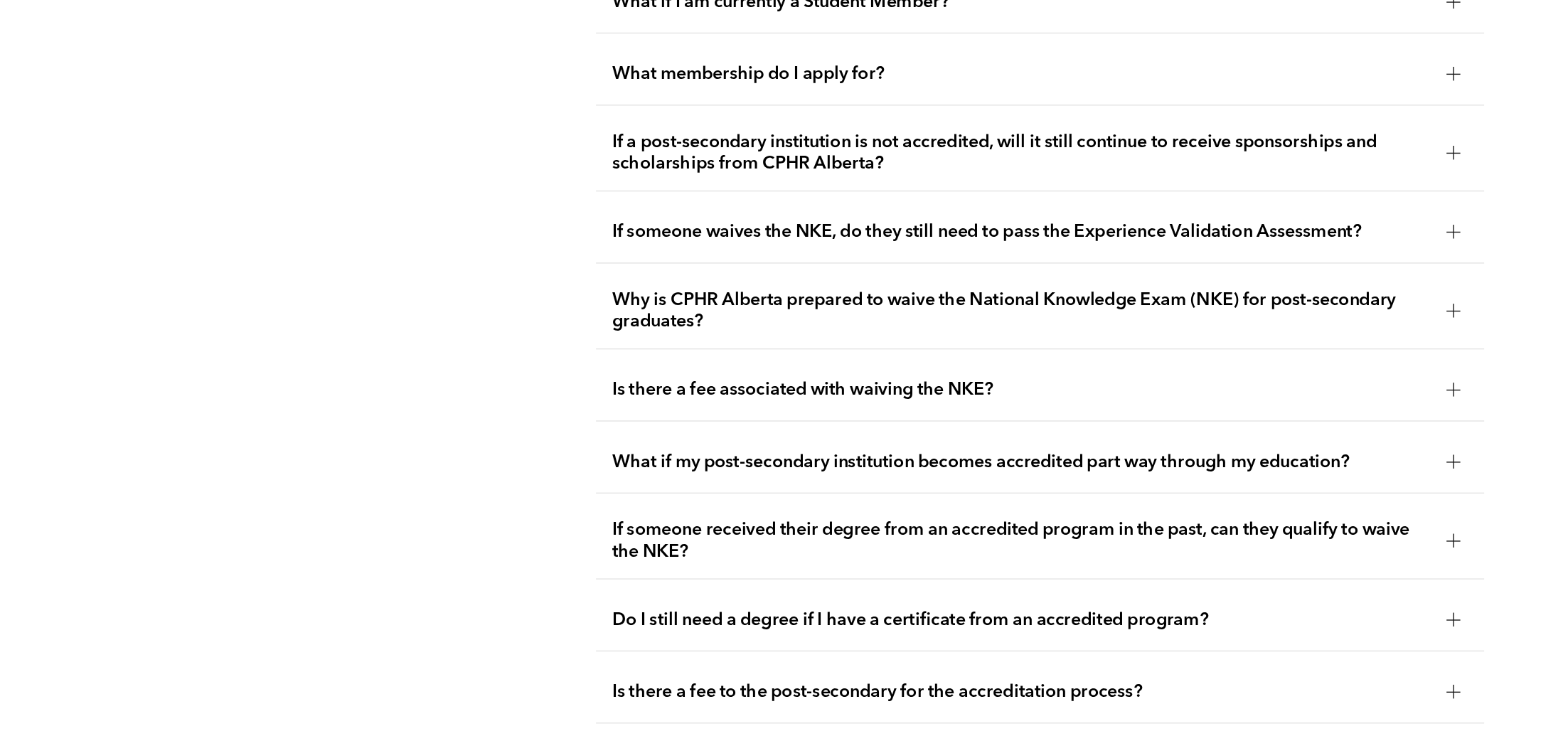 click on "If someone waives the NKE, do they still need to pass the Experience Validation Assessment?" at bounding box center [1129, 373] 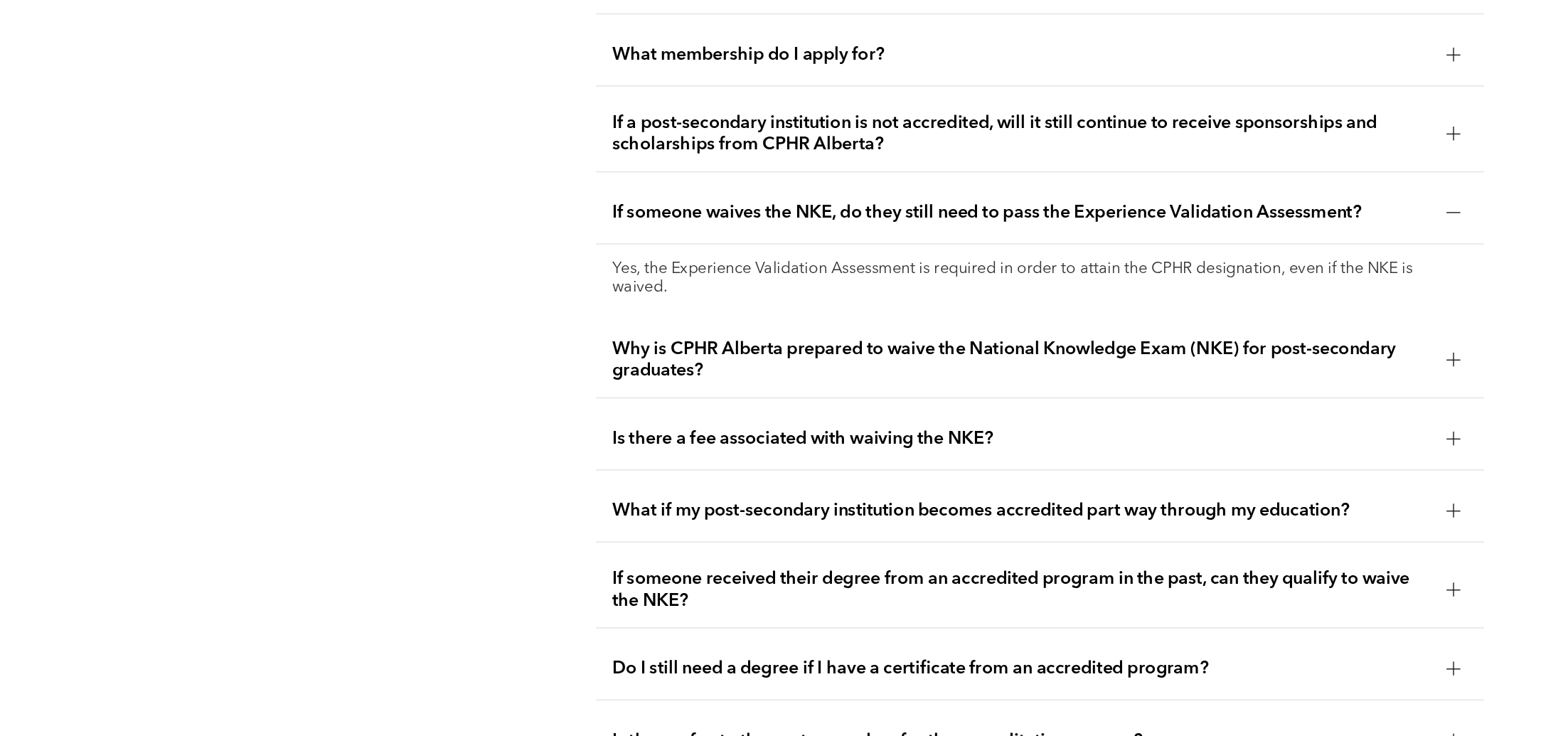 scroll, scrollTop: 2613, scrollLeft: 0, axis: vertical 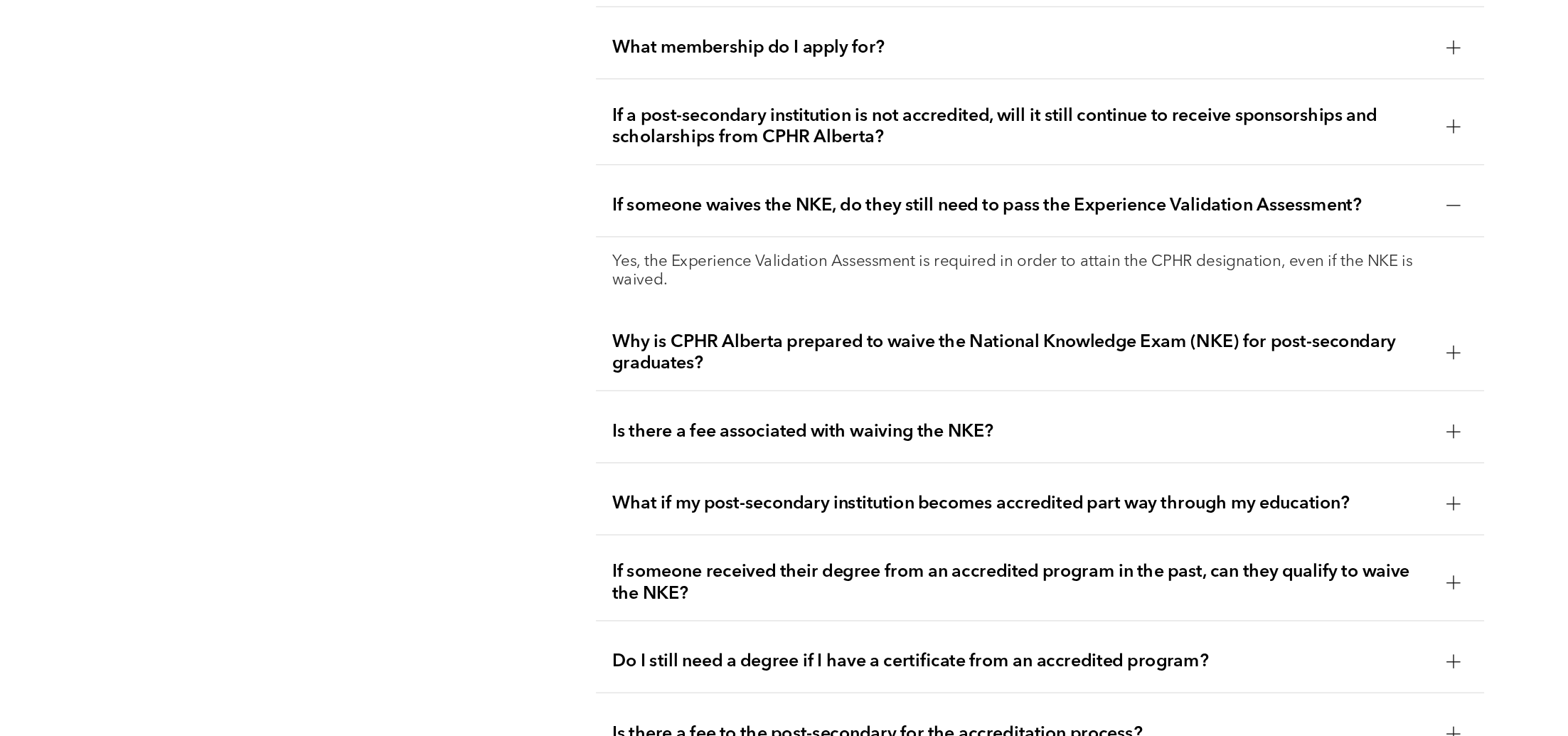 click on "If someone waives the NKE, do they still need to pass the Experience Validation Assessment?" at bounding box center [1142, 353] 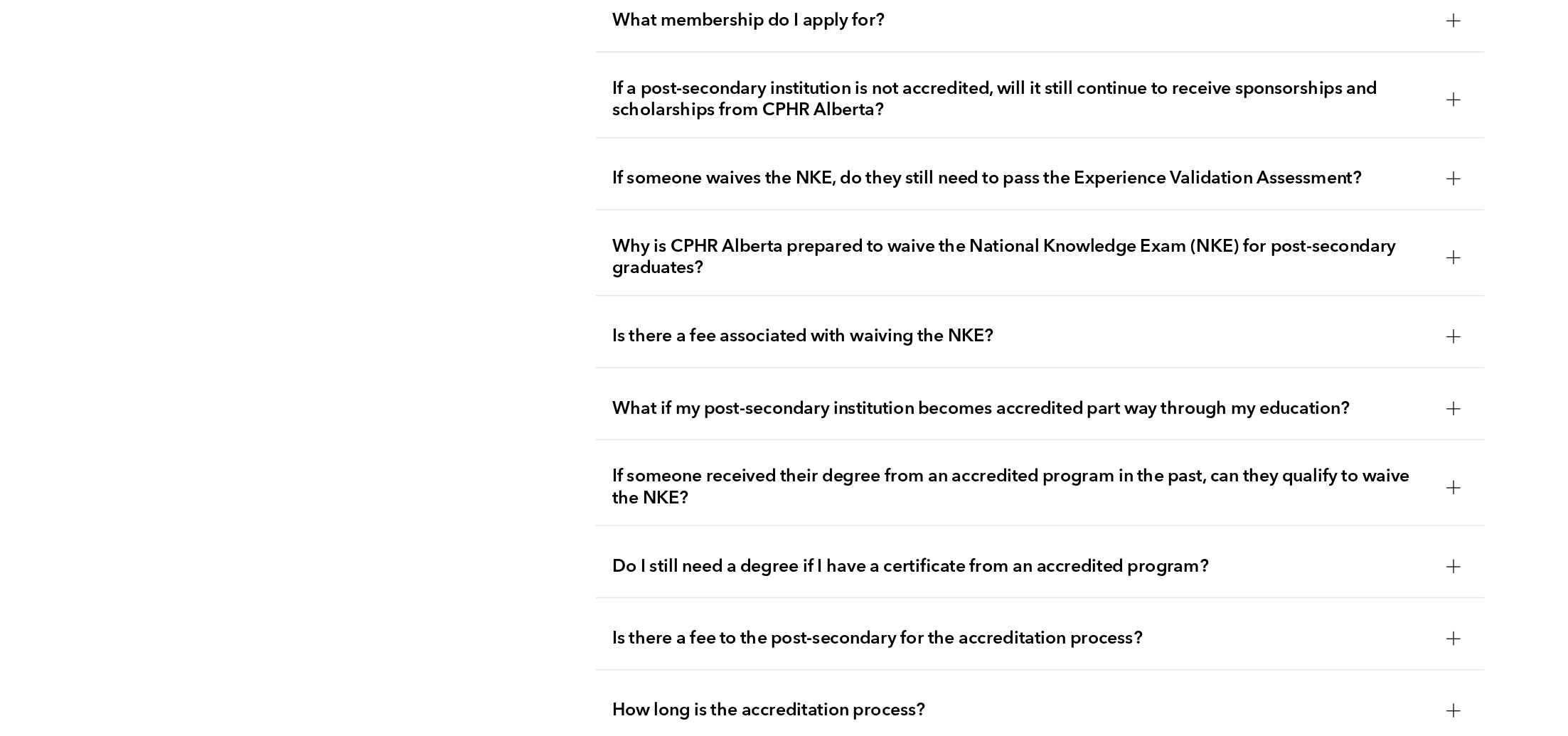 scroll, scrollTop: 2638, scrollLeft: 0, axis: vertical 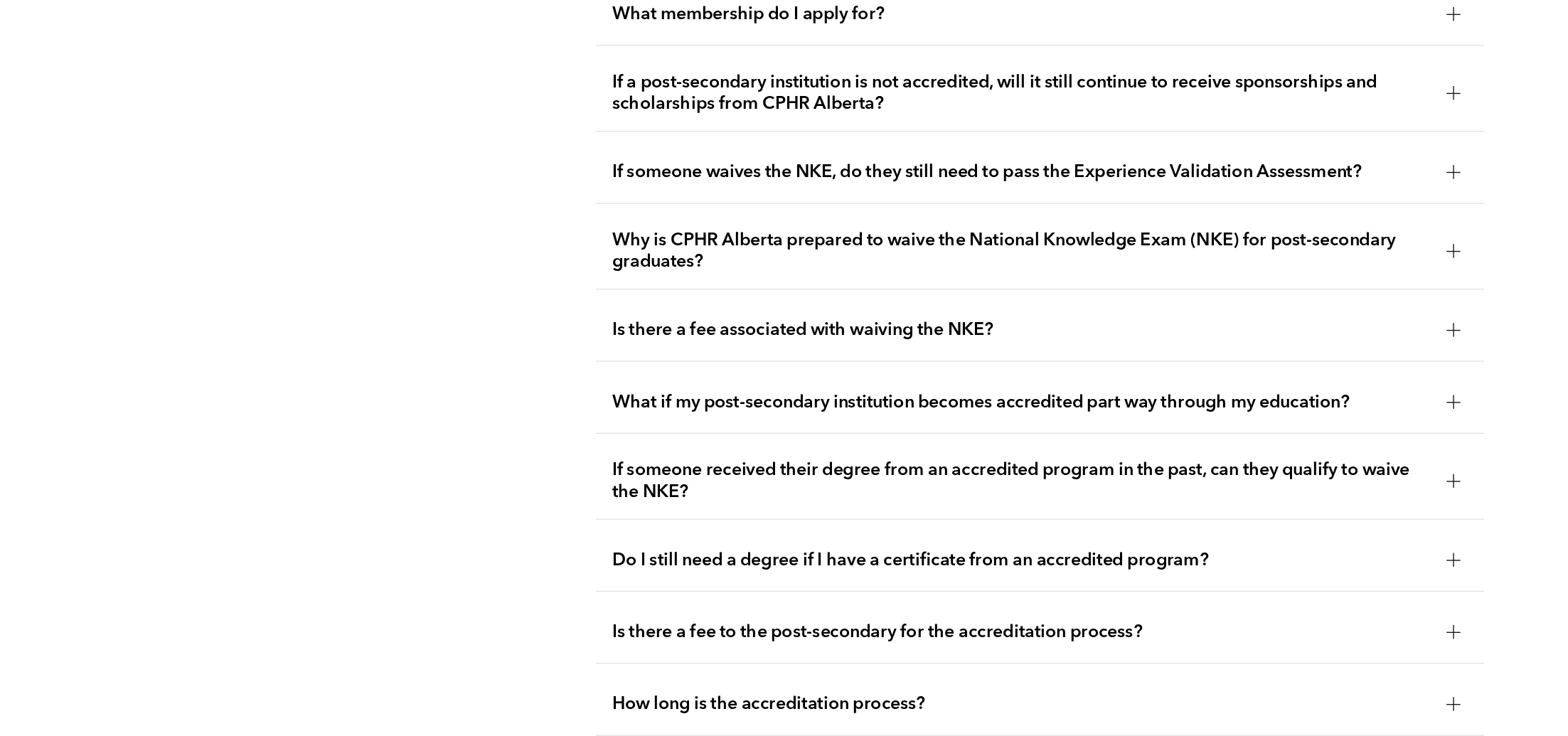 click on "Why is CPHR Alberta prepared to waive the National Knowledge Exam (NKE) for post-secondary graduates?" at bounding box center (1129, 386) 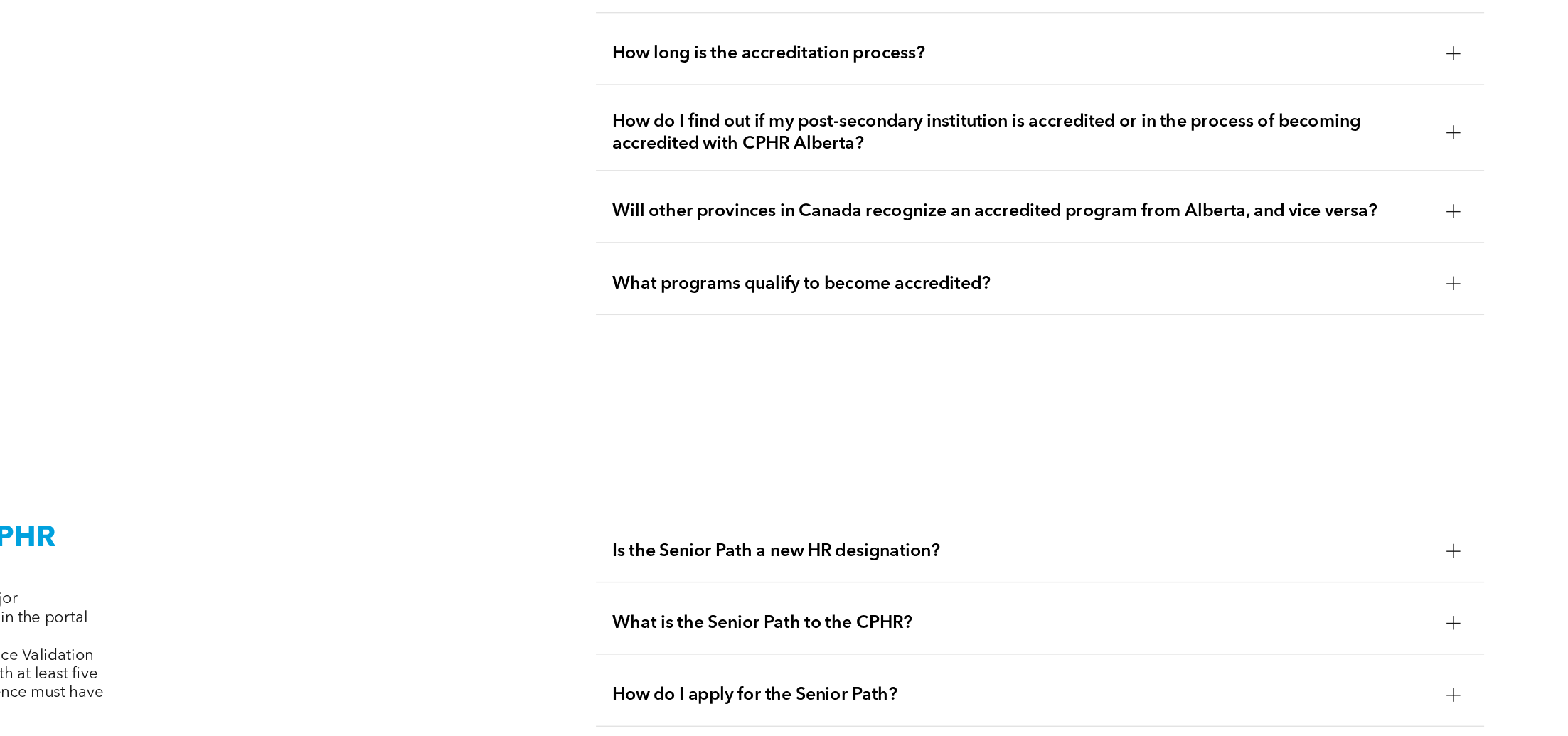 scroll, scrollTop: 3197, scrollLeft: 0, axis: vertical 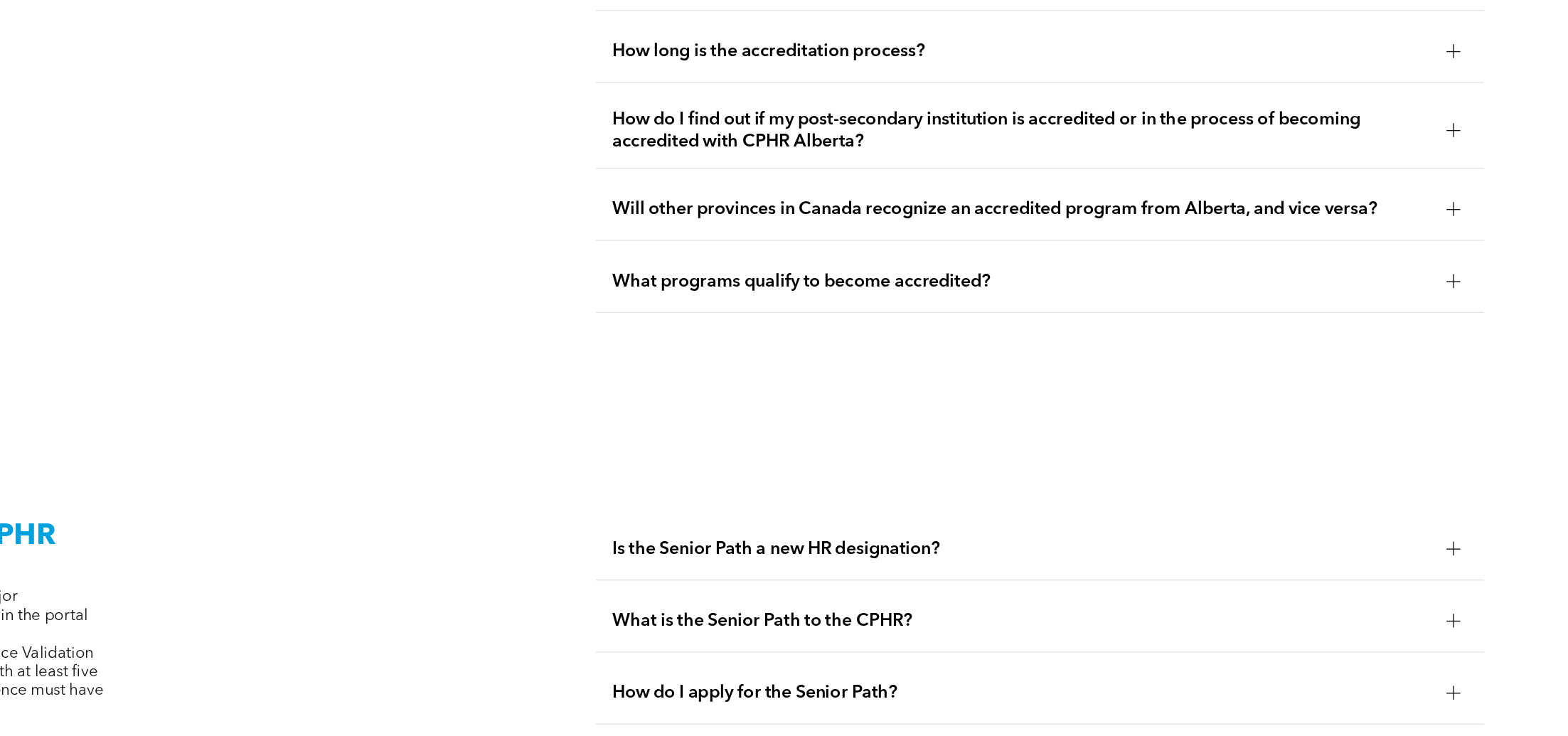 drag, startPoint x: 753, startPoint y: 447, endPoint x: 745, endPoint y: 457, distance: 12.806248 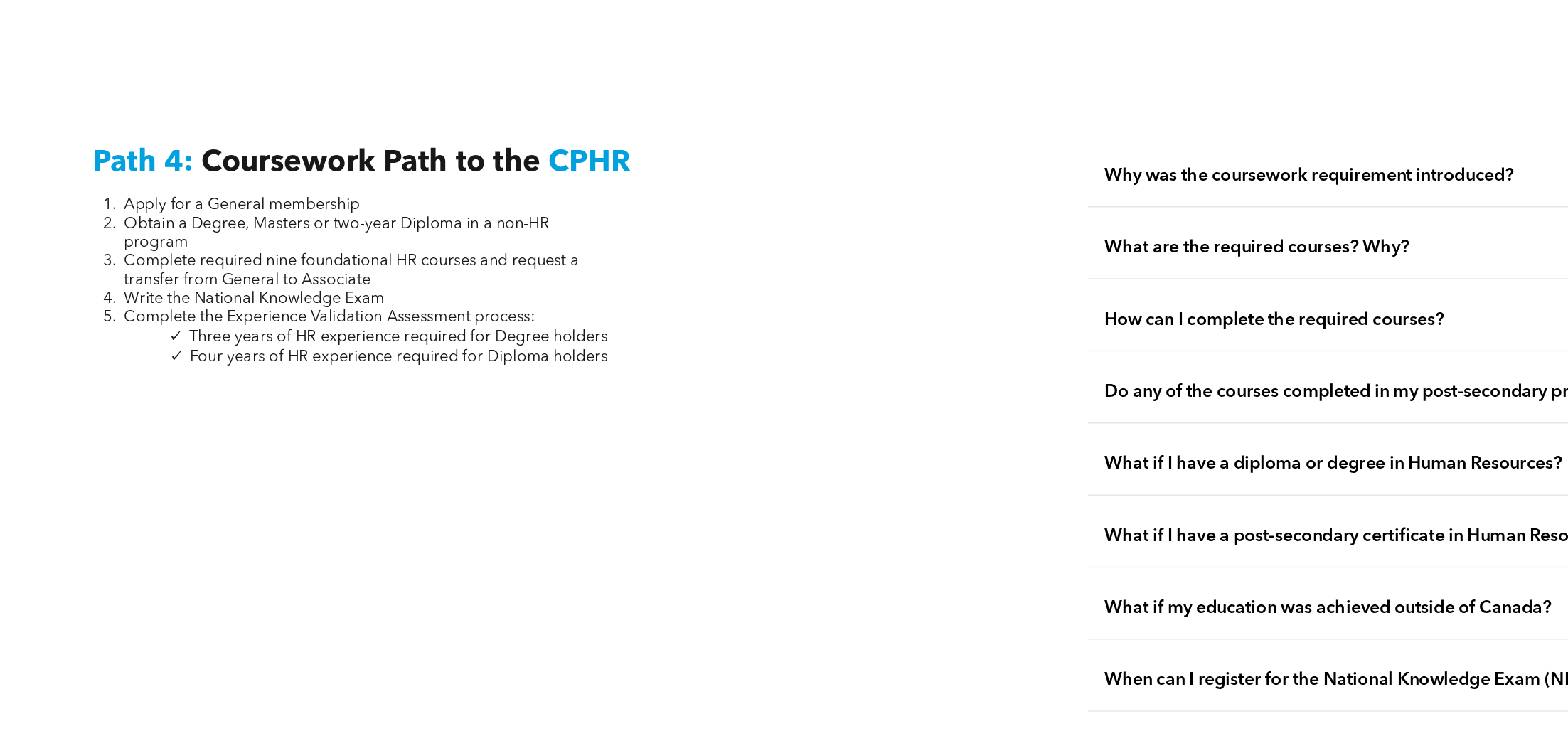 scroll, scrollTop: 4130, scrollLeft: 0, axis: vertical 